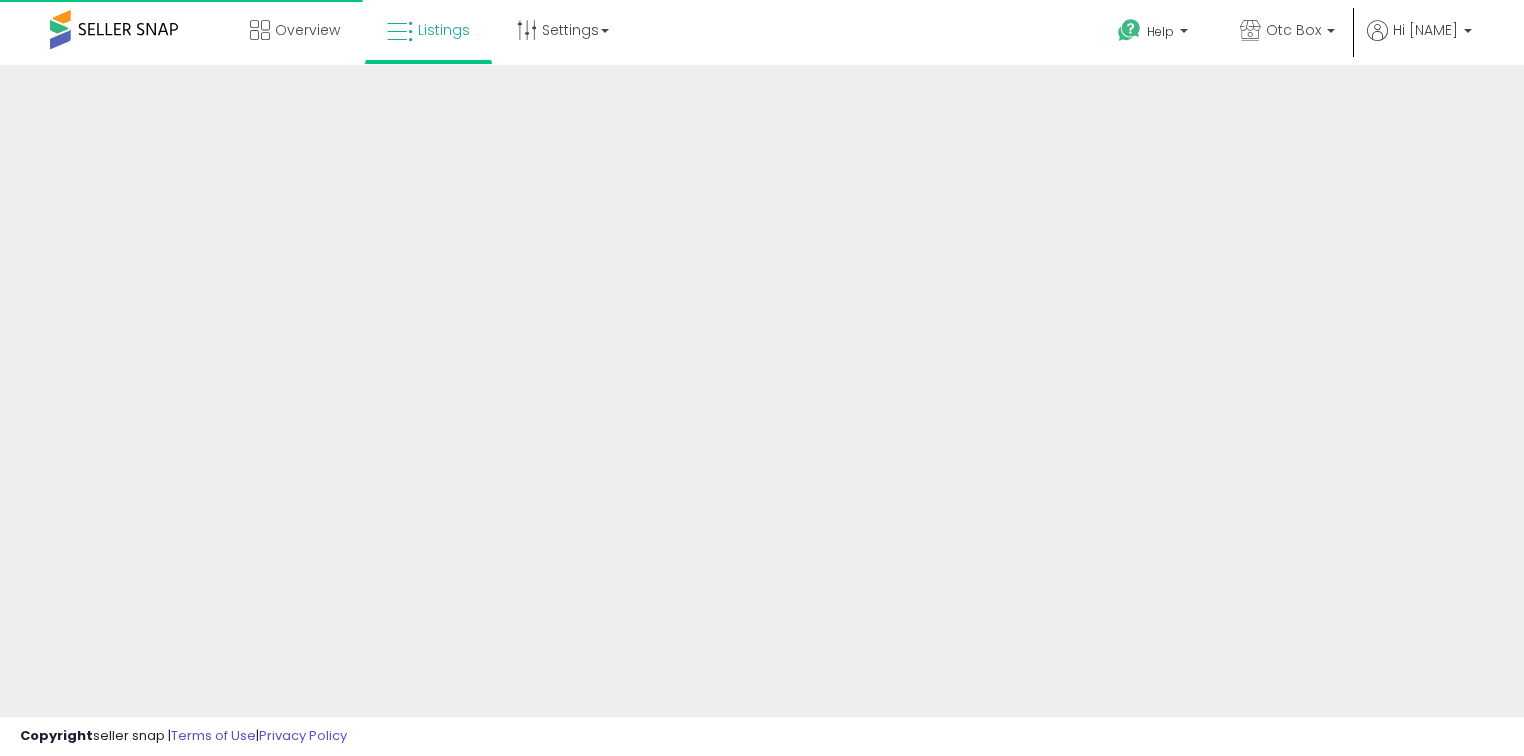 scroll, scrollTop: 0, scrollLeft: 0, axis: both 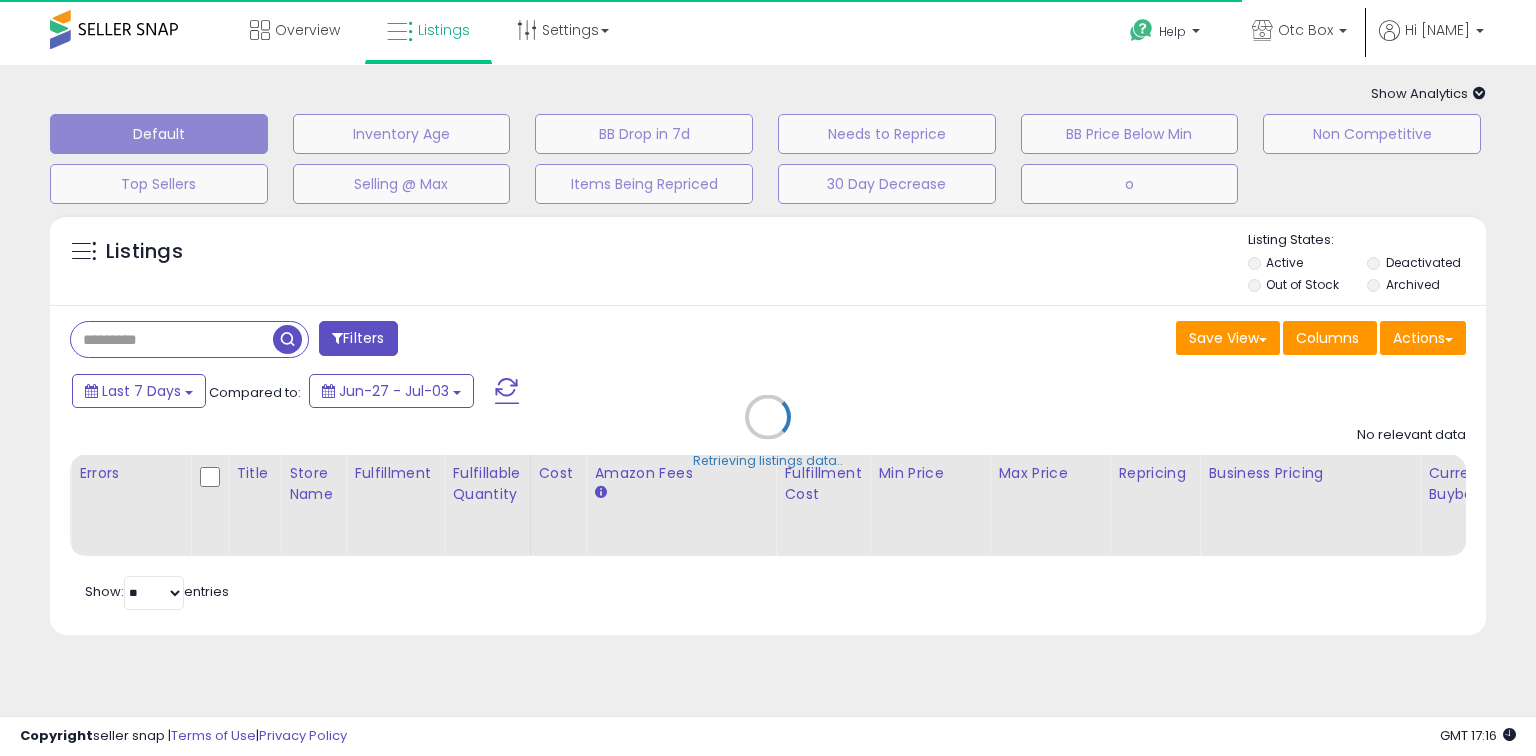 click on "Retrieving listings data.." at bounding box center [768, 432] 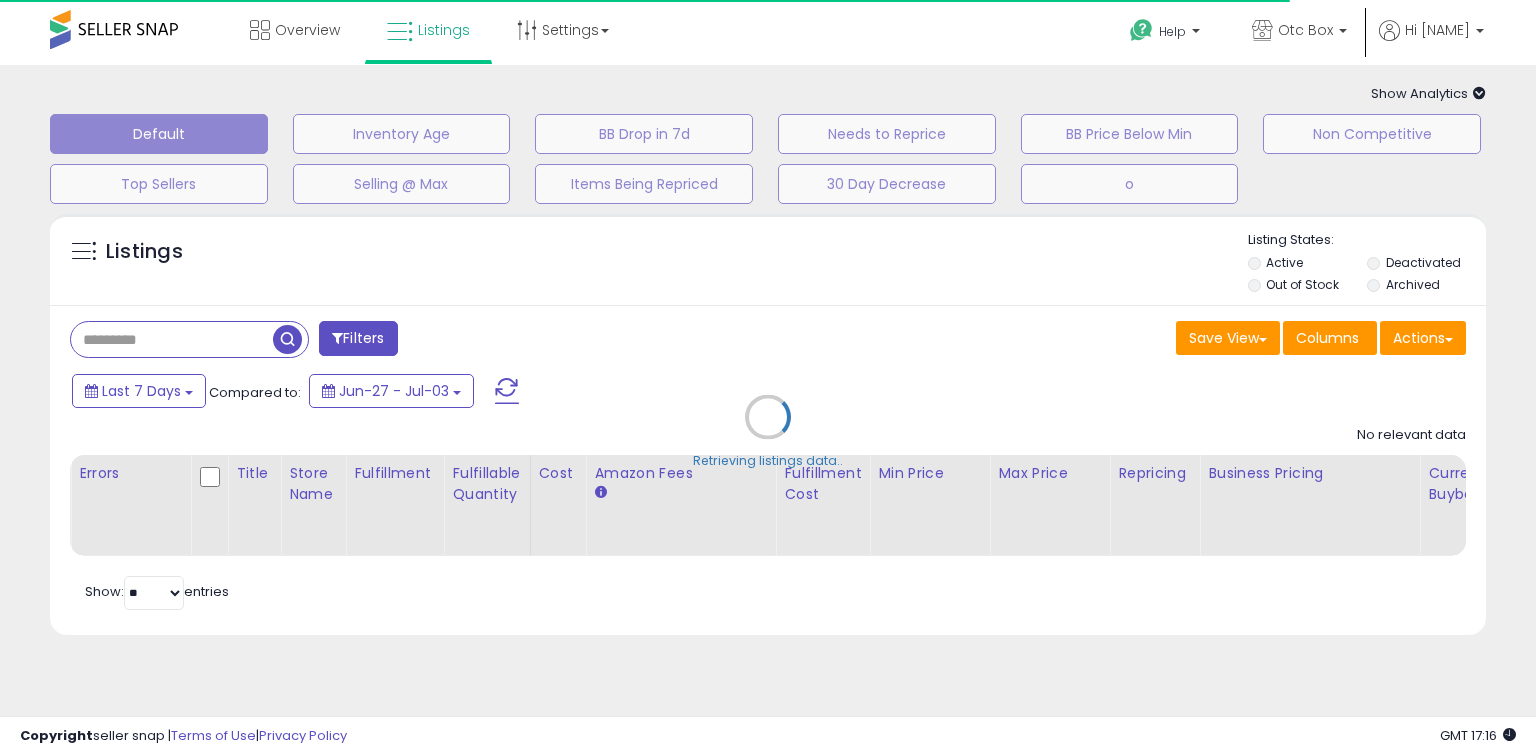 click on "Retrieving listings data.." at bounding box center [768, 432] 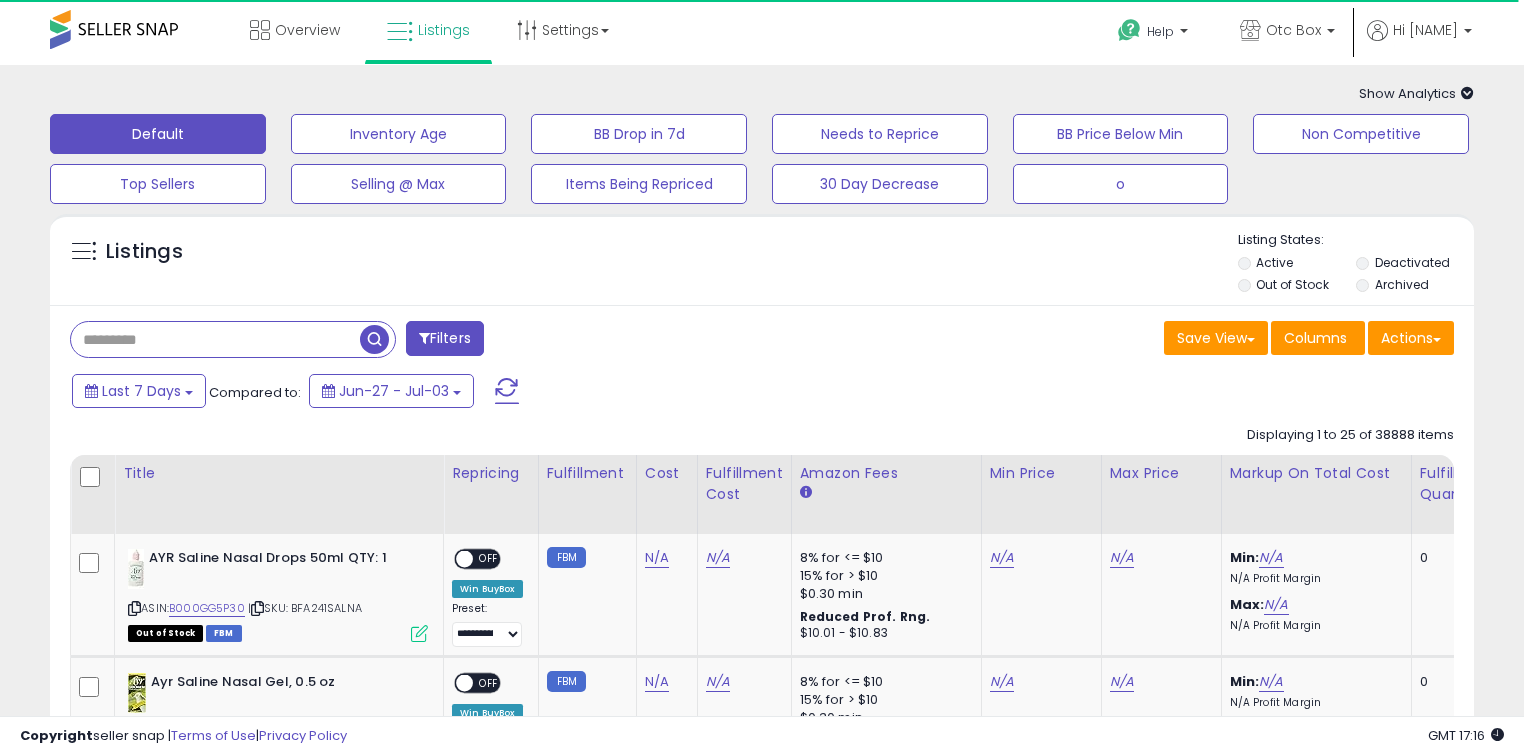 click at bounding box center (215, 339) 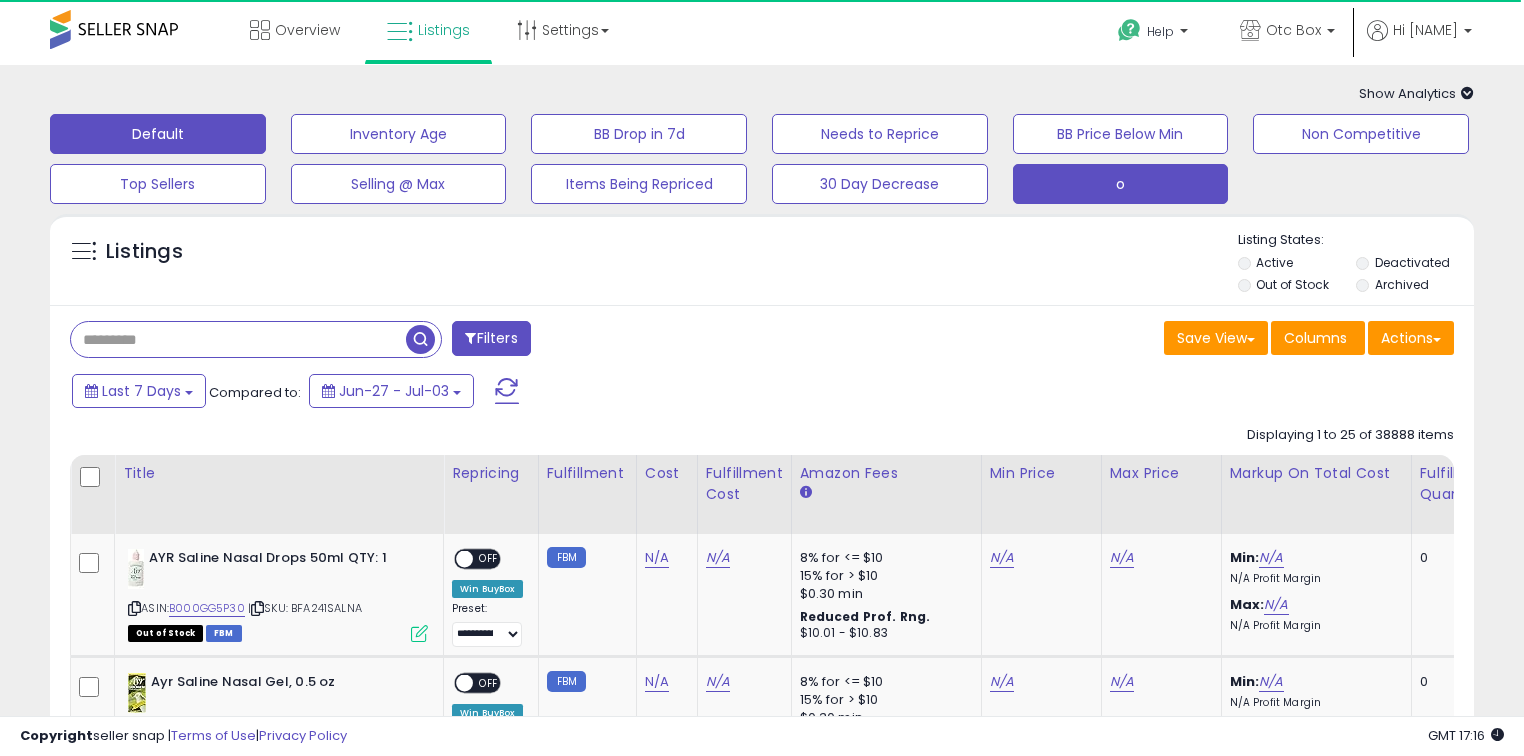 click on "o" at bounding box center [399, 134] 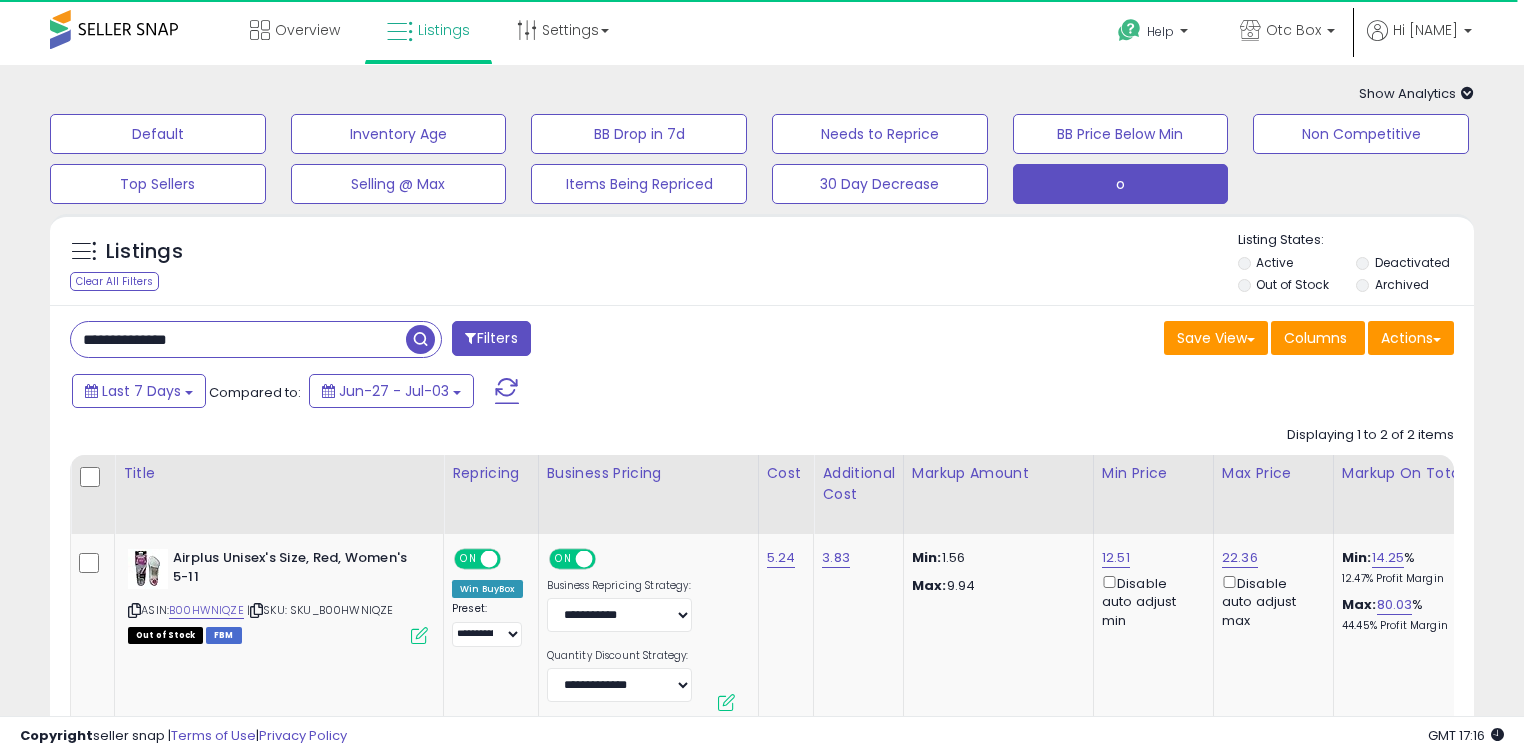 click on "**********" at bounding box center [238, 339] 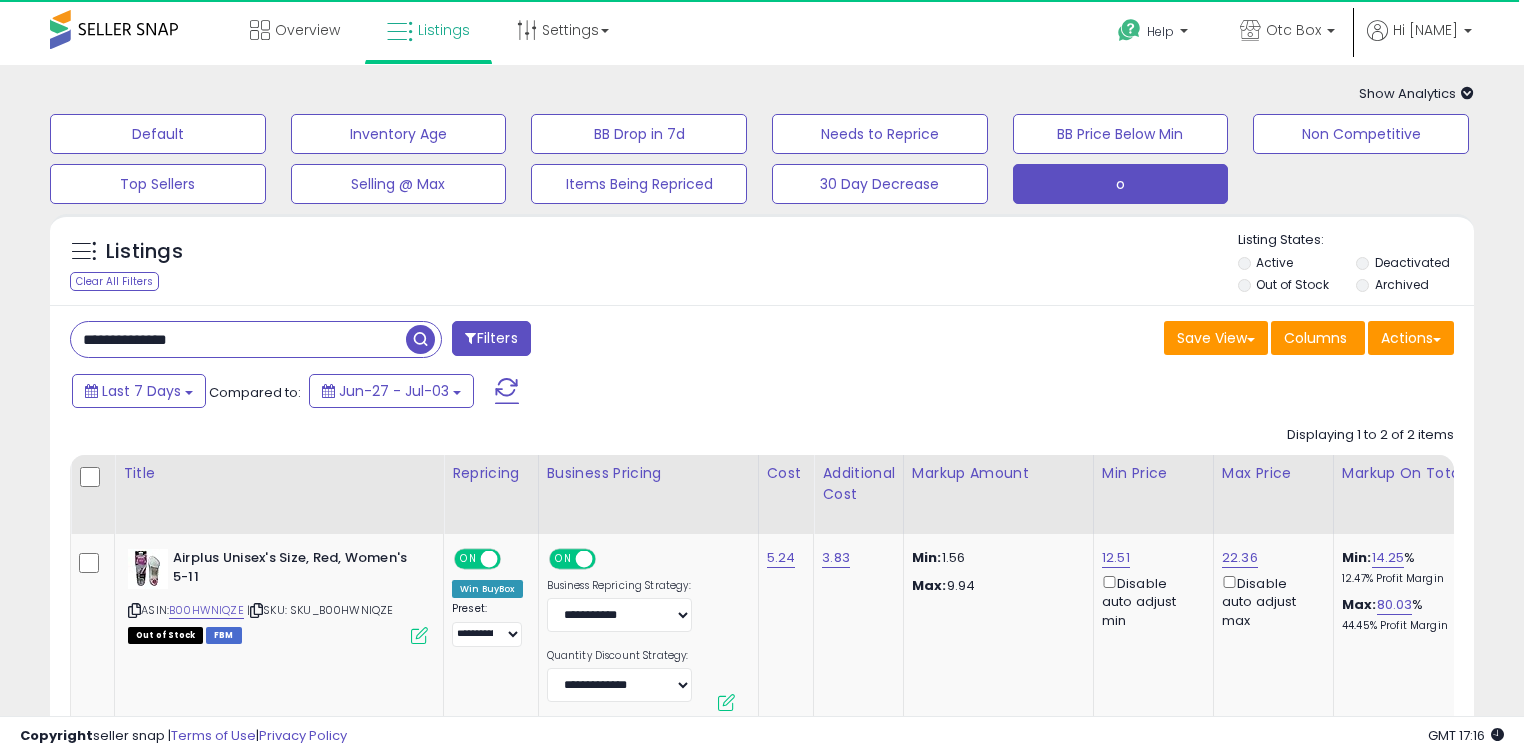paste 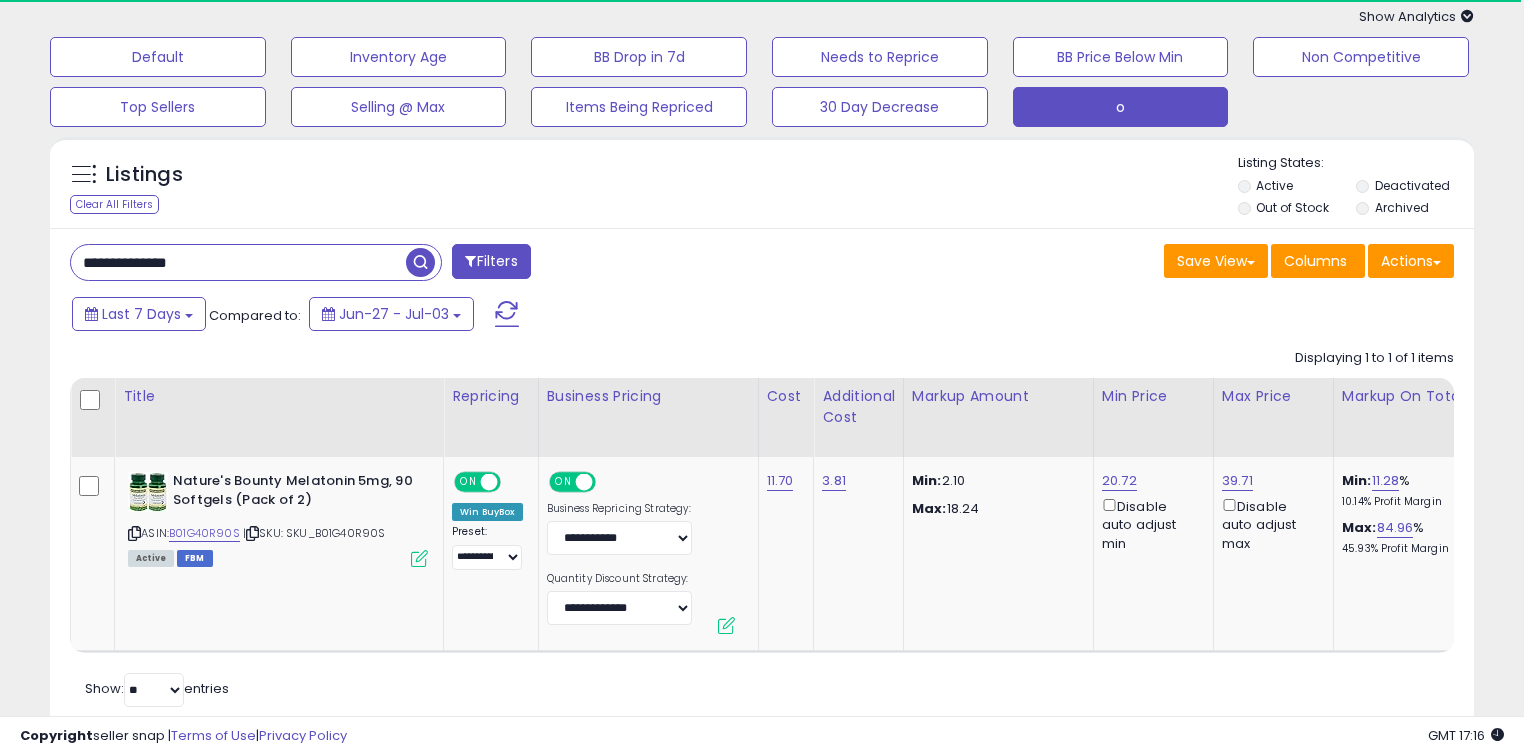 scroll, scrollTop: 140, scrollLeft: 0, axis: vertical 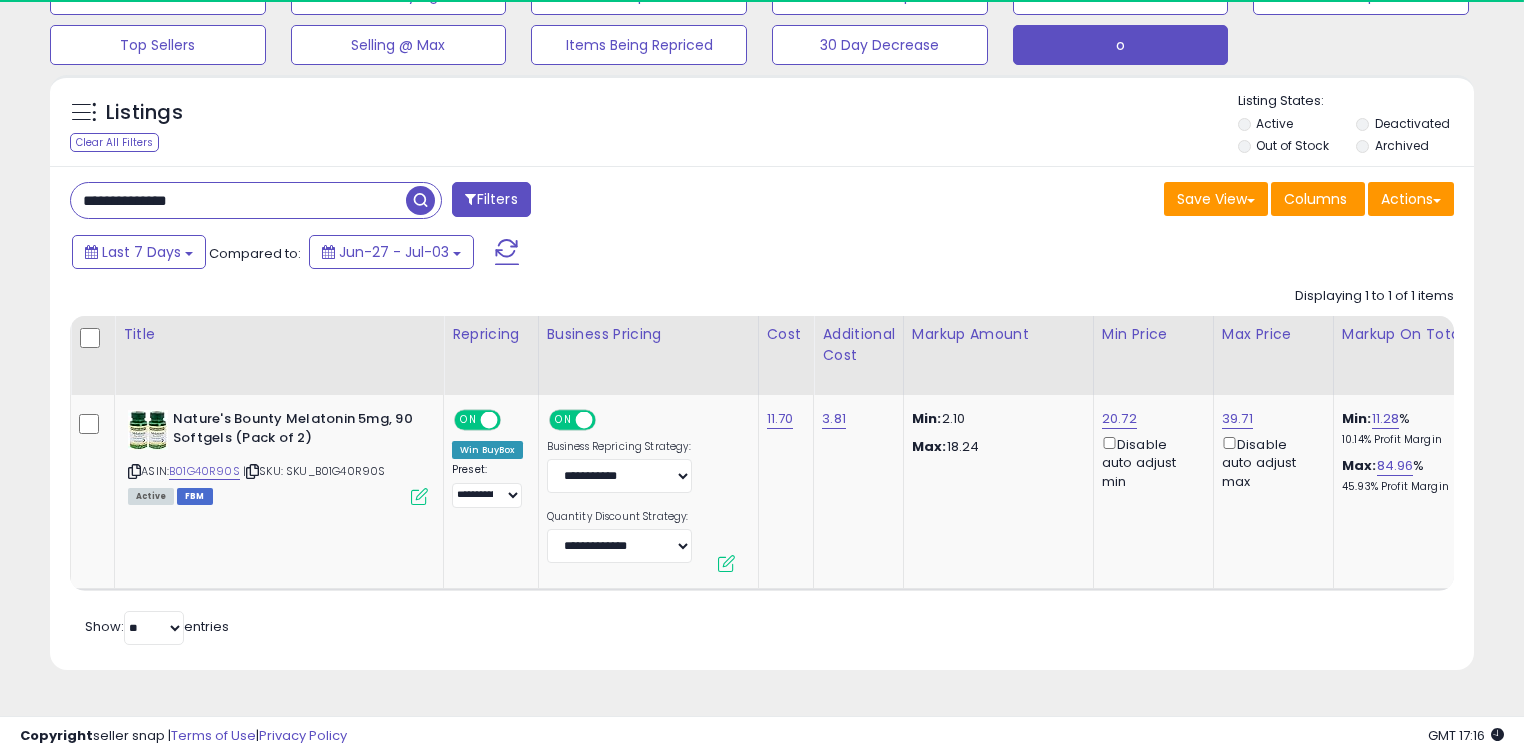 click on "**********" at bounding box center (238, 200) 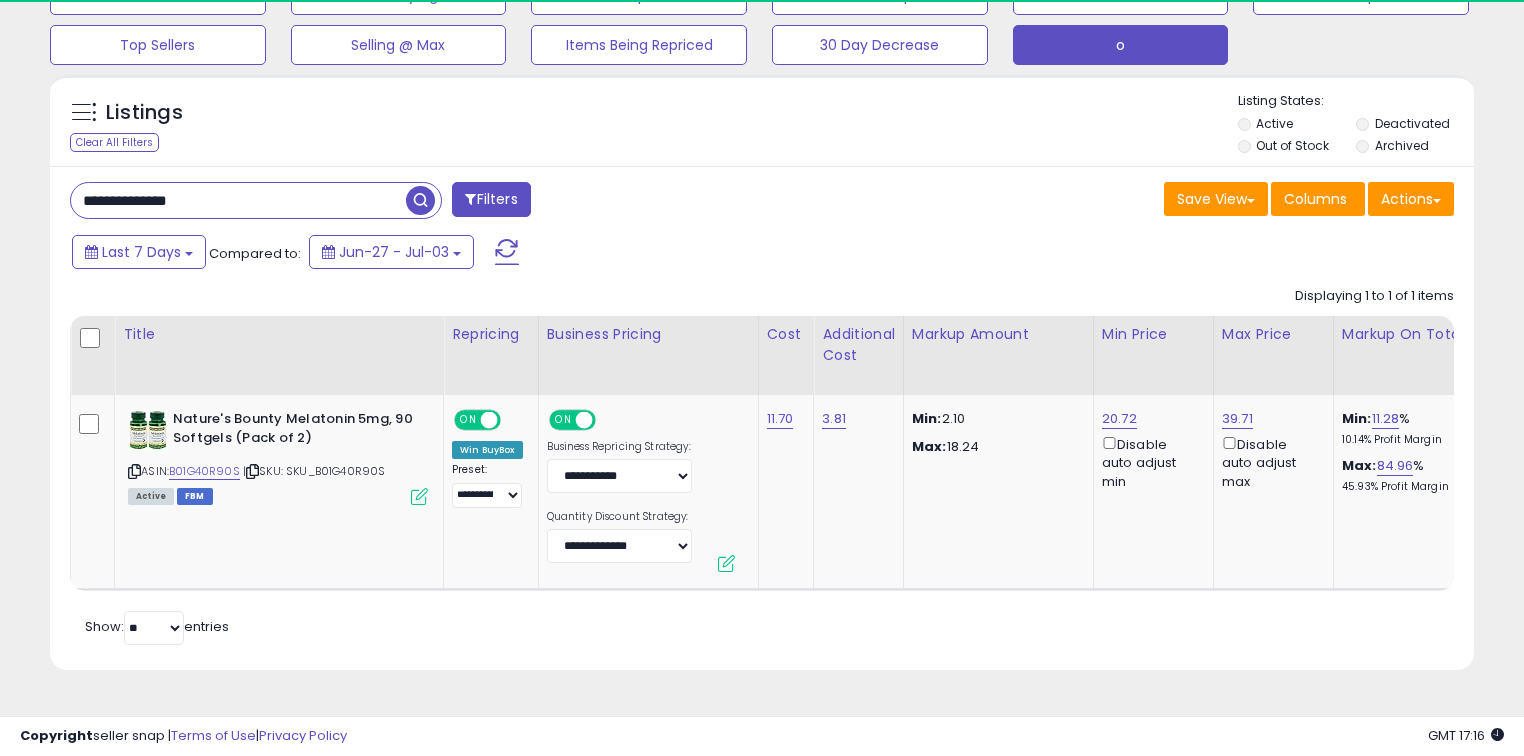 click on "**********" at bounding box center [238, 200] 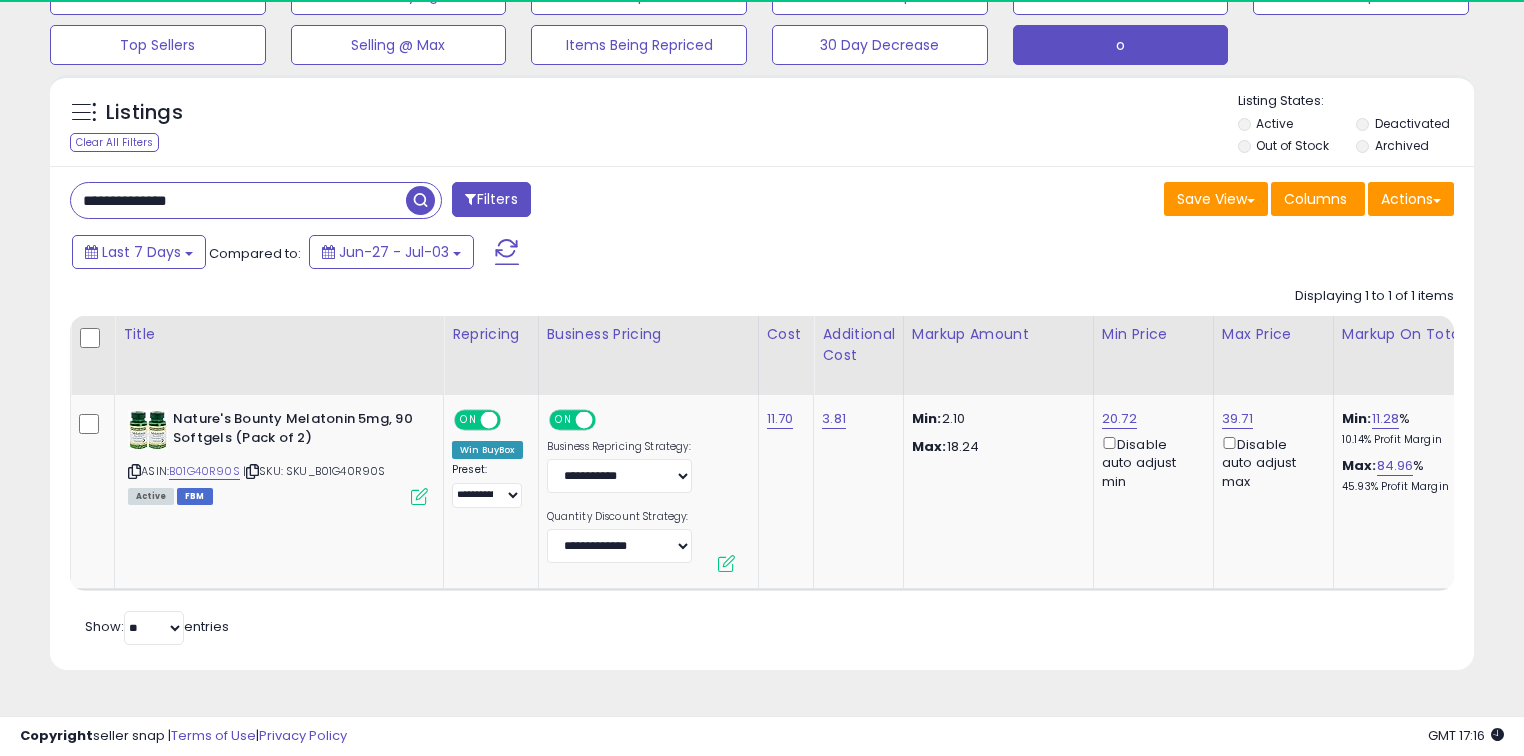 paste 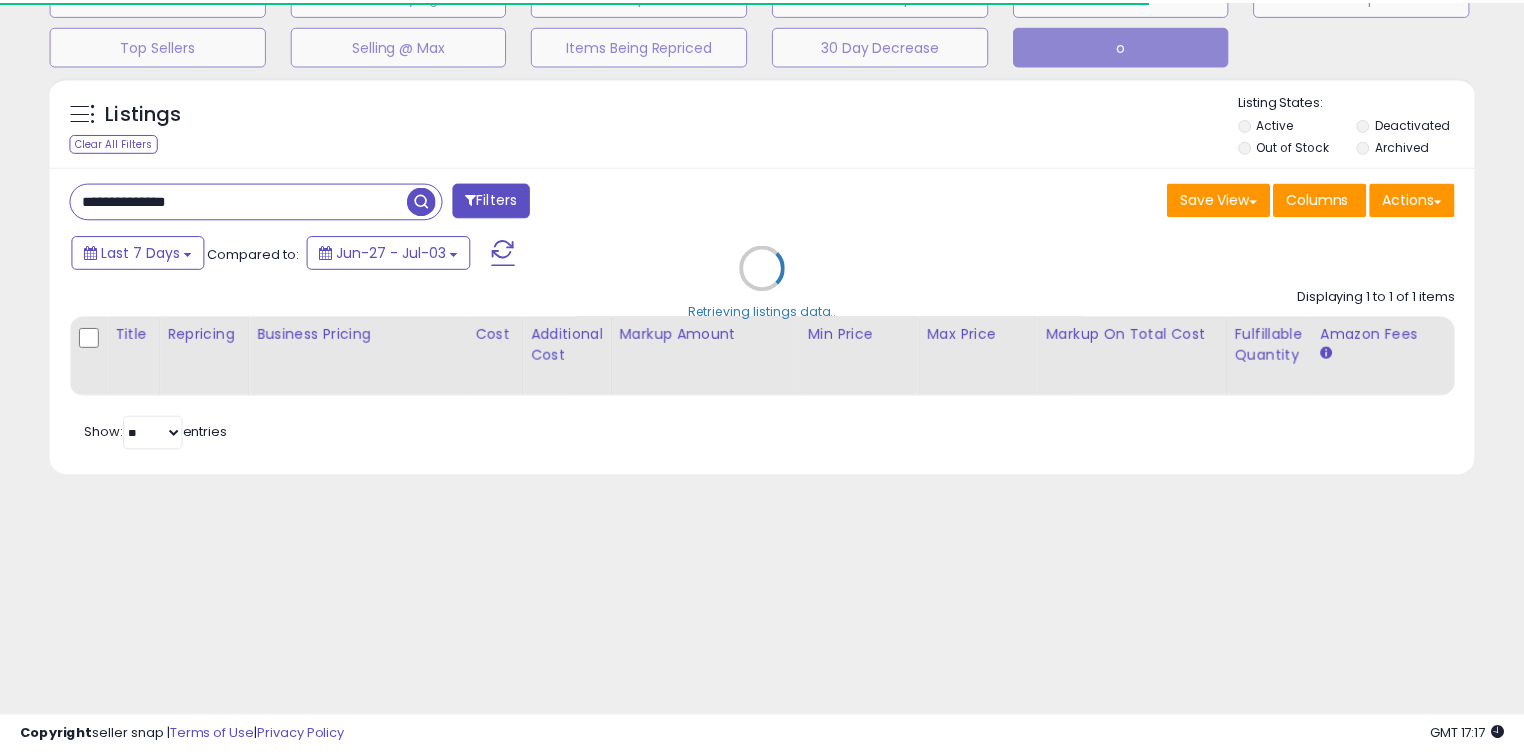 scroll, scrollTop: 140, scrollLeft: 0, axis: vertical 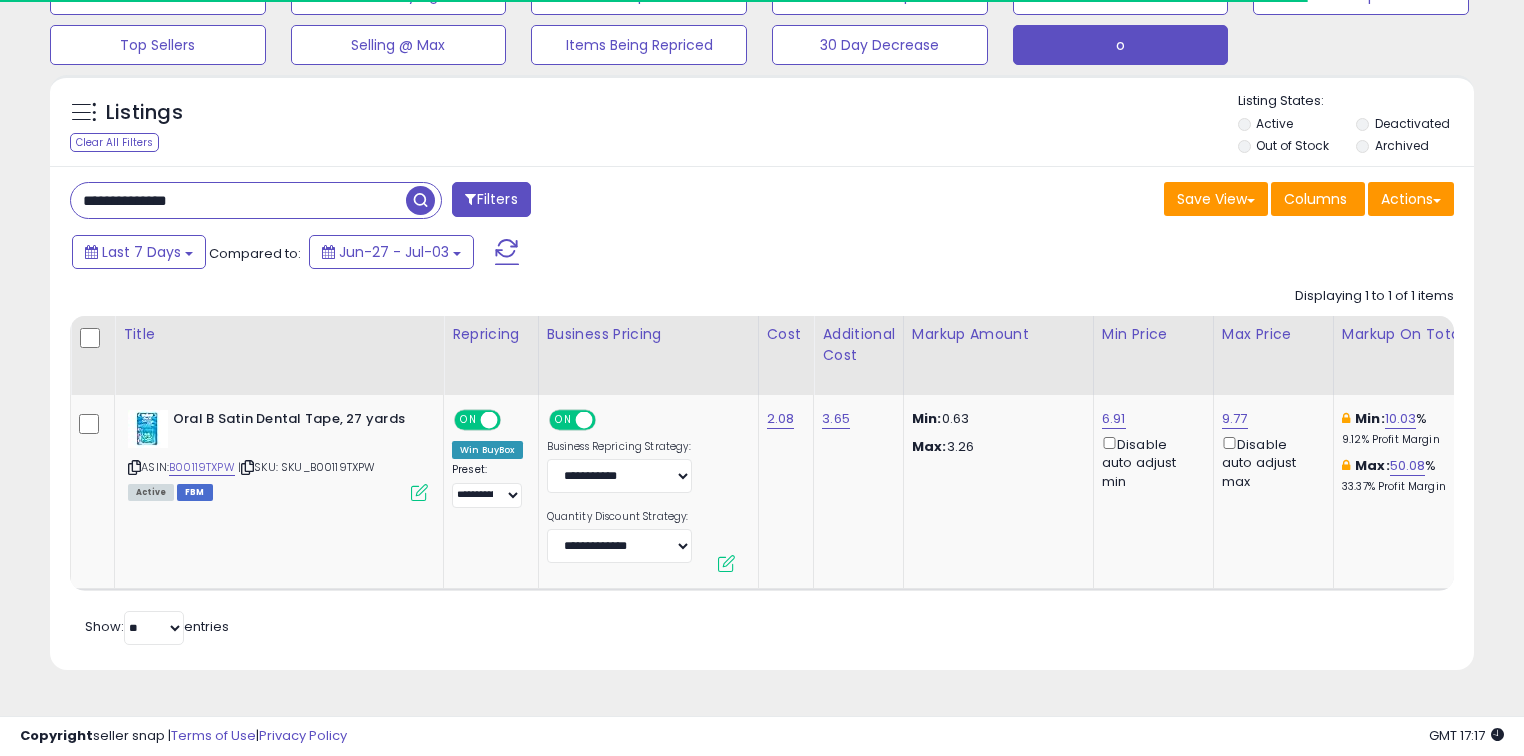 click on "**********" at bounding box center (238, 200) 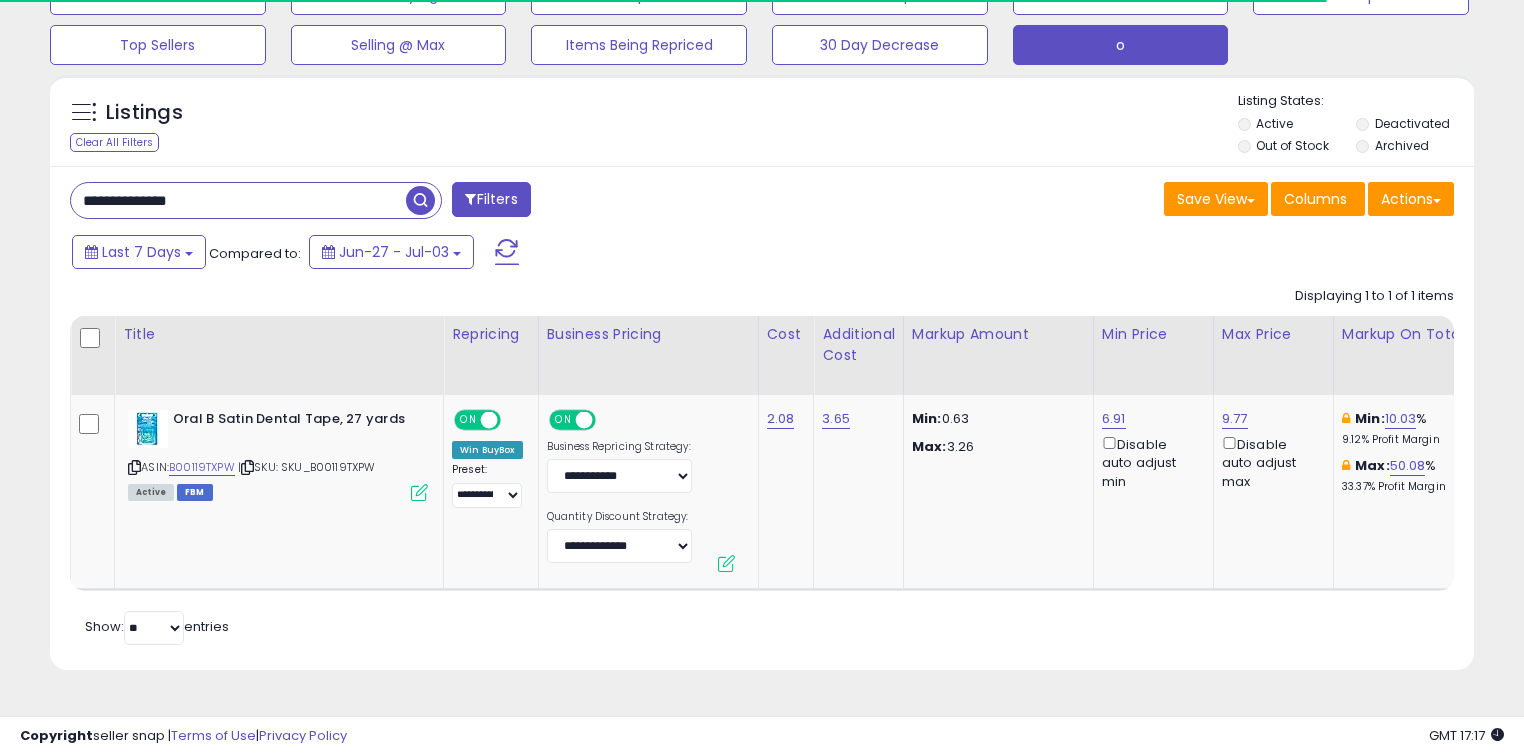 click on "**********" at bounding box center (238, 200) 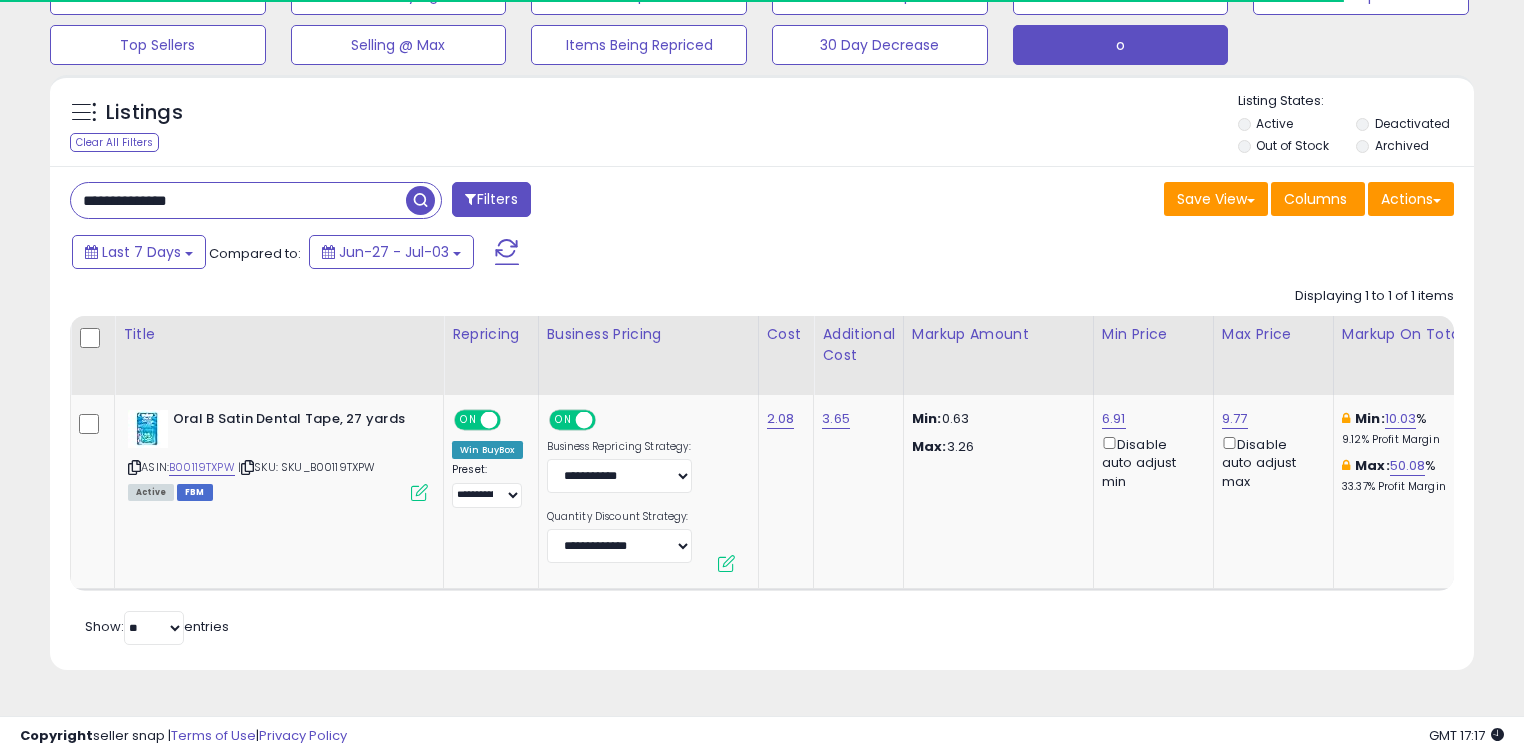 paste 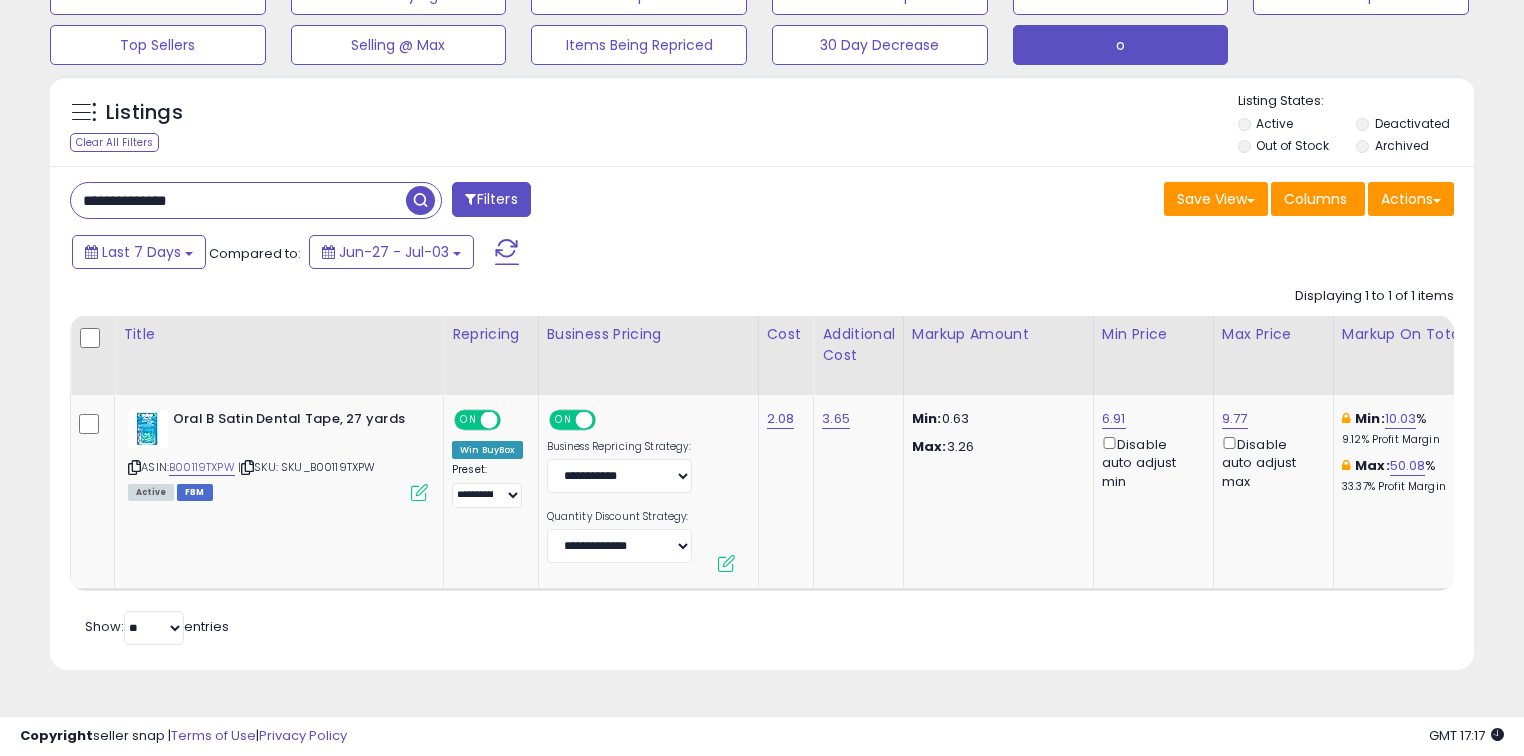 scroll, scrollTop: 0, scrollLeft: 362, axis: horizontal 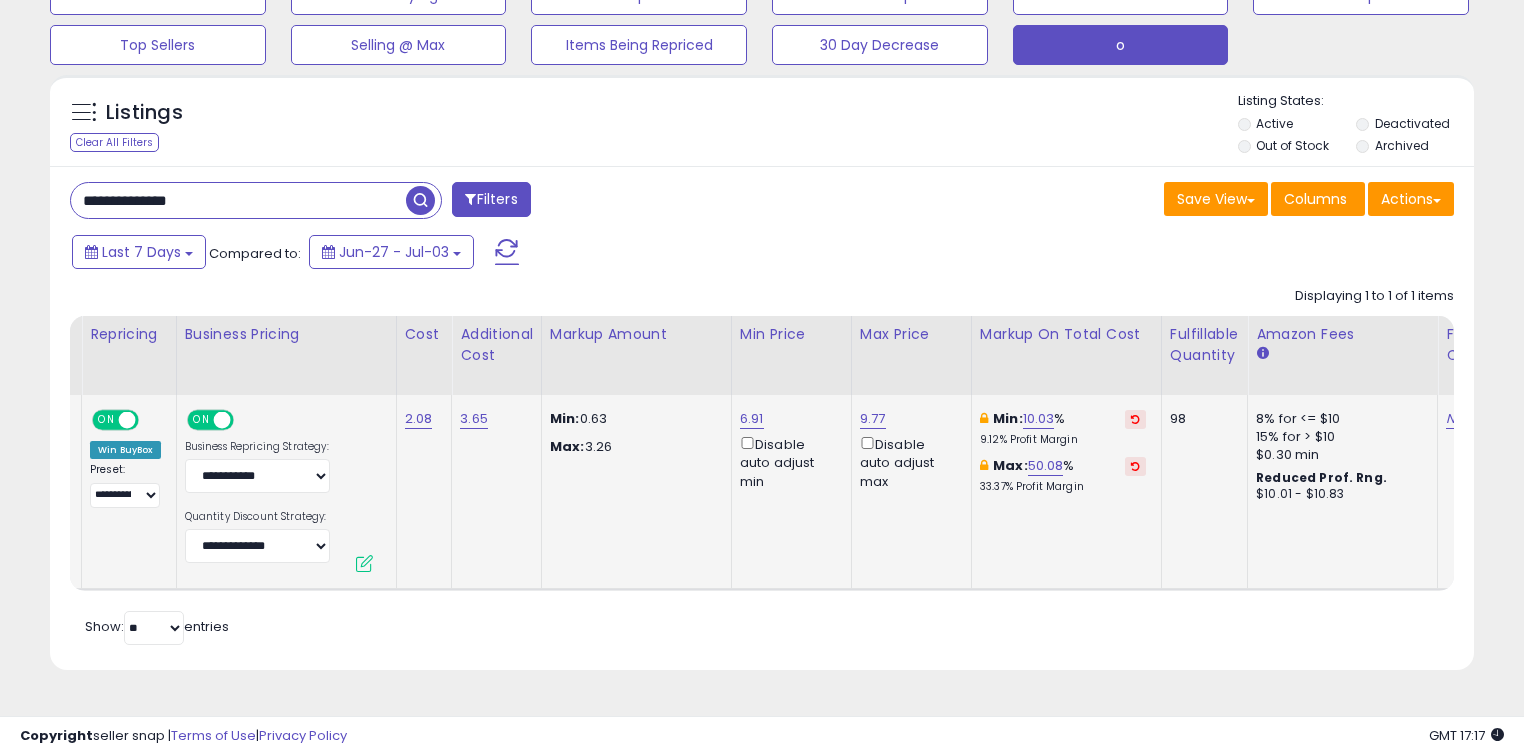click at bounding box center (1135, 466) 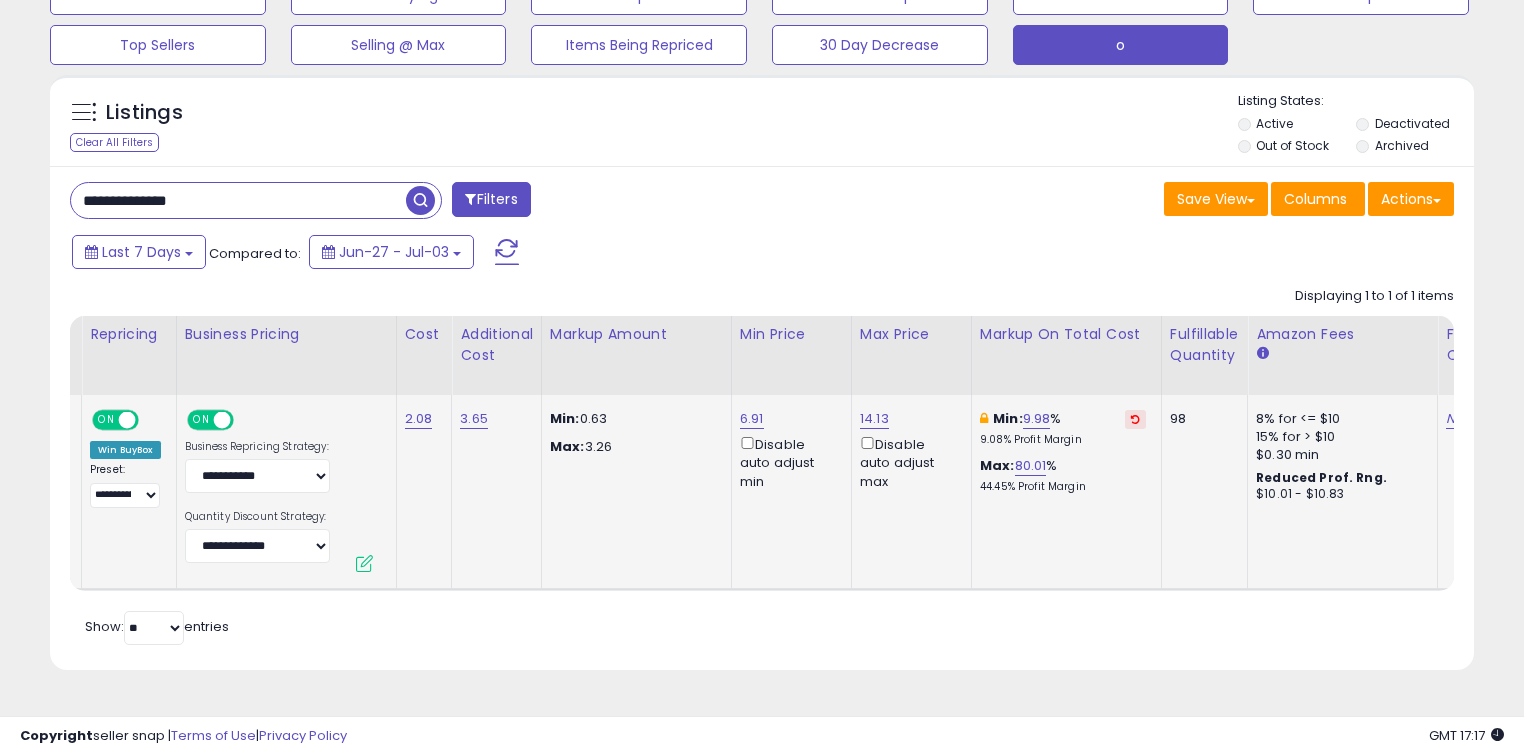 click at bounding box center [1135, 419] 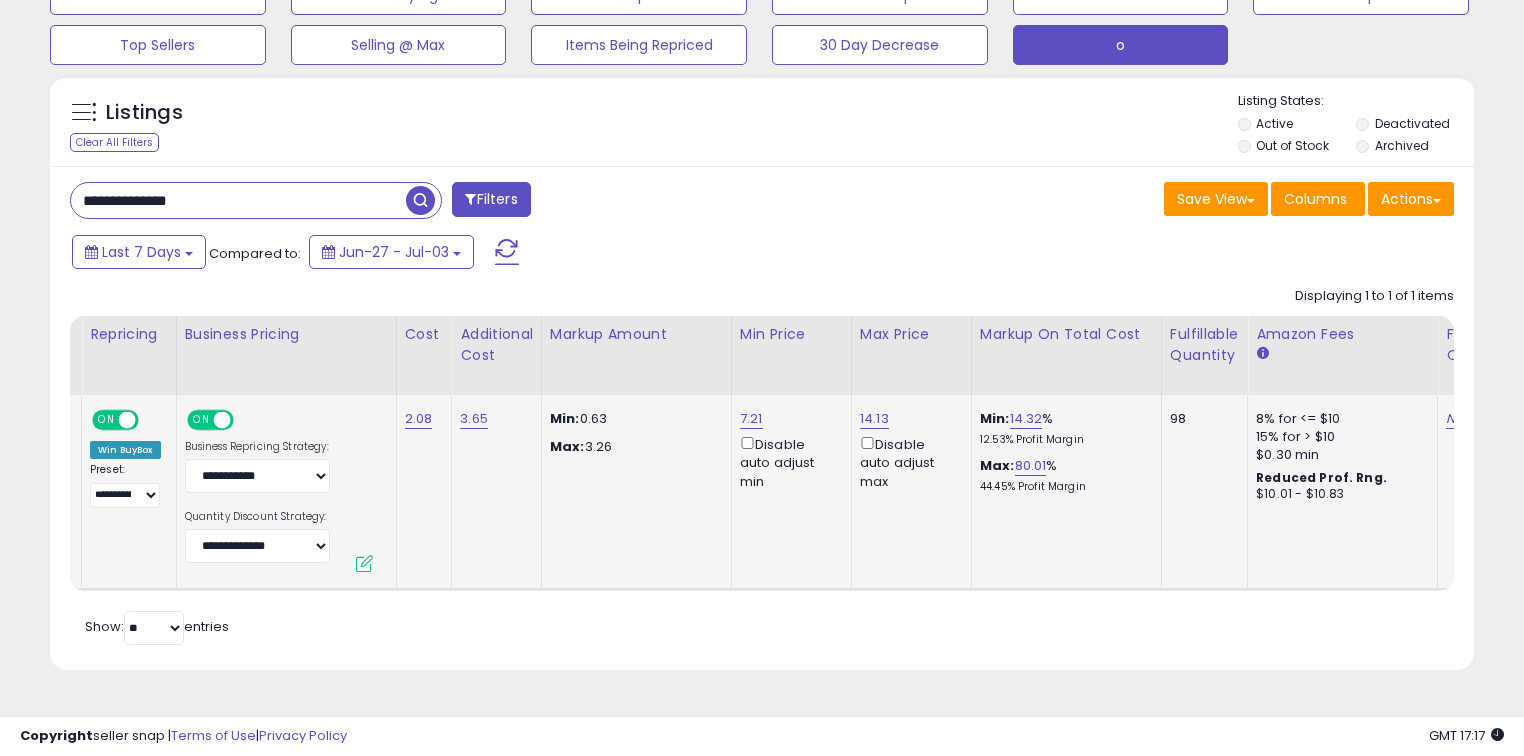 click at bounding box center (507, 252) 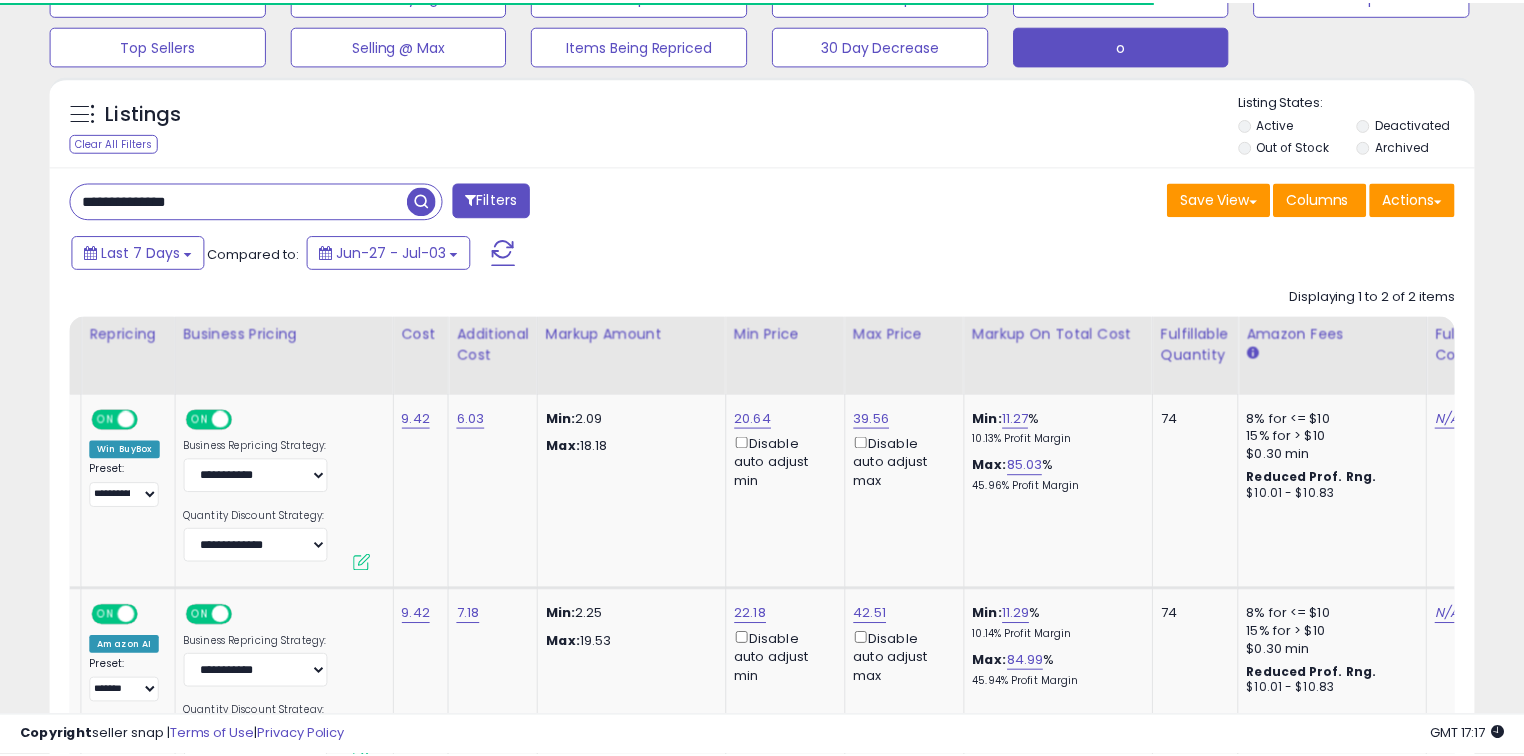 scroll, scrollTop: 140, scrollLeft: 0, axis: vertical 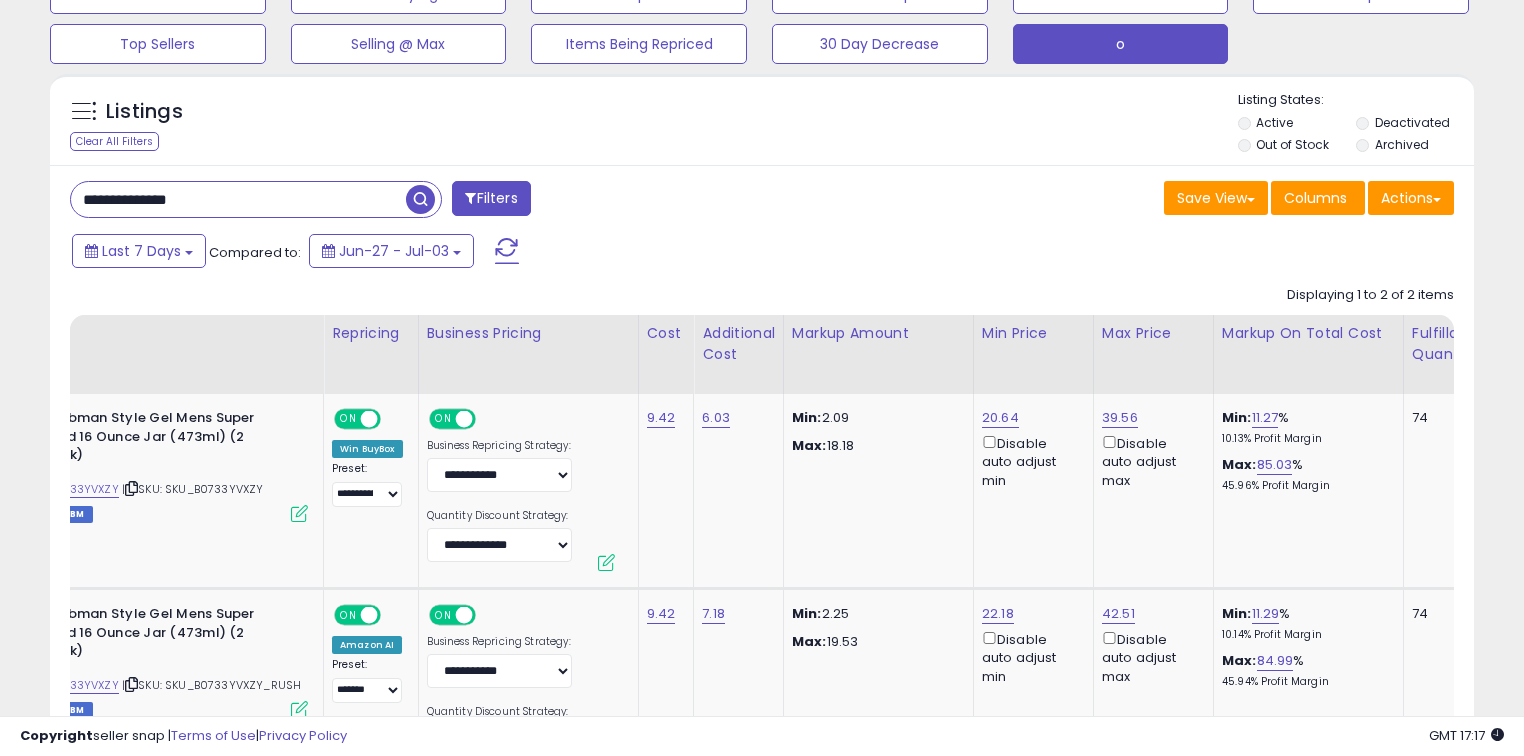 click on "**********" at bounding box center (238, 199) 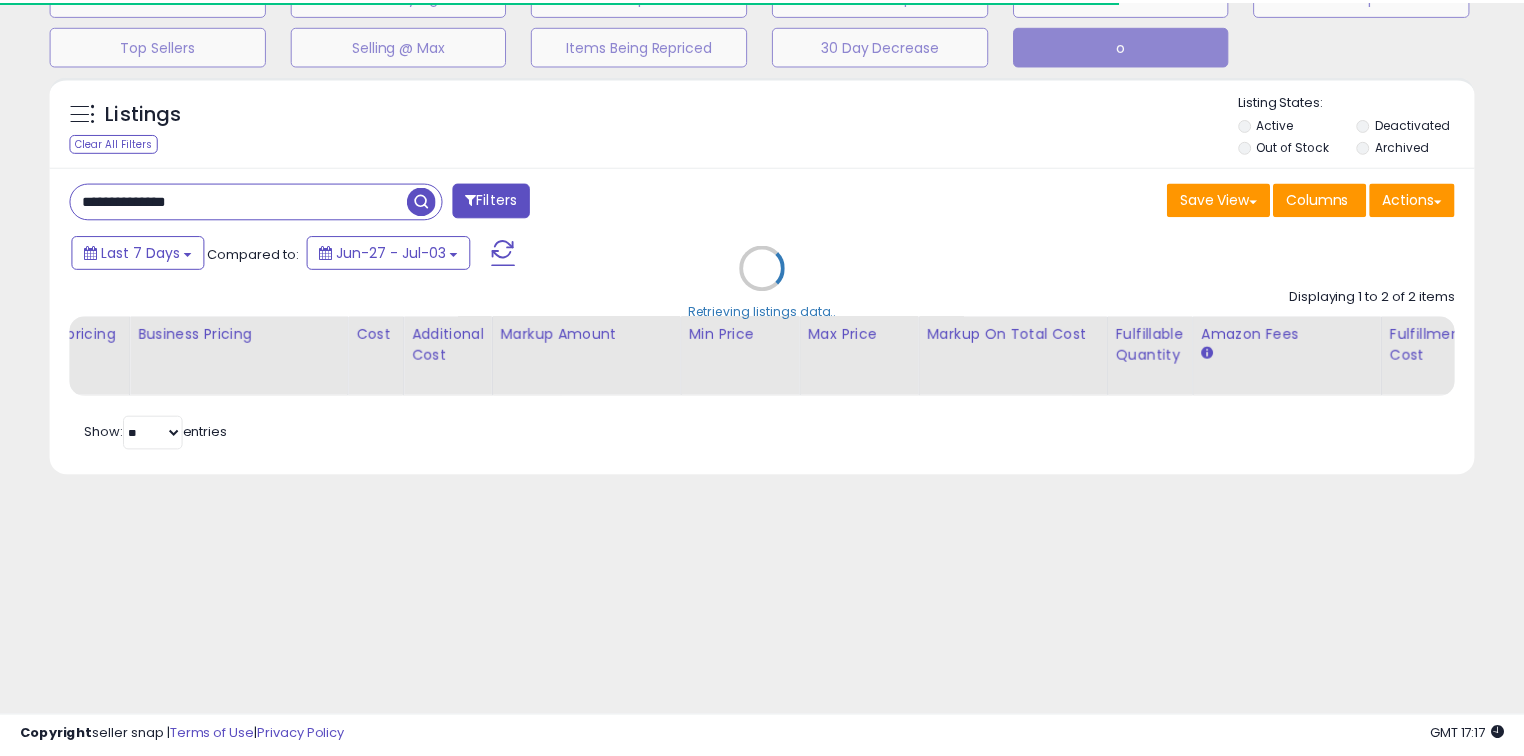 scroll, scrollTop: 140, scrollLeft: 0, axis: vertical 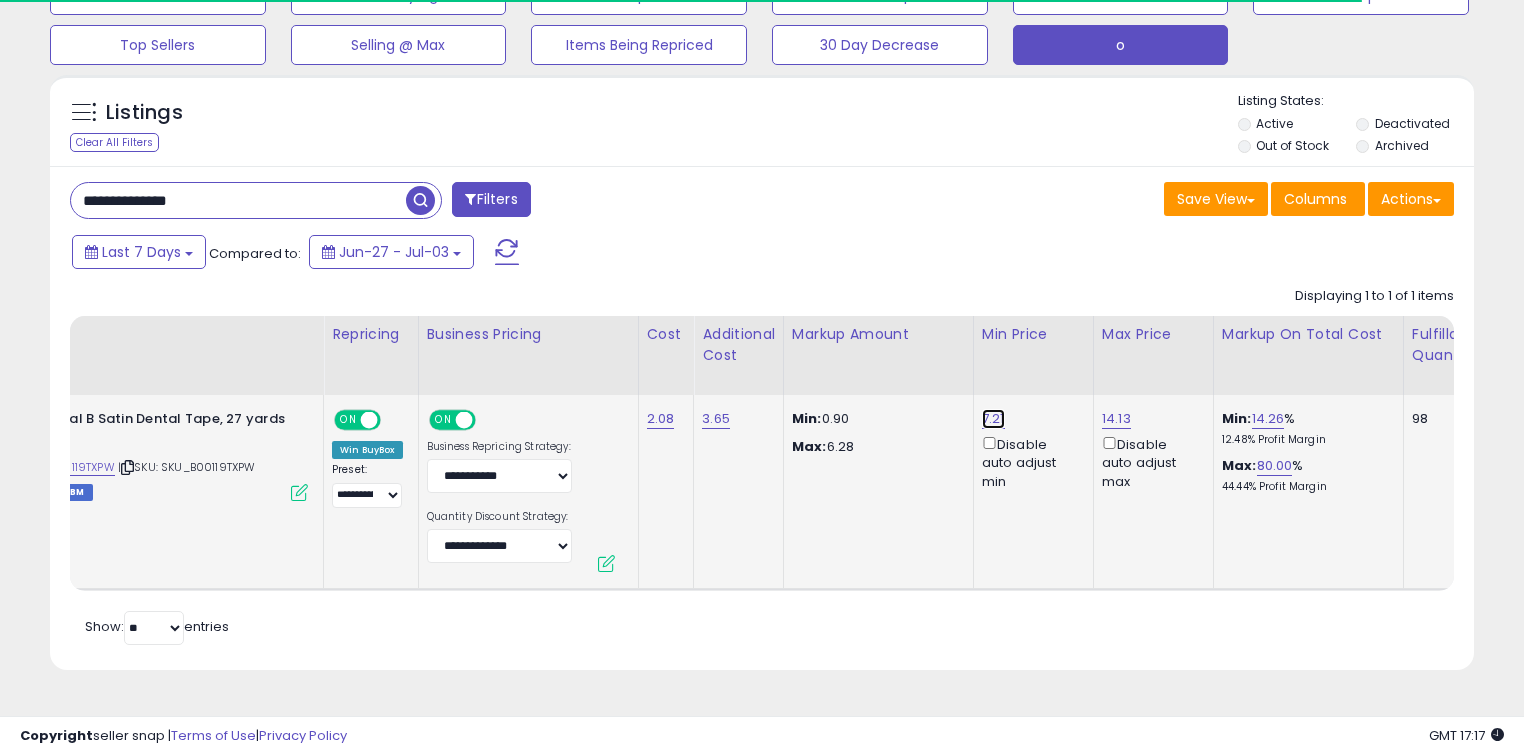 click on "7.21" at bounding box center (993, 419) 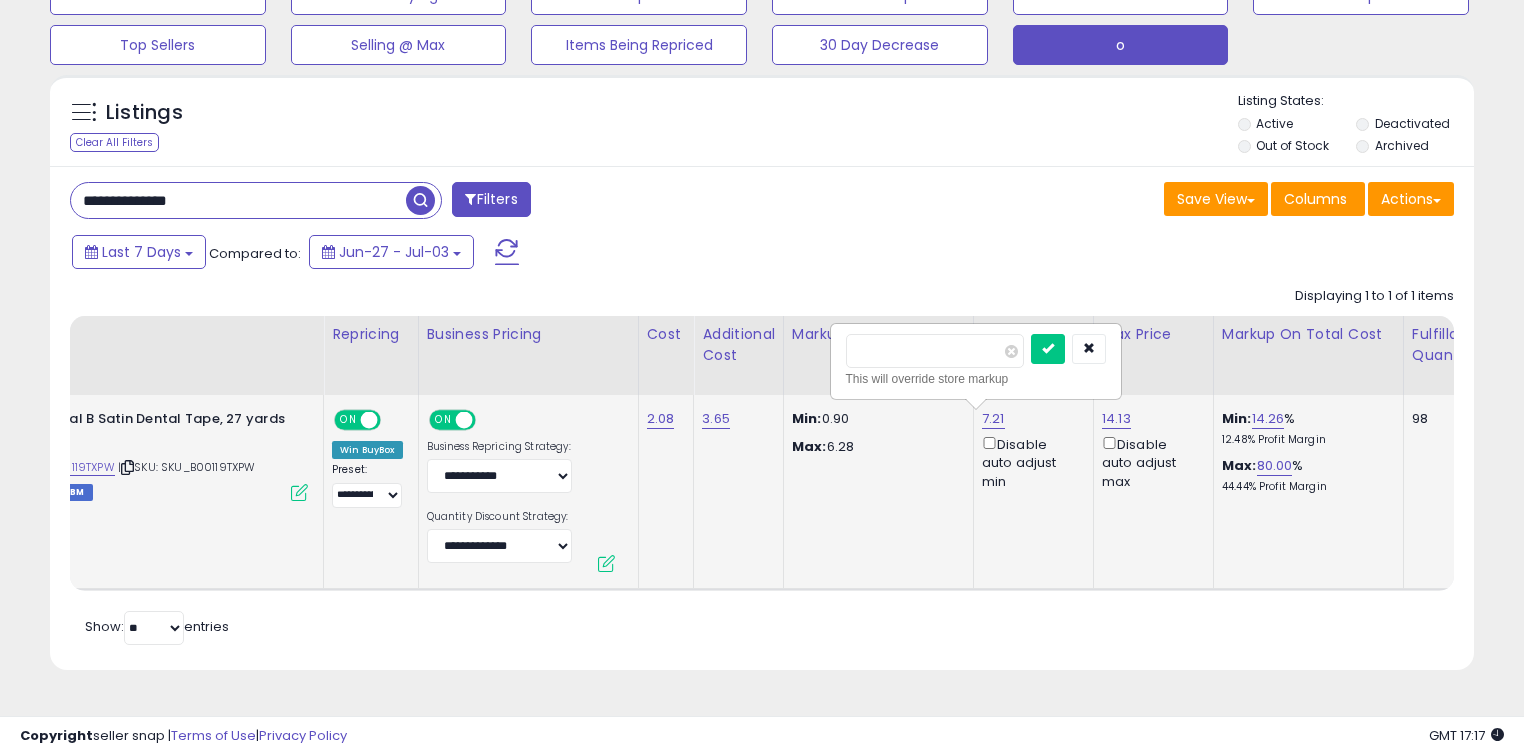 drag, startPoint x: 870, startPoint y: 346, endPoint x: 885, endPoint y: 351, distance: 15.811388 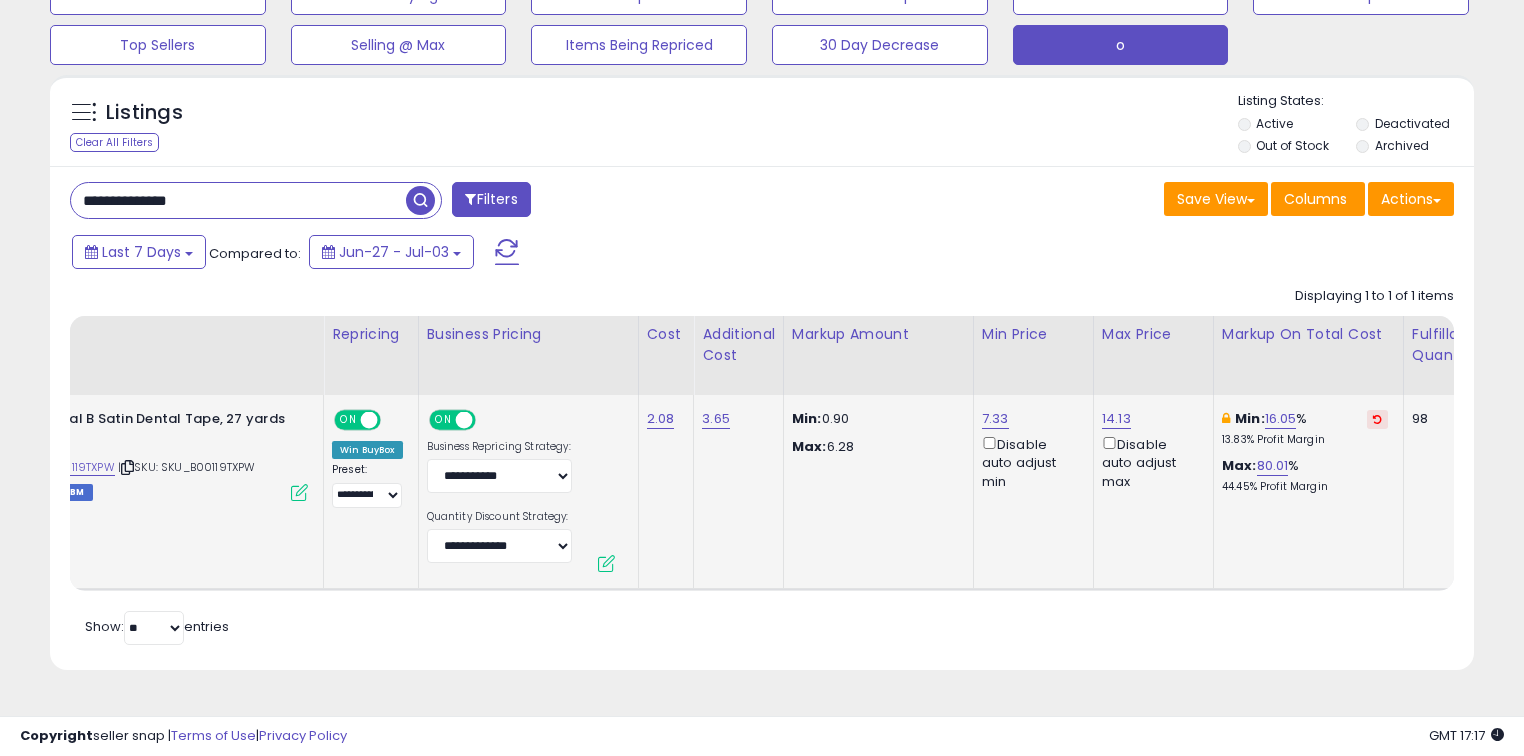 click on "**********" at bounding box center (238, 200) 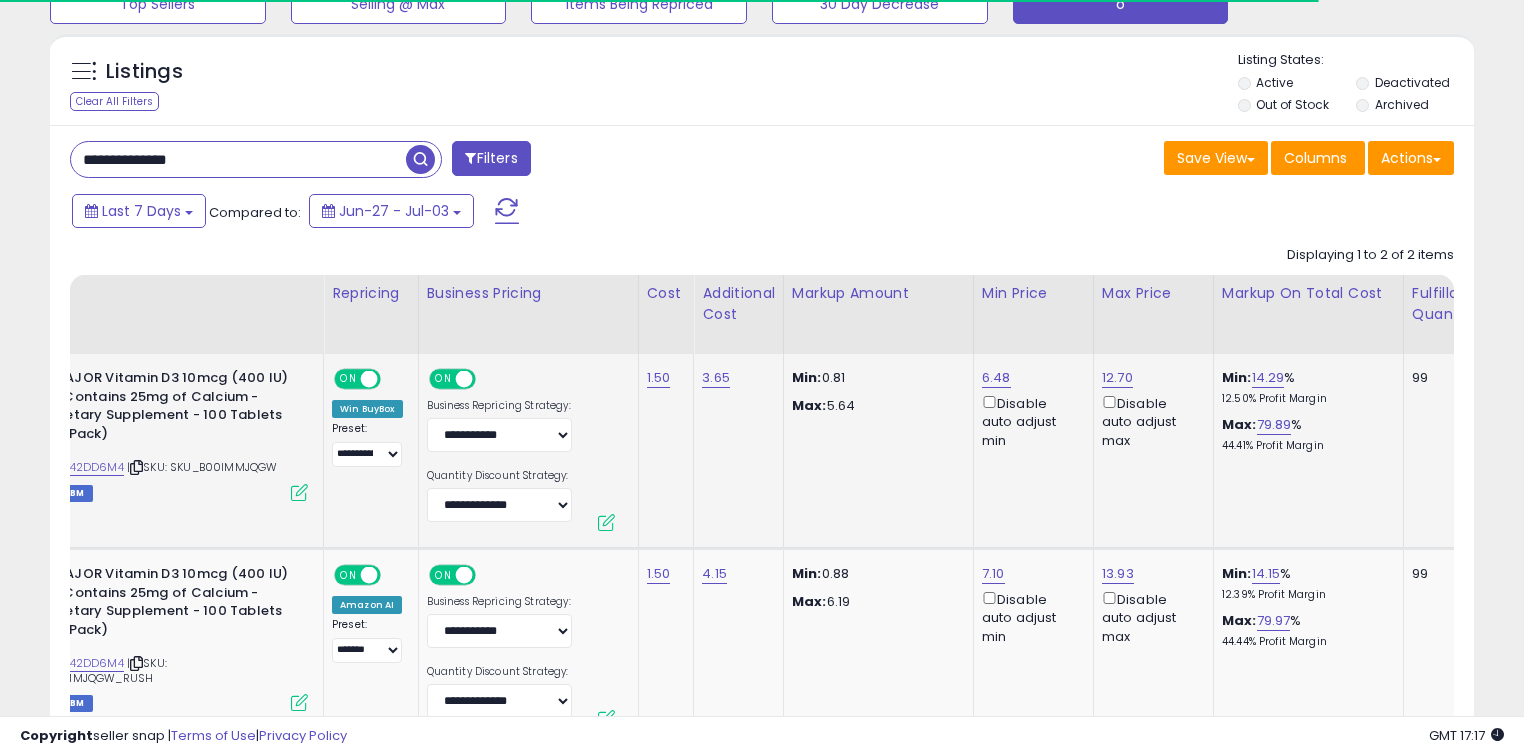 scroll, scrollTop: 220, scrollLeft: 0, axis: vertical 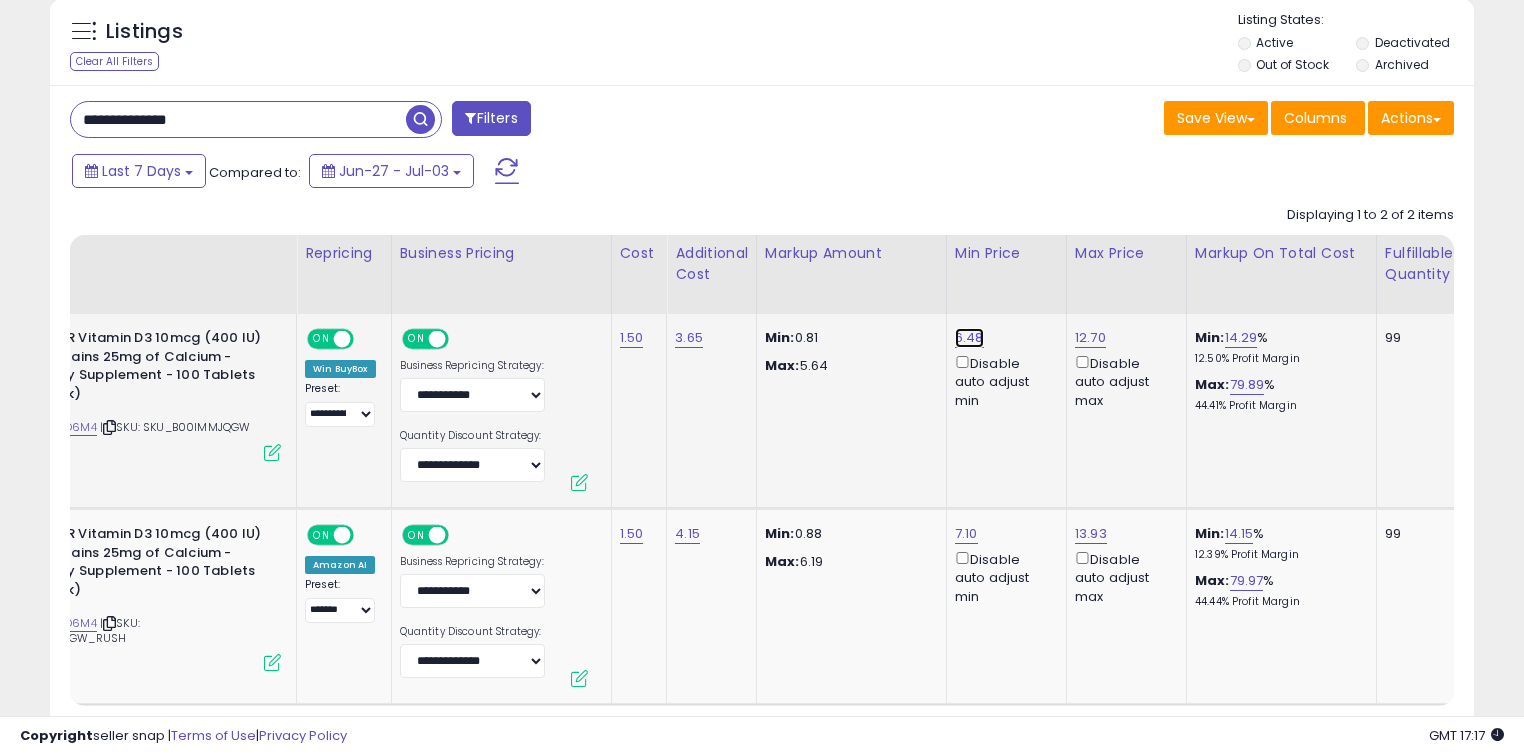 click on "6.48" at bounding box center [969, 338] 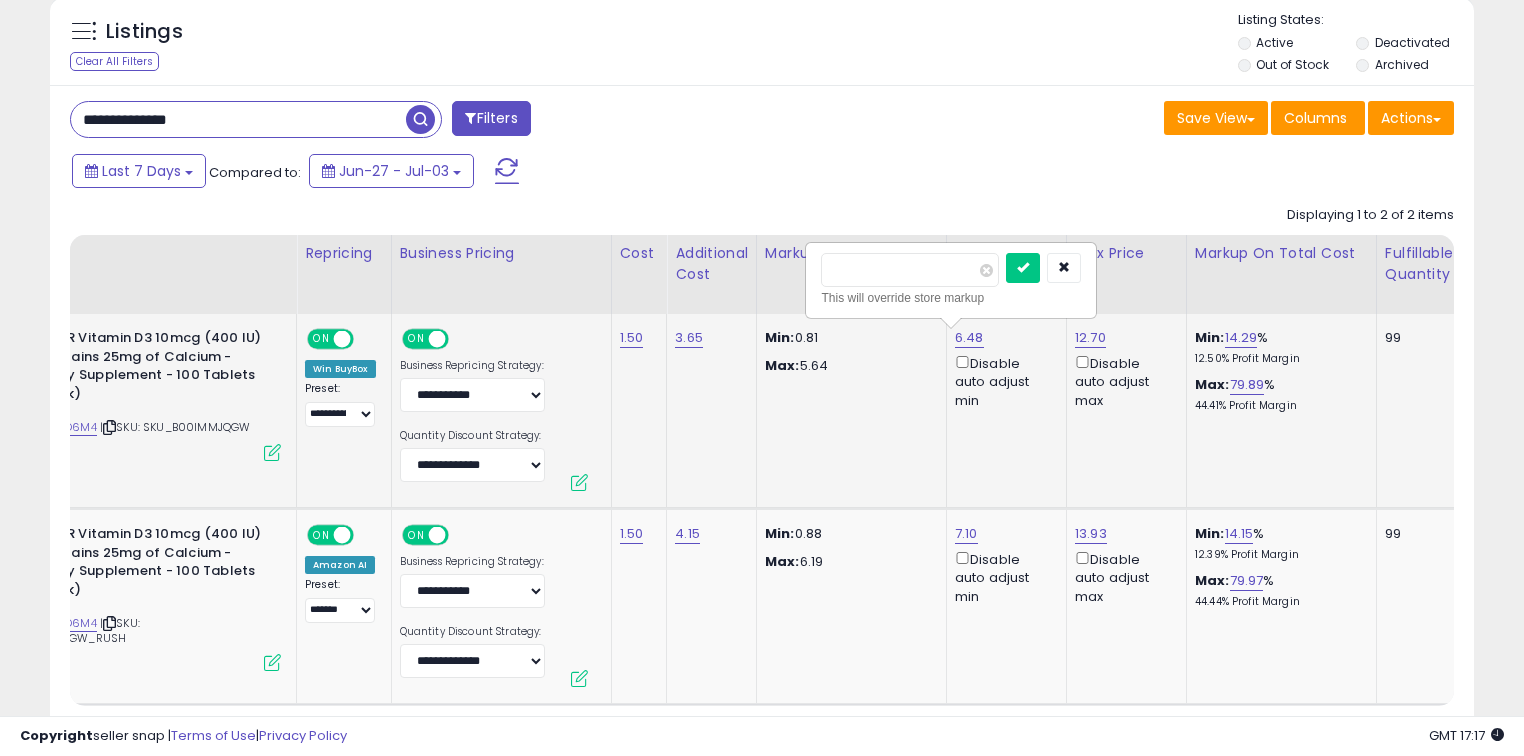 drag, startPoint x: 848, startPoint y: 268, endPoint x: 865, endPoint y: 272, distance: 17.464249 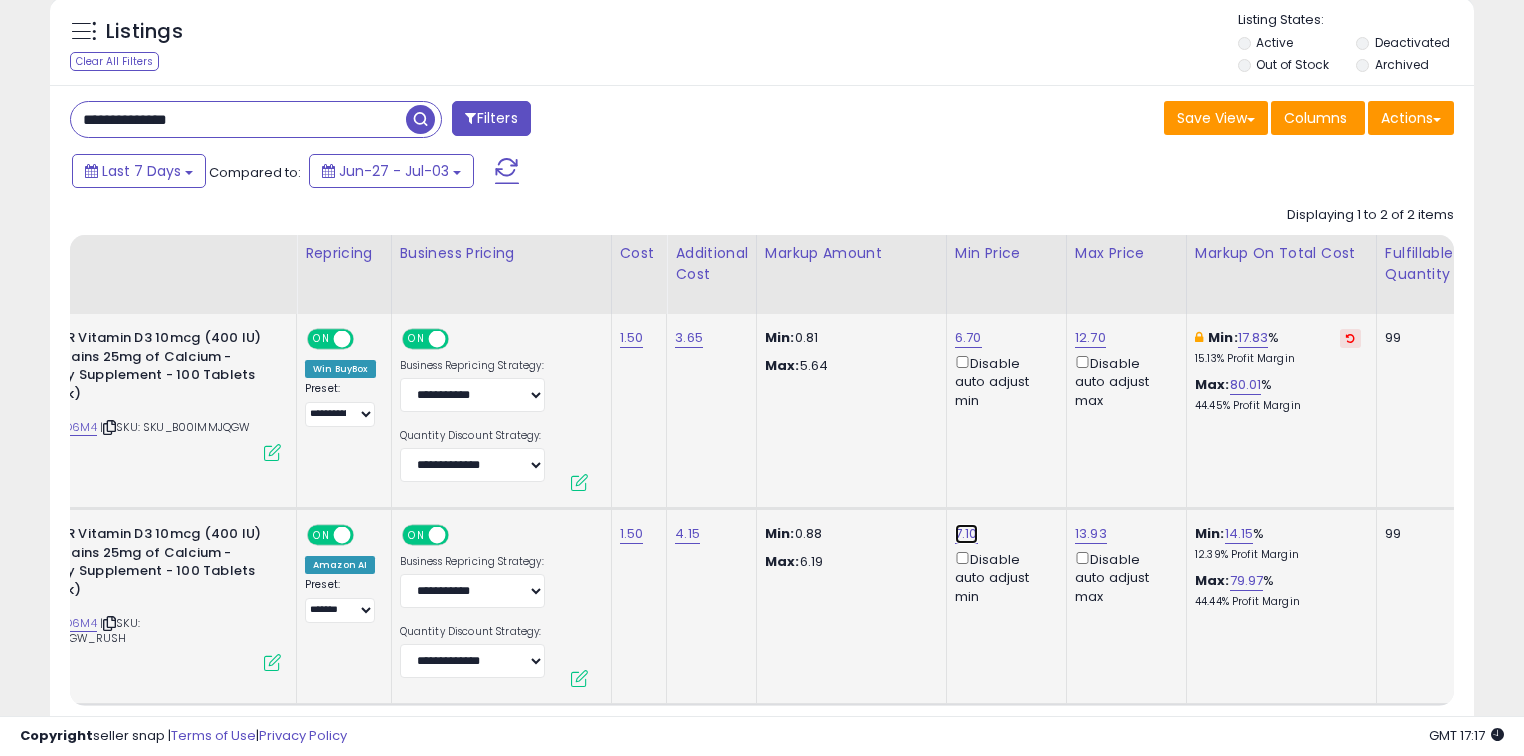 click on "7.10" at bounding box center [968, 338] 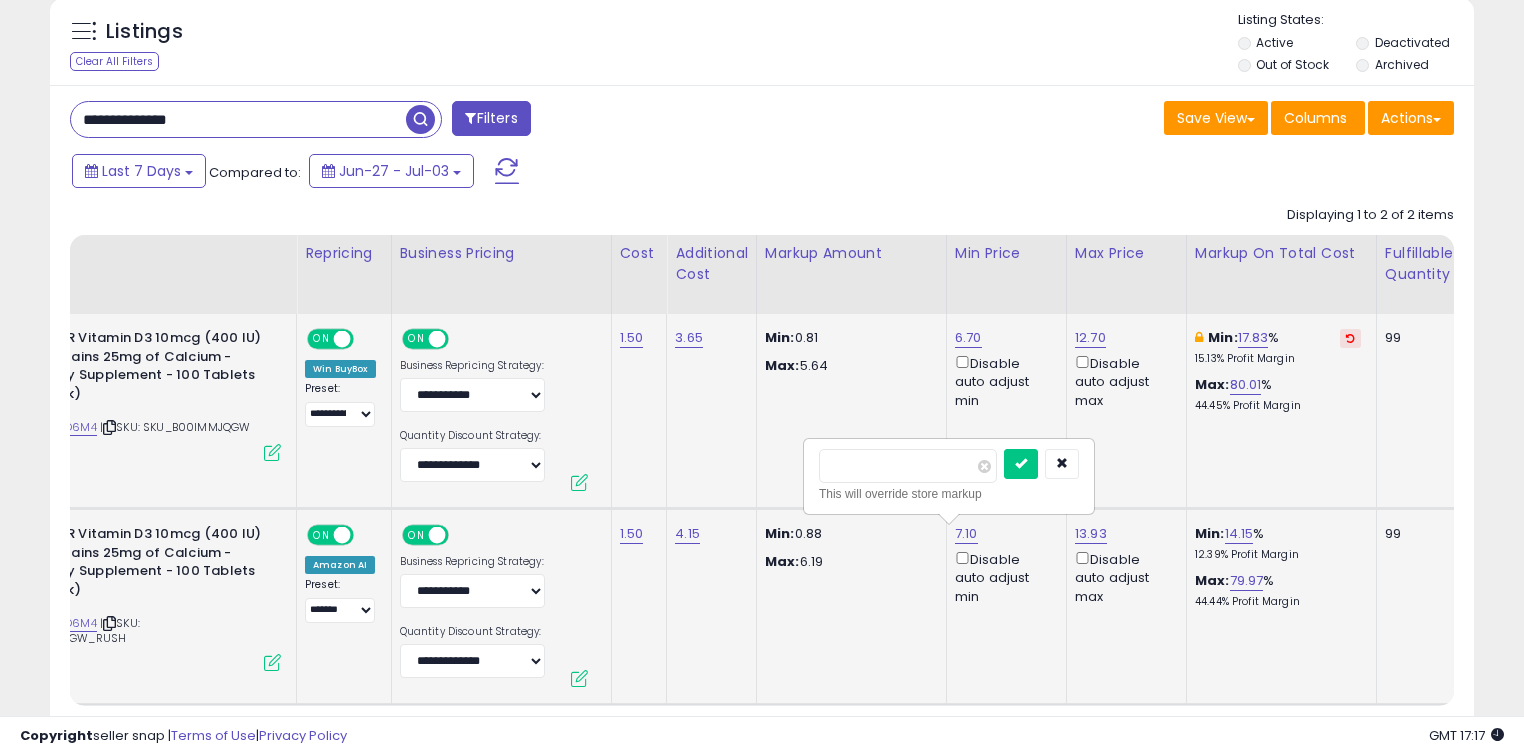 click on "****" at bounding box center [908, 466] 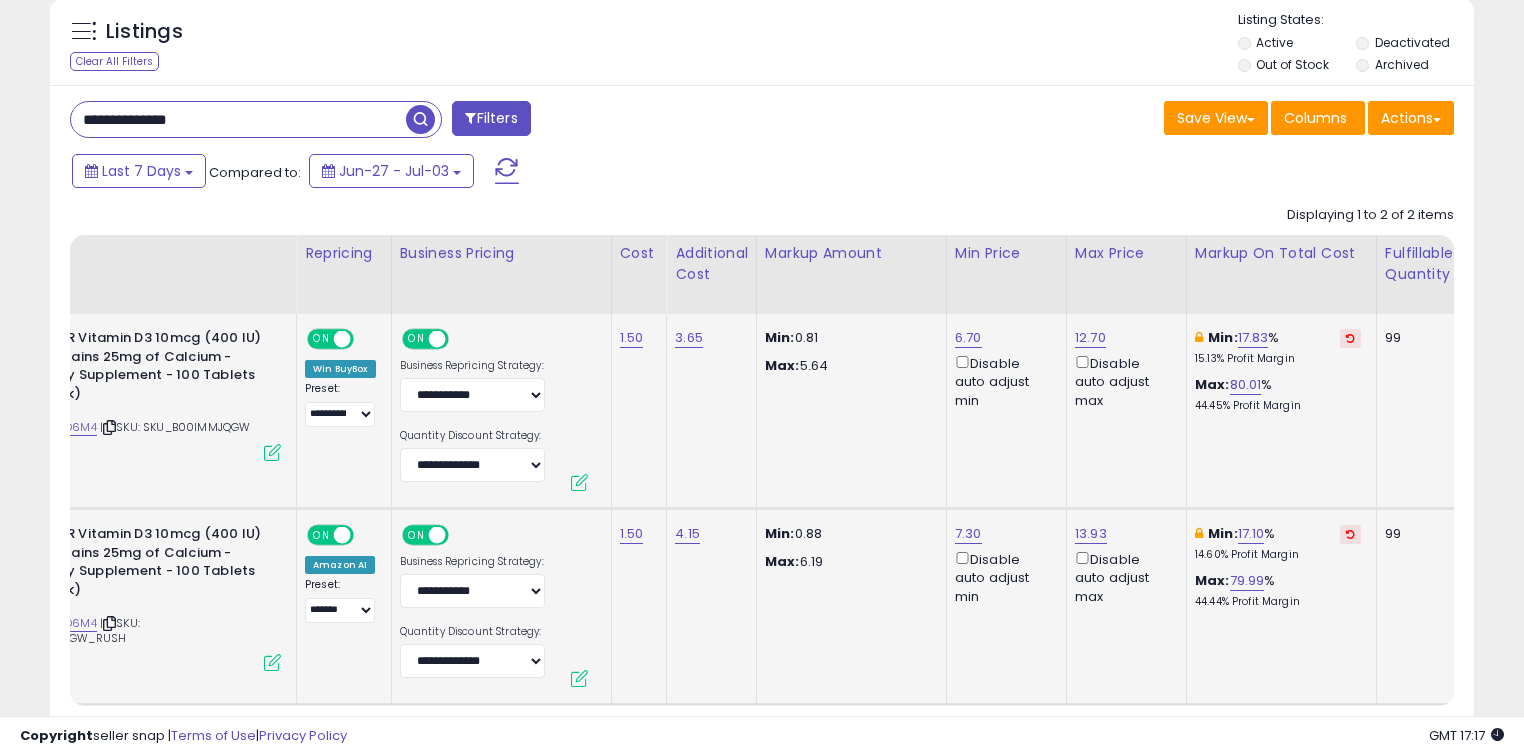 drag, startPoint x: 500, startPoint y: 168, endPoint x: 41, endPoint y: 302, distance: 478.16 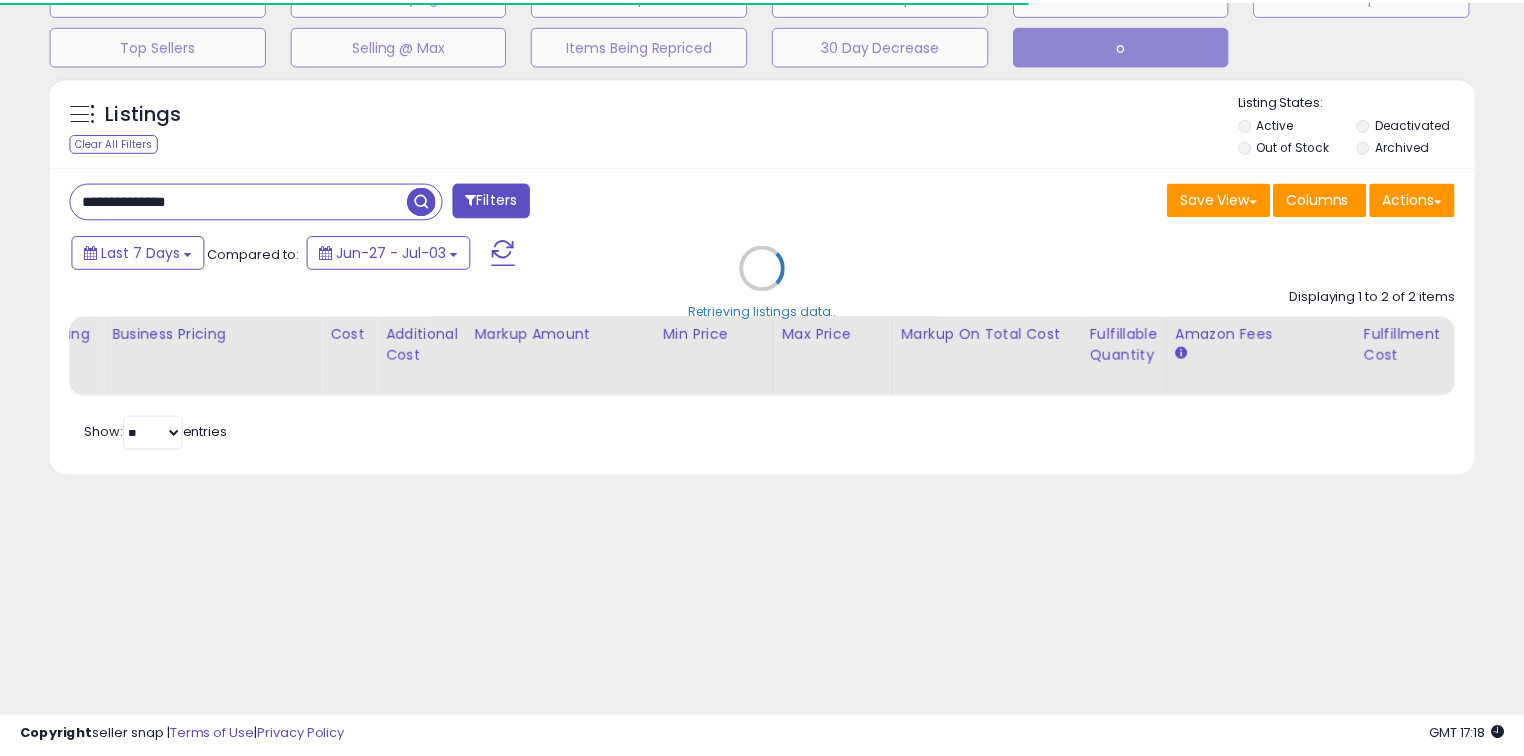 scroll, scrollTop: 220, scrollLeft: 0, axis: vertical 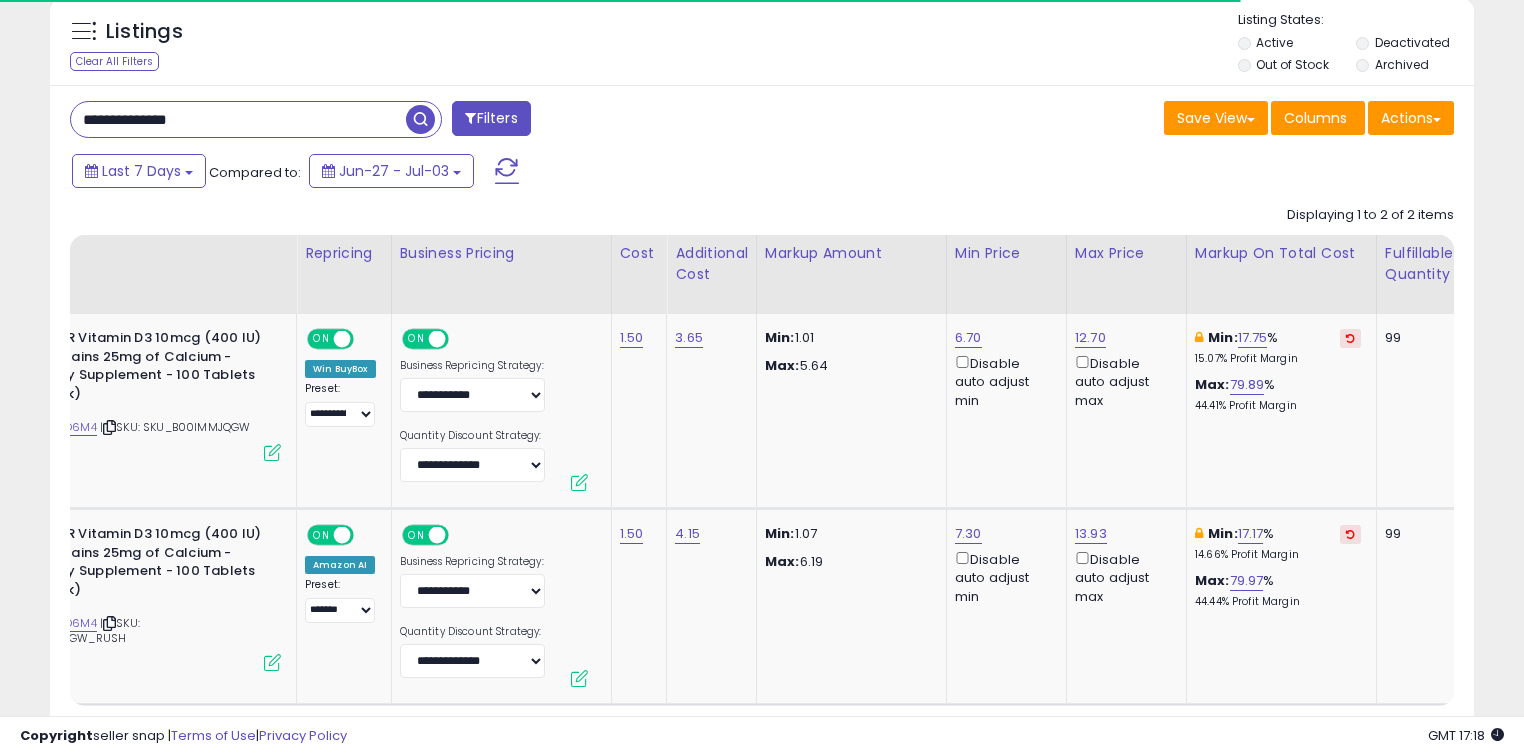 click on "**********" at bounding box center (238, 119) 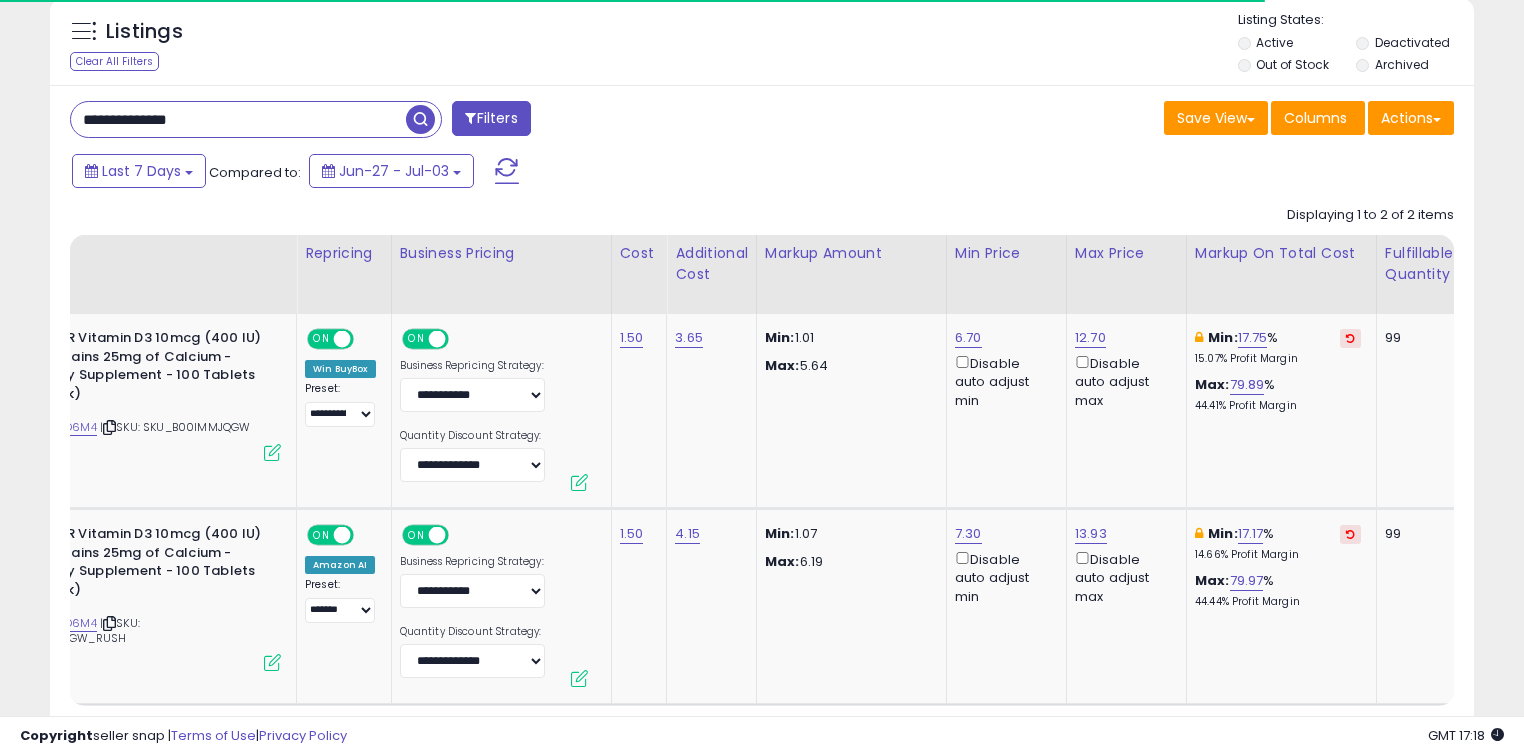 click on "**********" at bounding box center [238, 119] 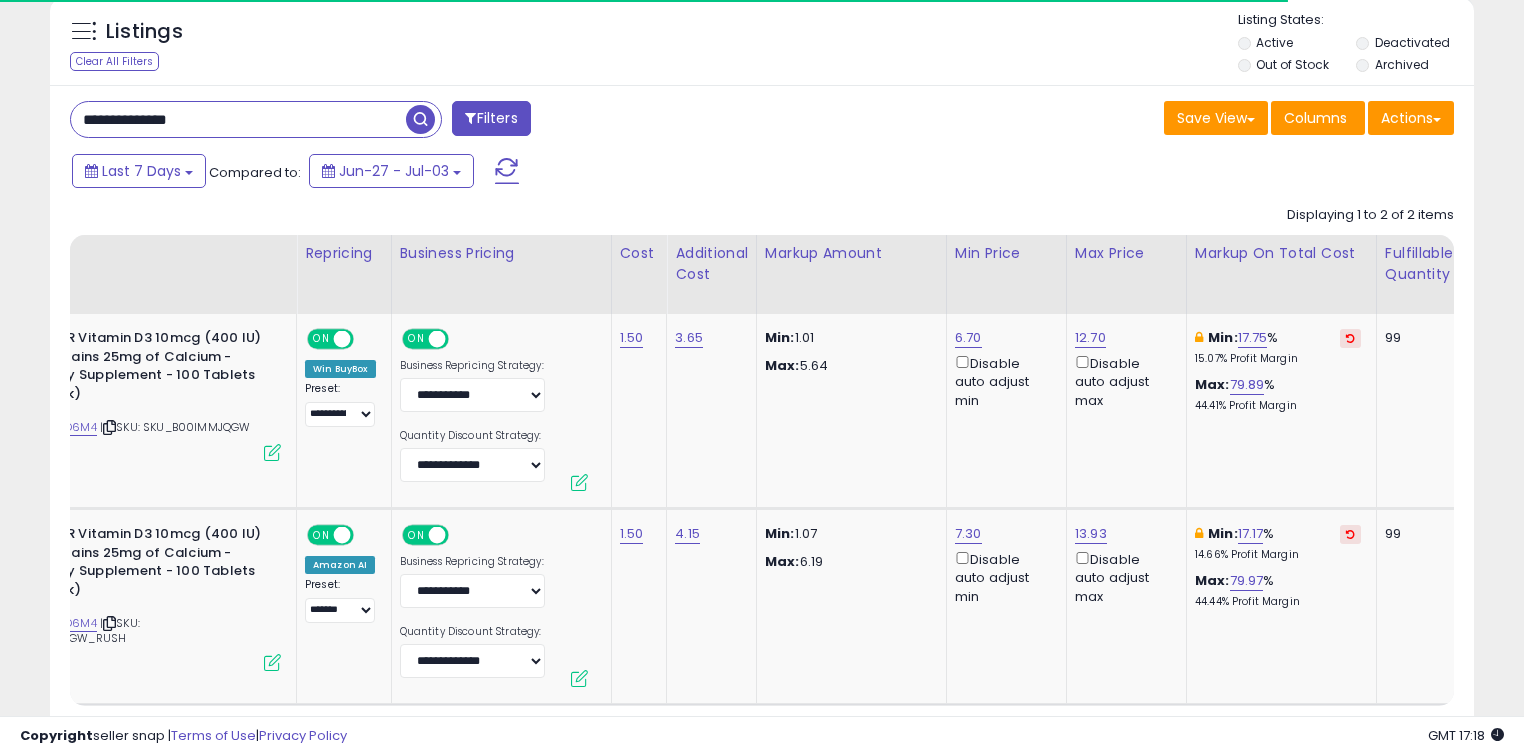 paste 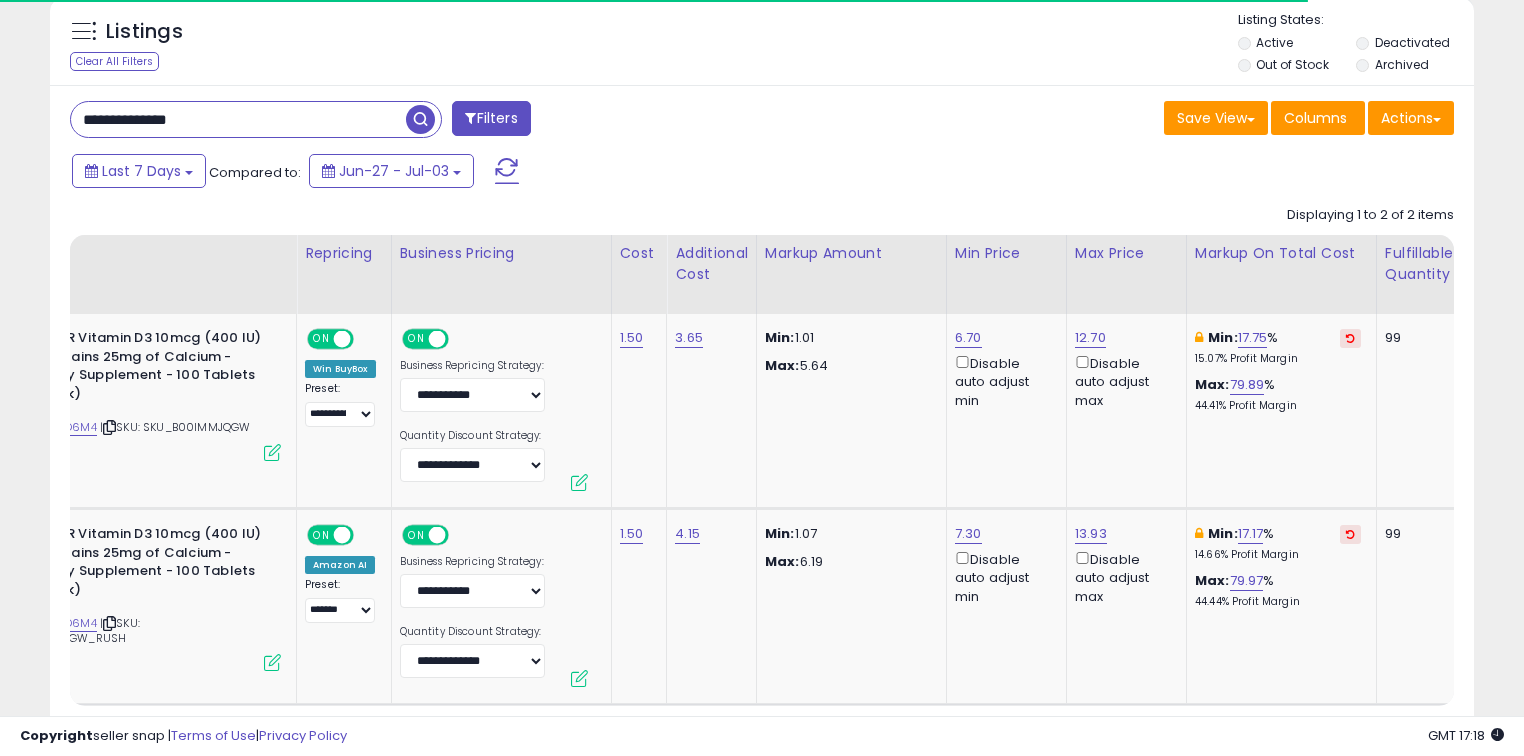 type on "**********" 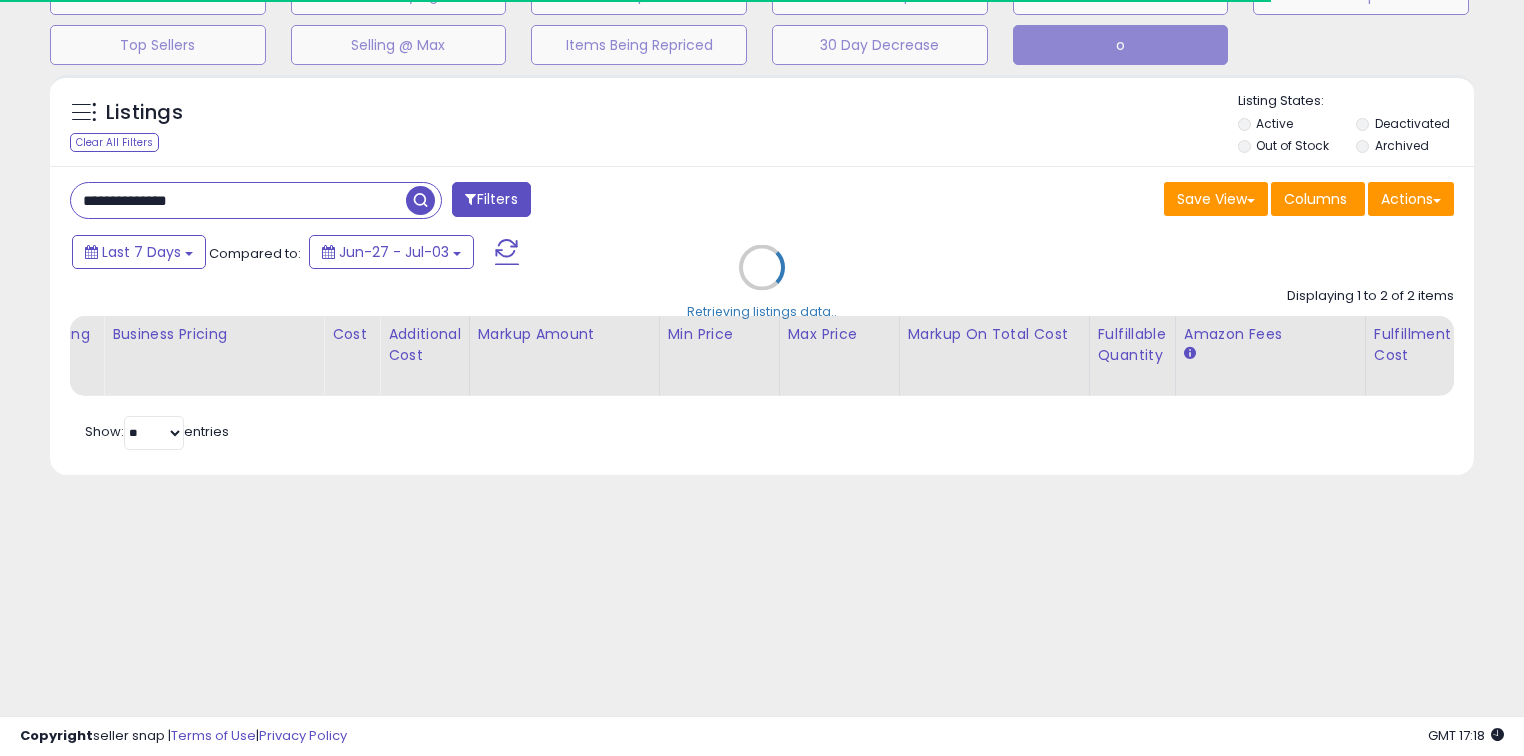 scroll, scrollTop: 140, scrollLeft: 0, axis: vertical 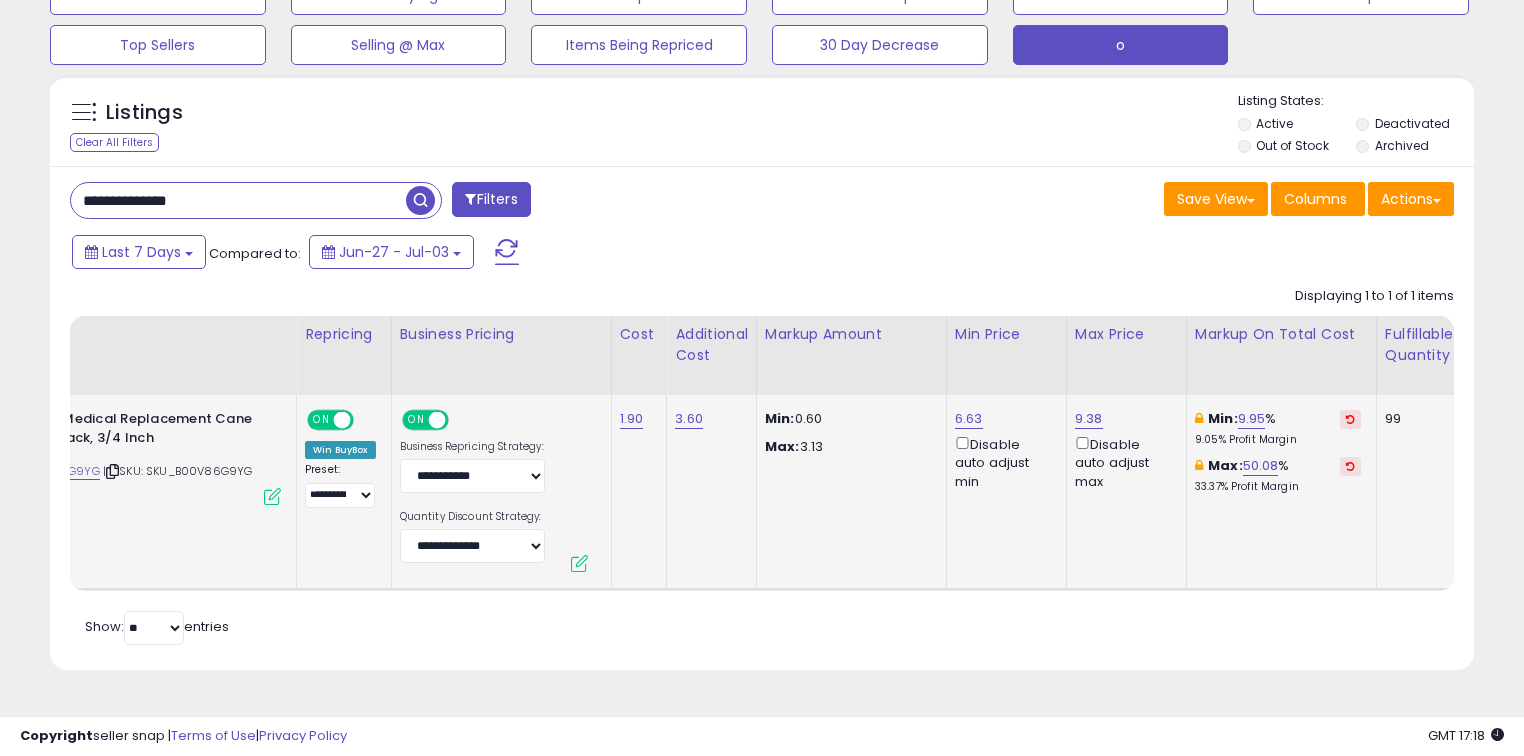 click at bounding box center [1350, 419] 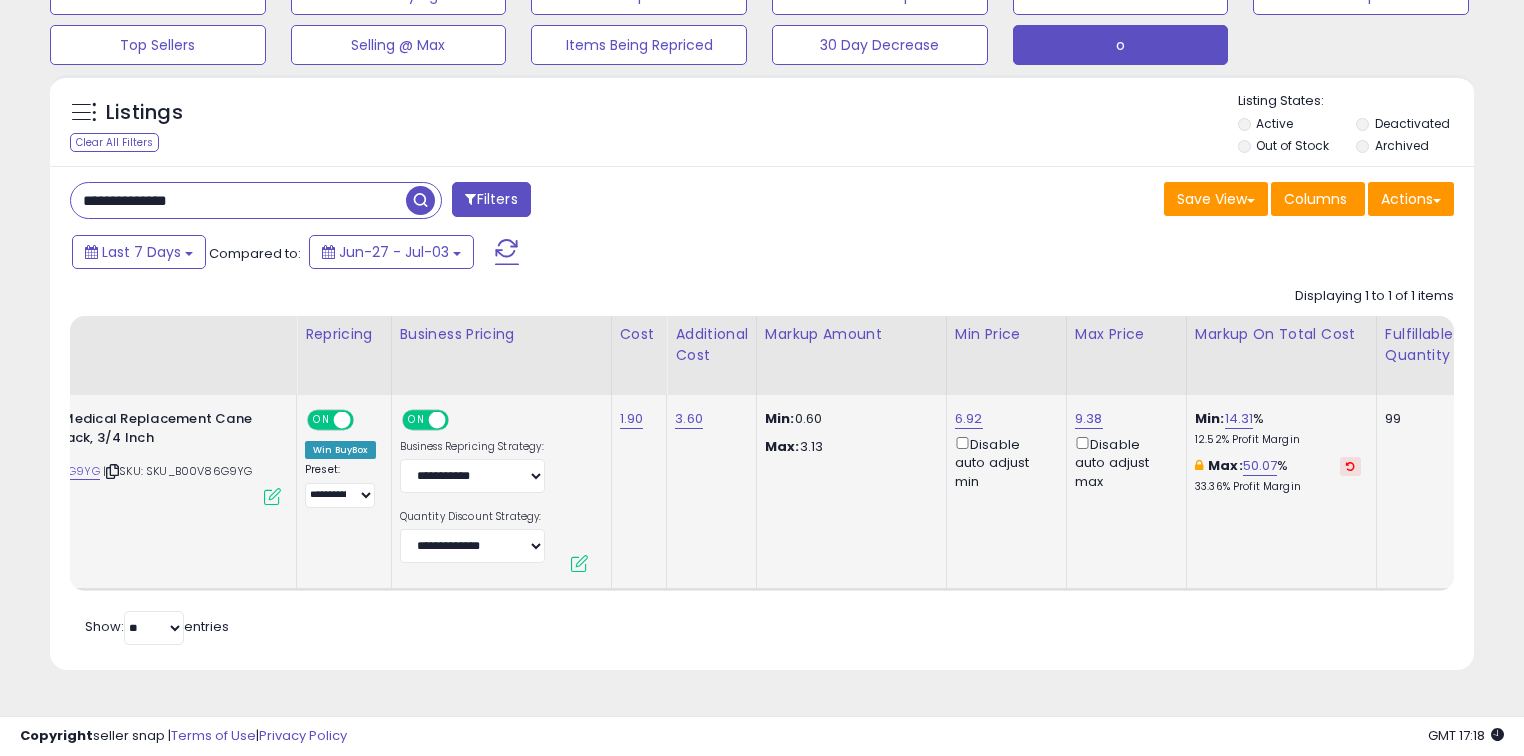 click at bounding box center [1350, 466] 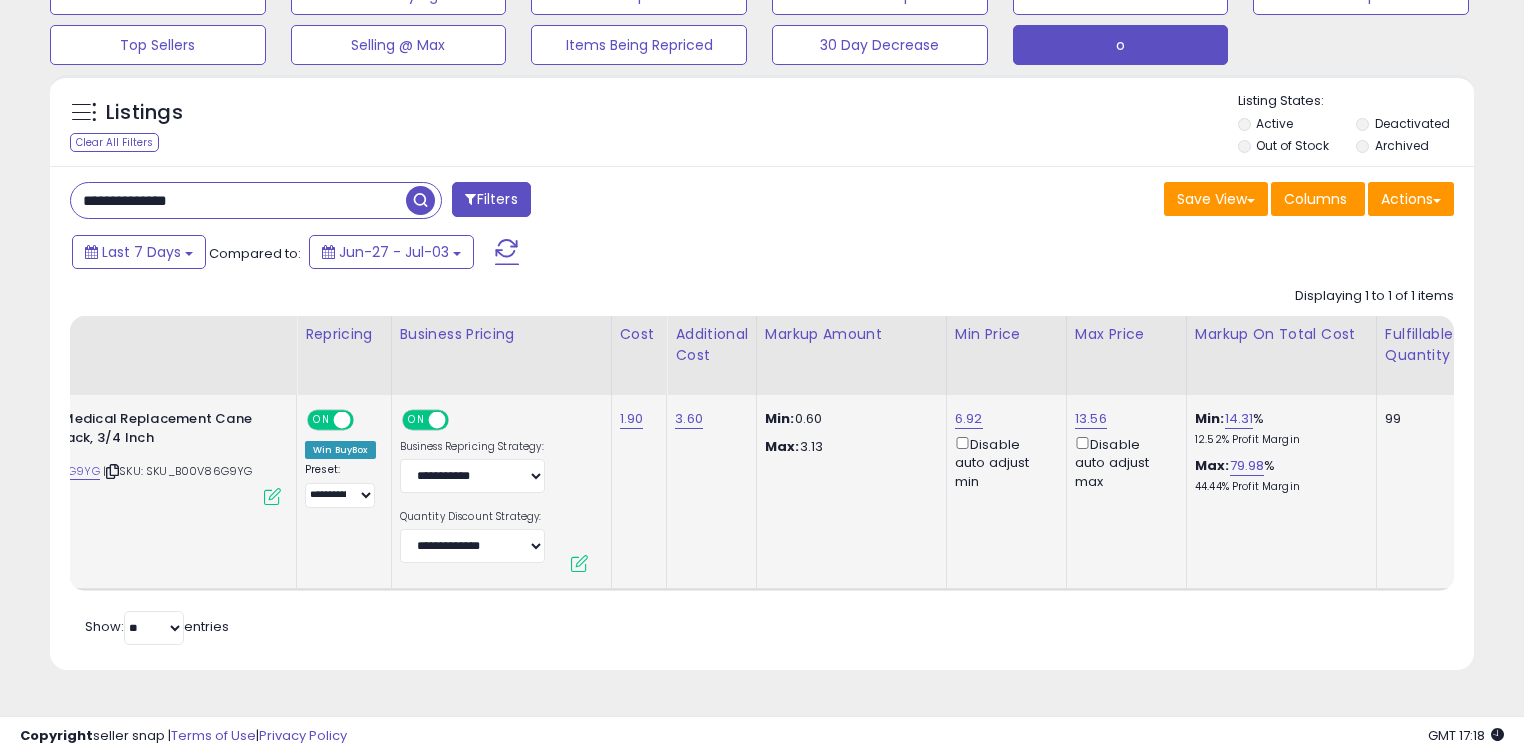 click at bounding box center (507, 252) 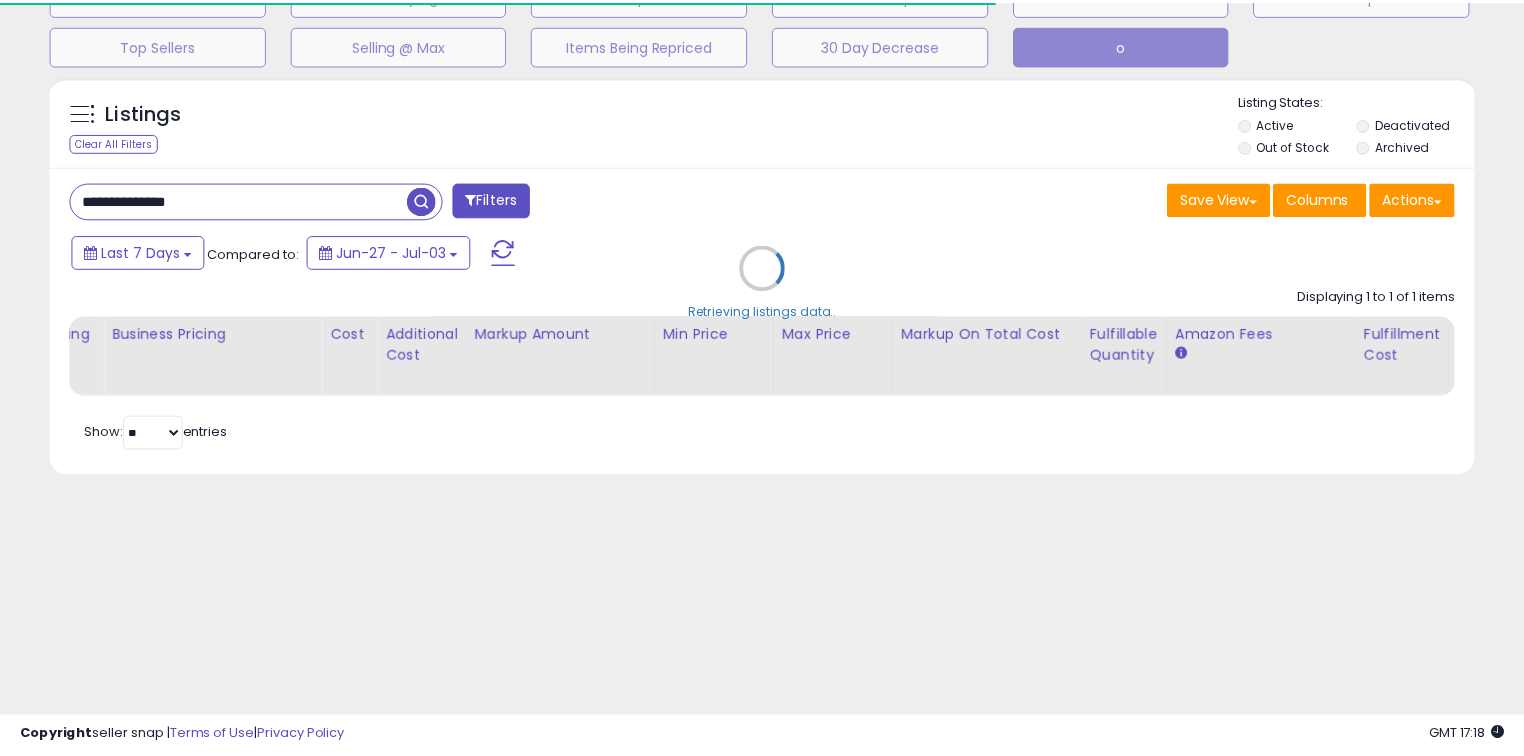 scroll, scrollTop: 140, scrollLeft: 0, axis: vertical 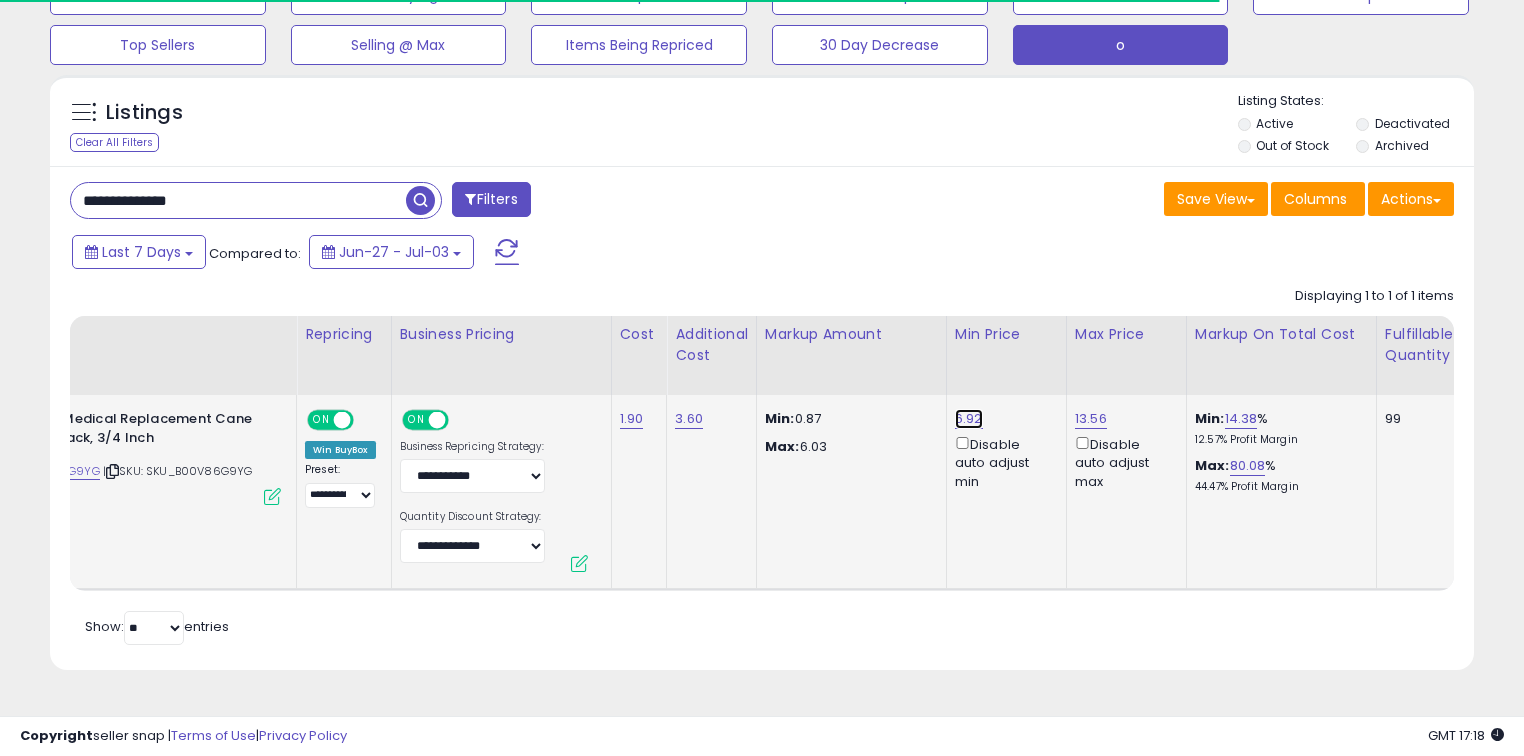 click on "6.92" at bounding box center [969, 419] 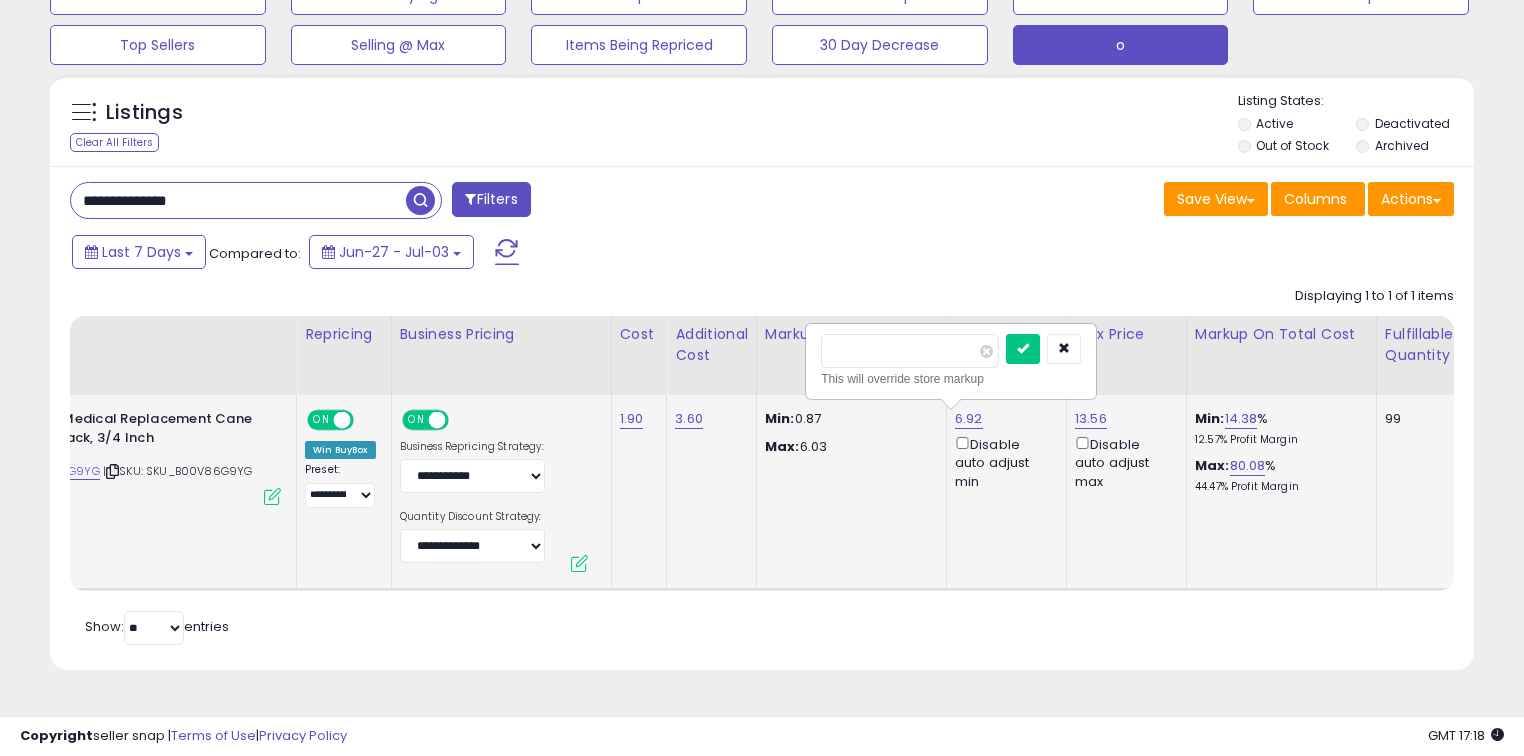 drag, startPoint x: 847, startPoint y: 350, endPoint x: 874, endPoint y: 354, distance: 27.294687 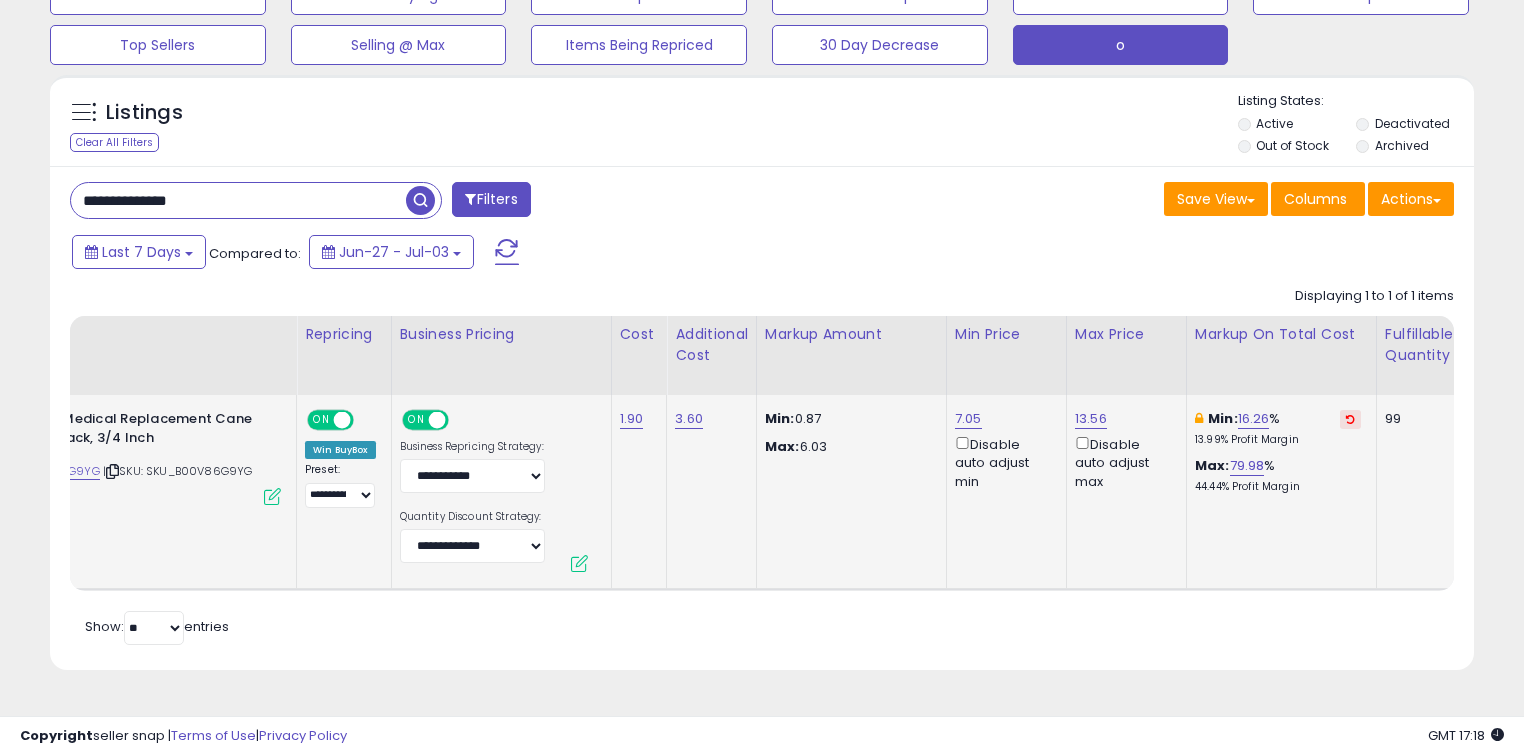 click at bounding box center [507, 252] 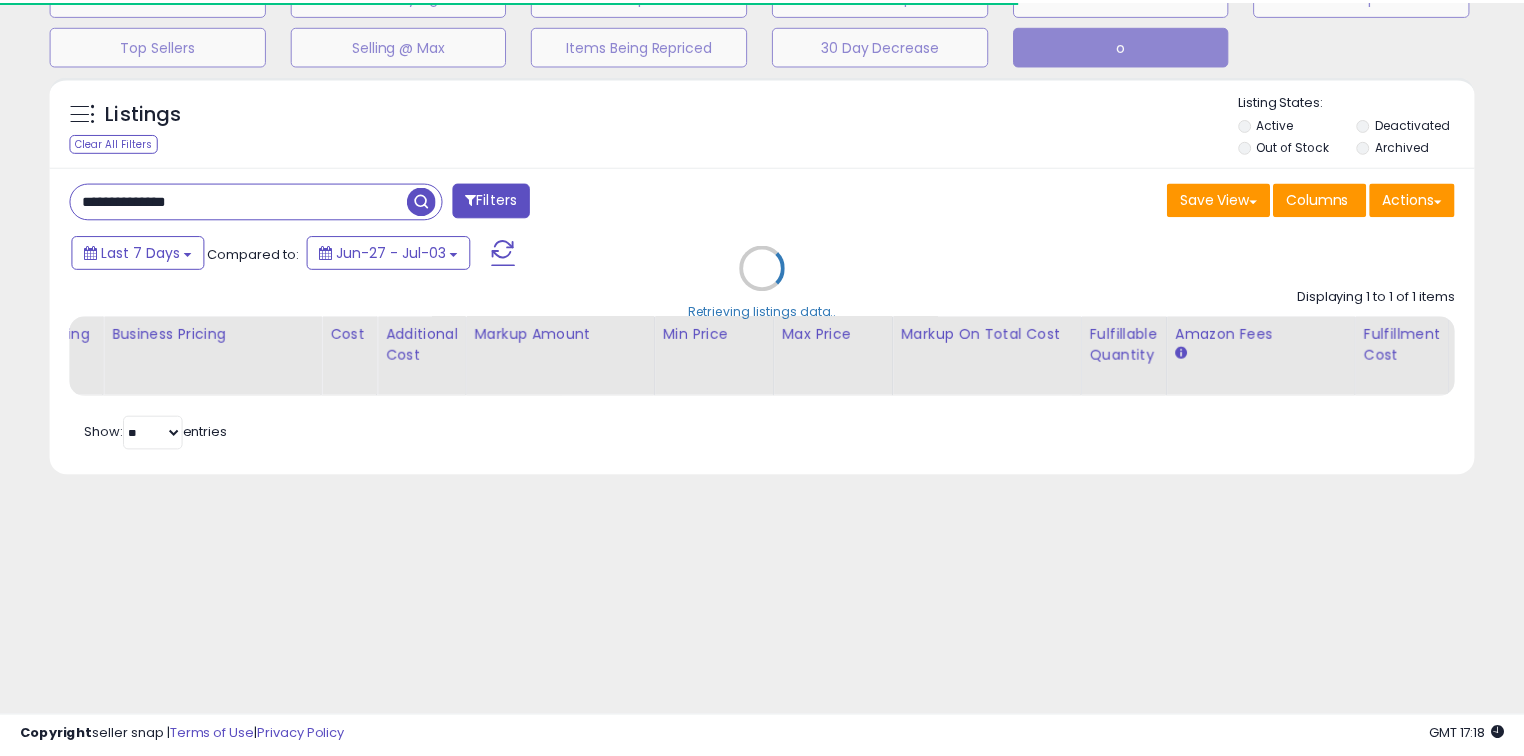 scroll, scrollTop: 140, scrollLeft: 0, axis: vertical 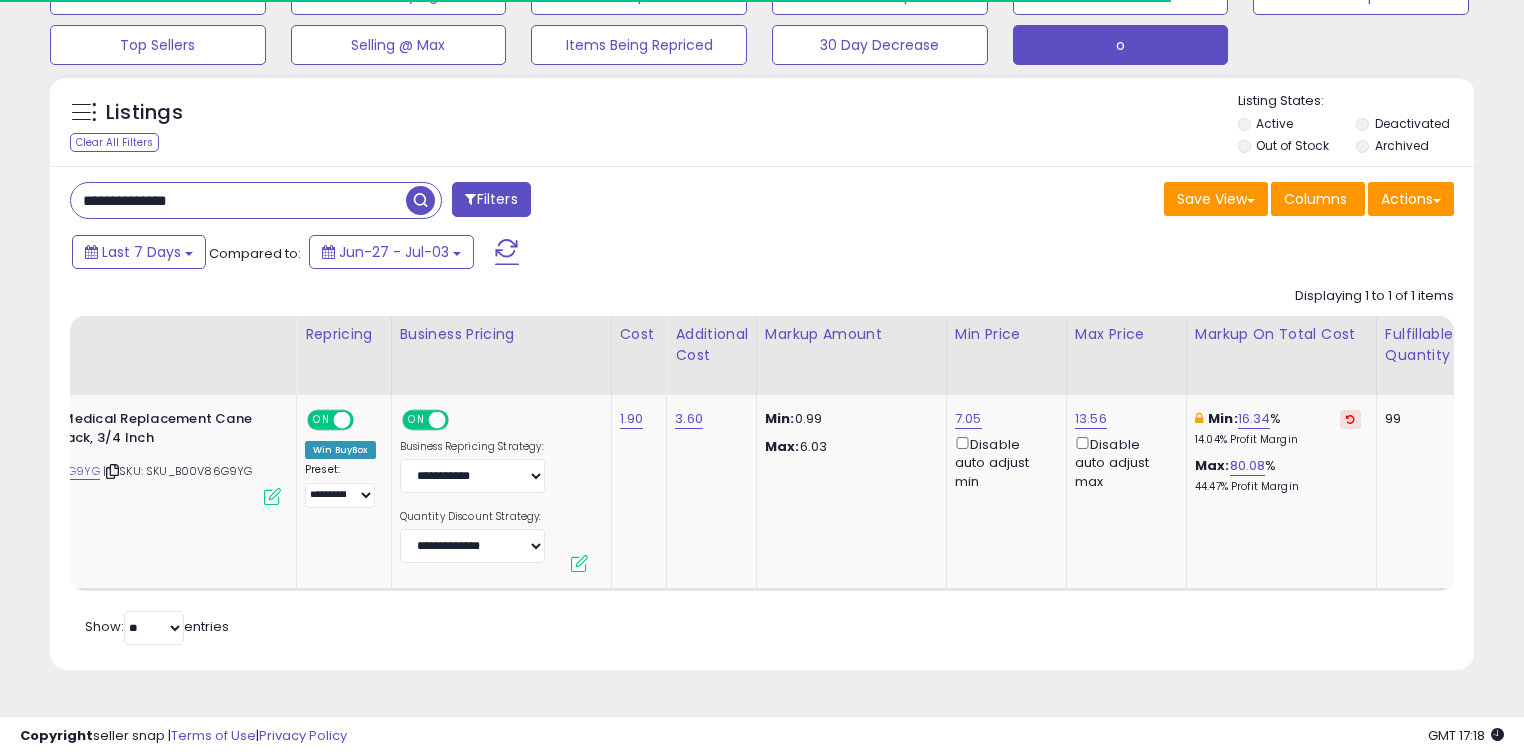 click on "**********" at bounding box center [238, 200] 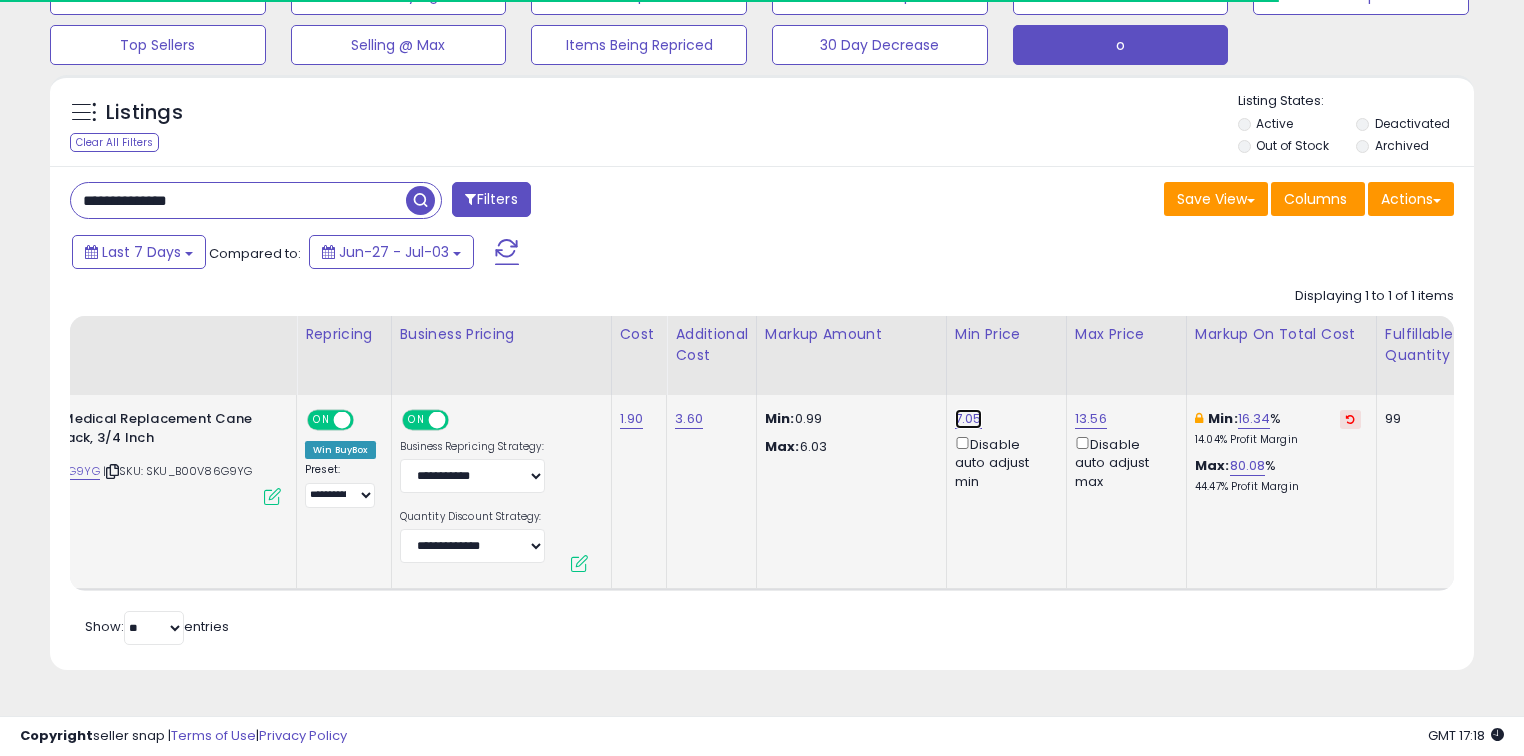 click on "7.05" at bounding box center (968, 419) 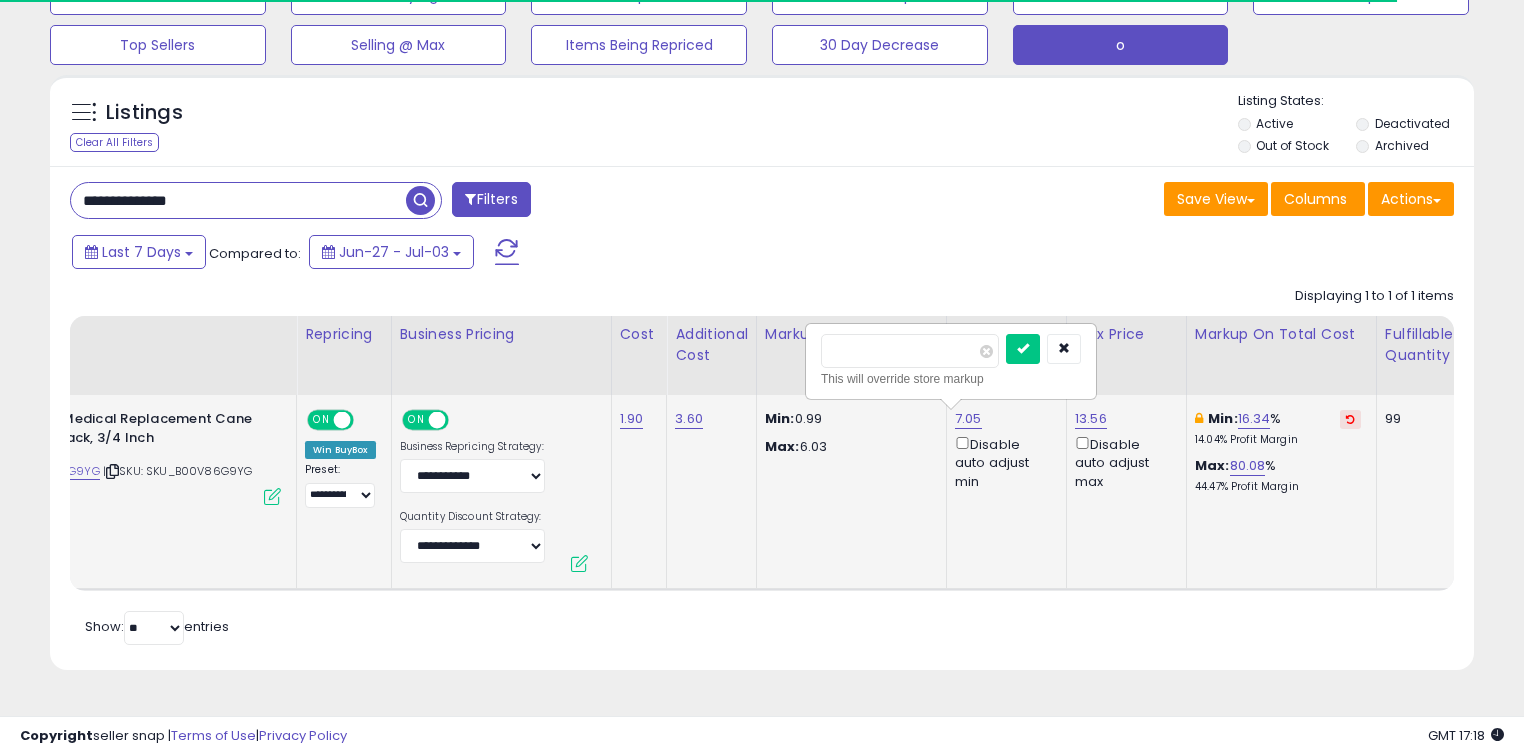 click on "****" at bounding box center (910, 351) 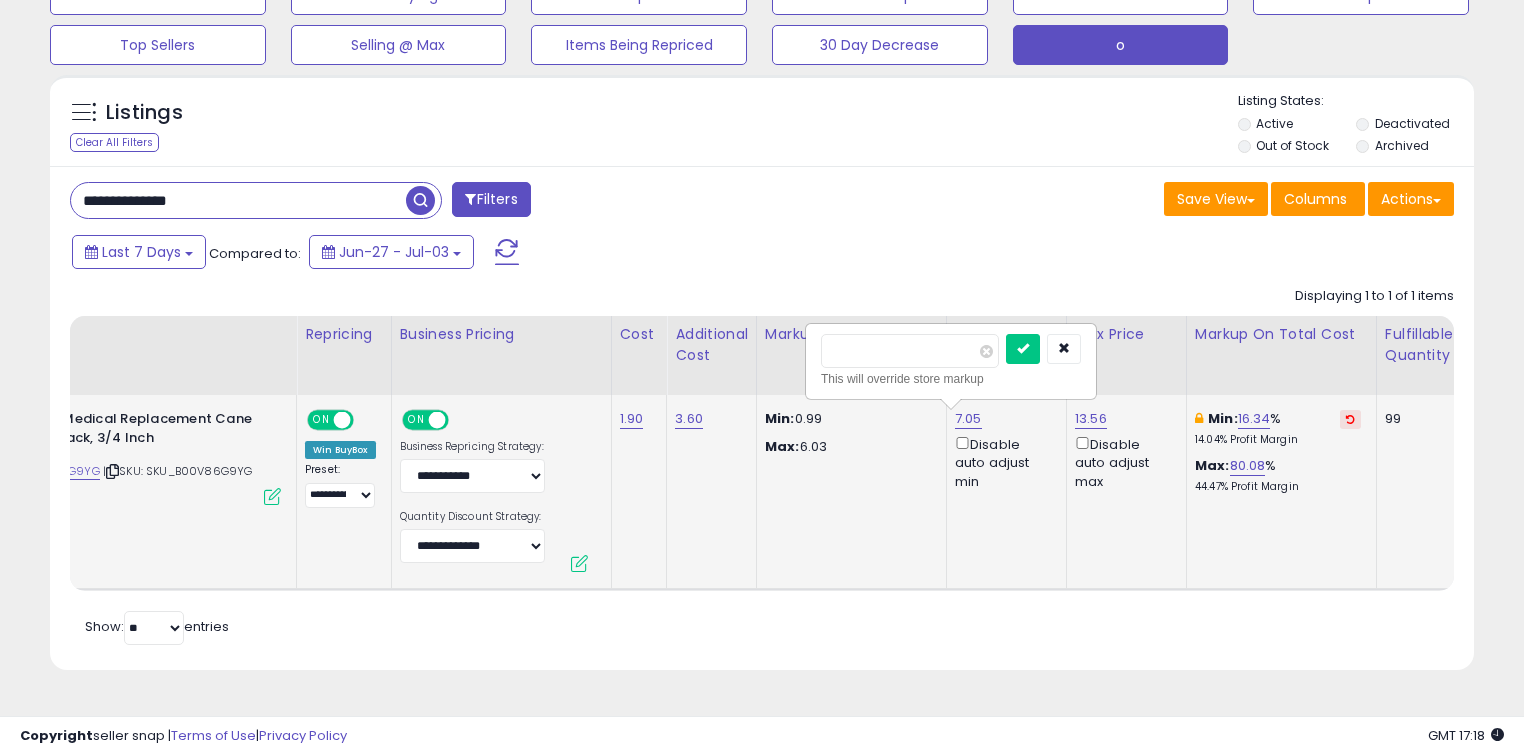 click on "****" at bounding box center [910, 351] 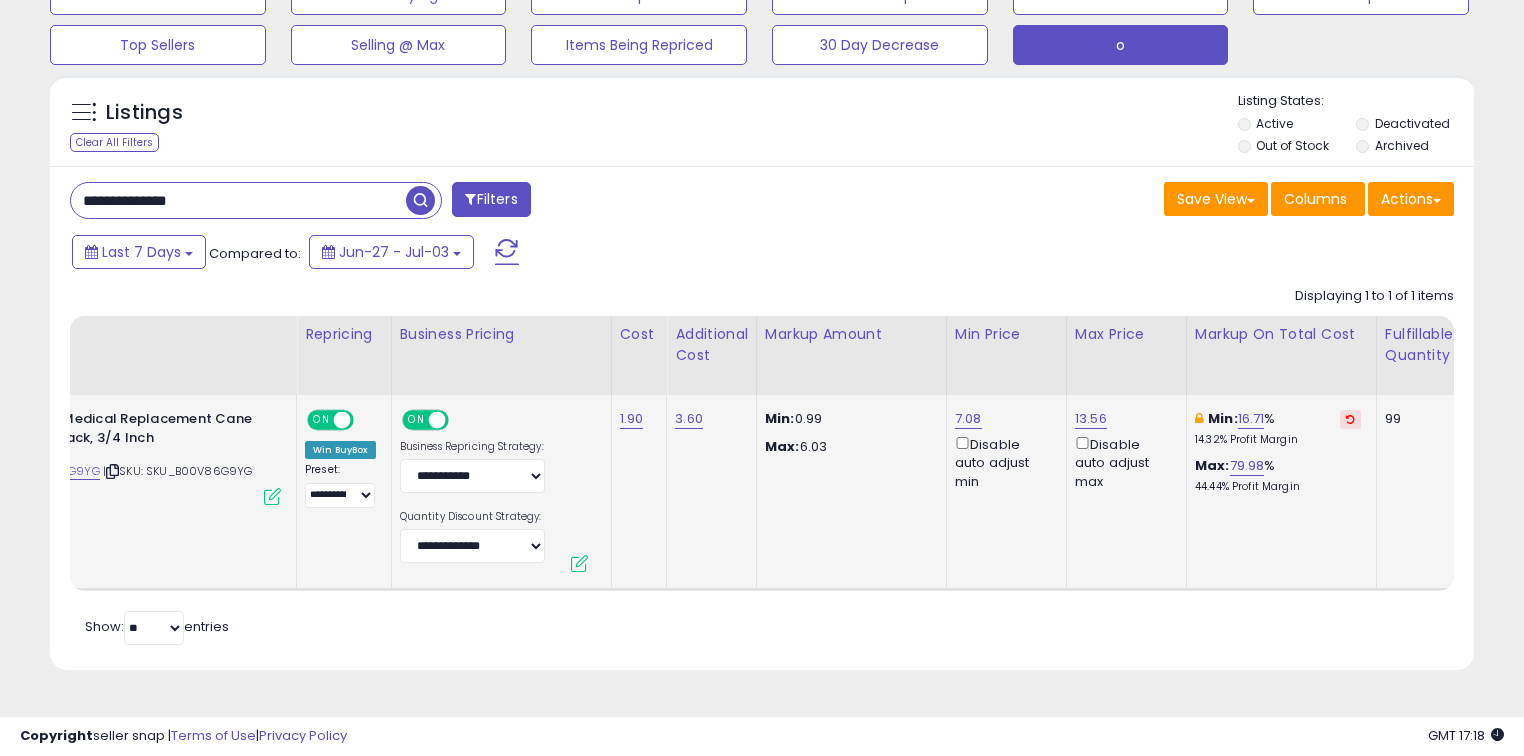 click on "**********" at bounding box center (238, 200) 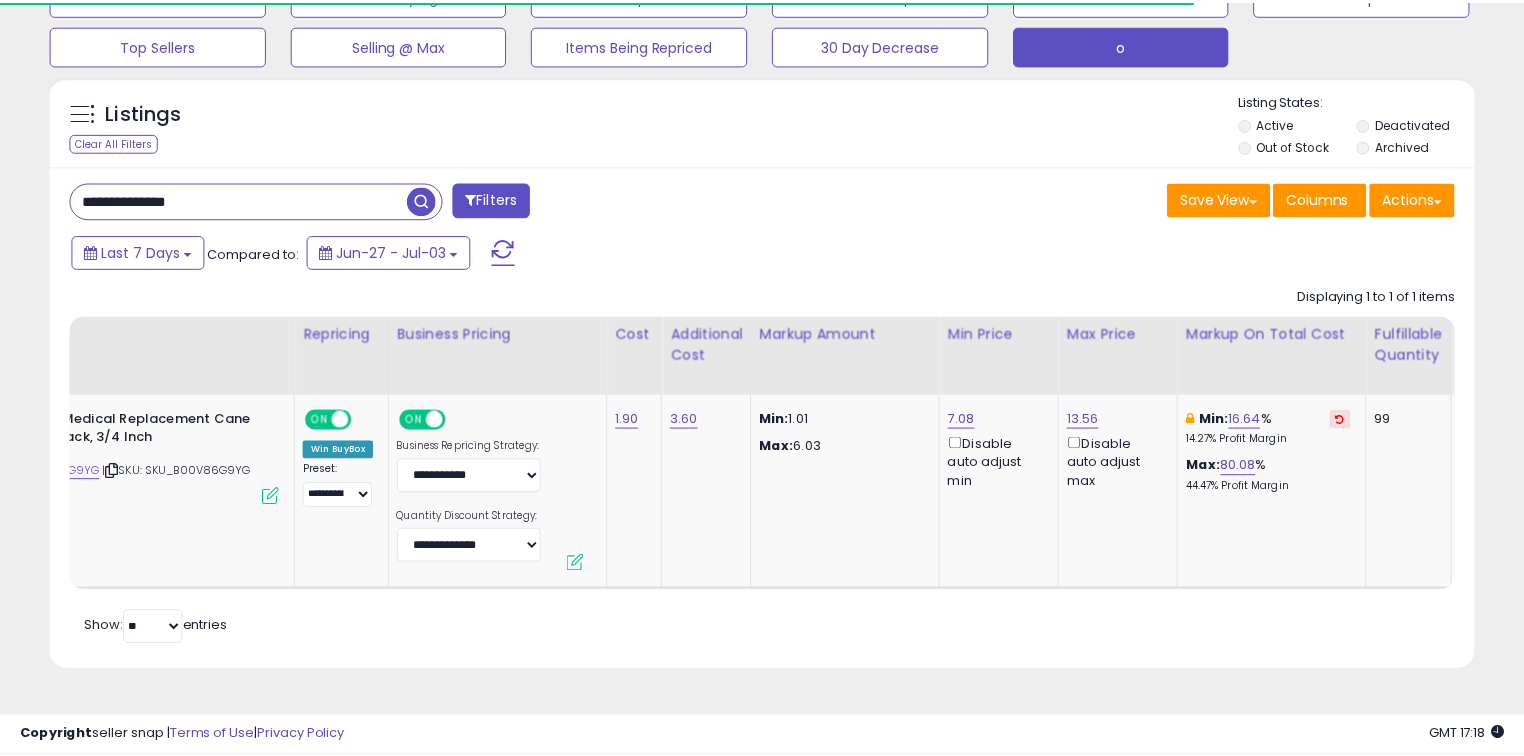 scroll, scrollTop: 140, scrollLeft: 0, axis: vertical 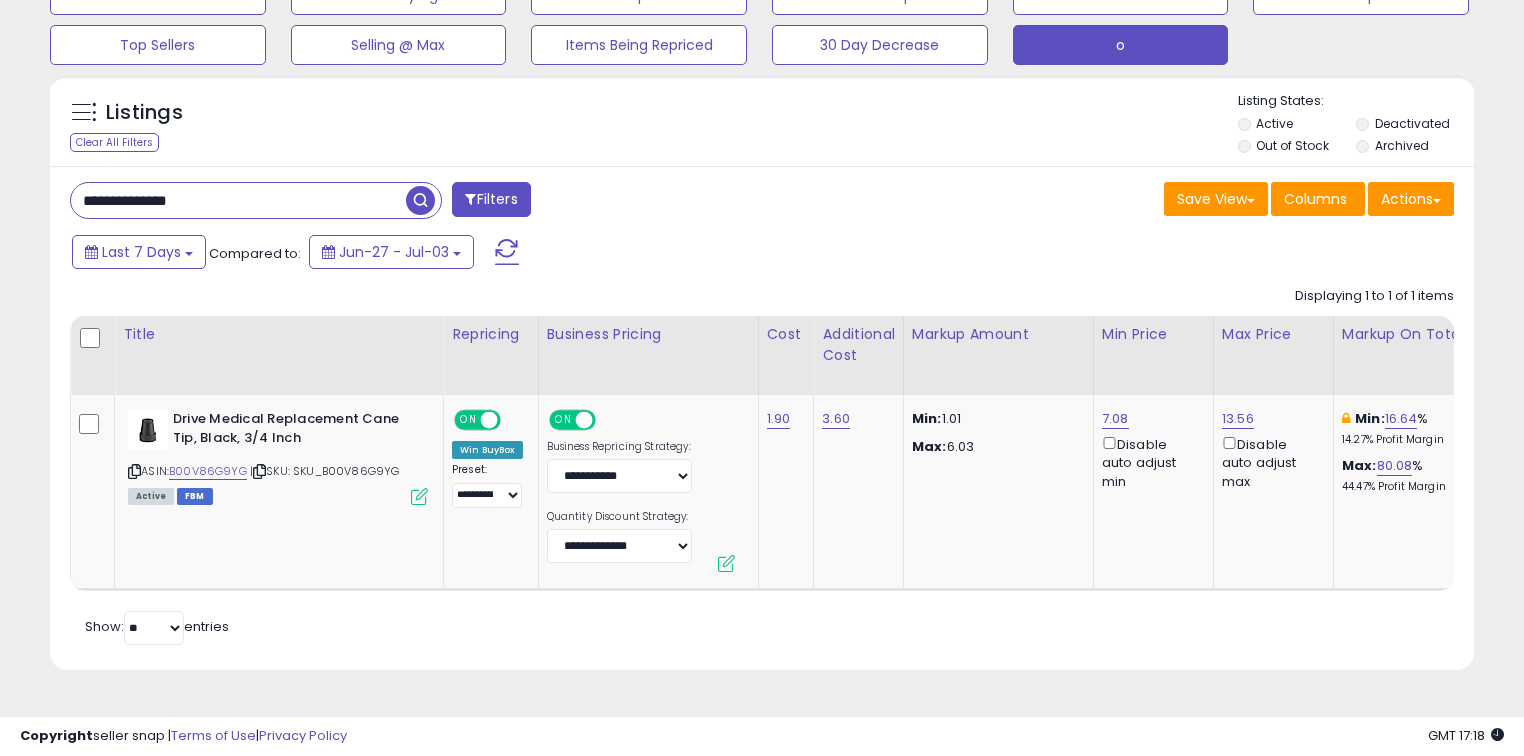 click on "**********" at bounding box center [238, 200] 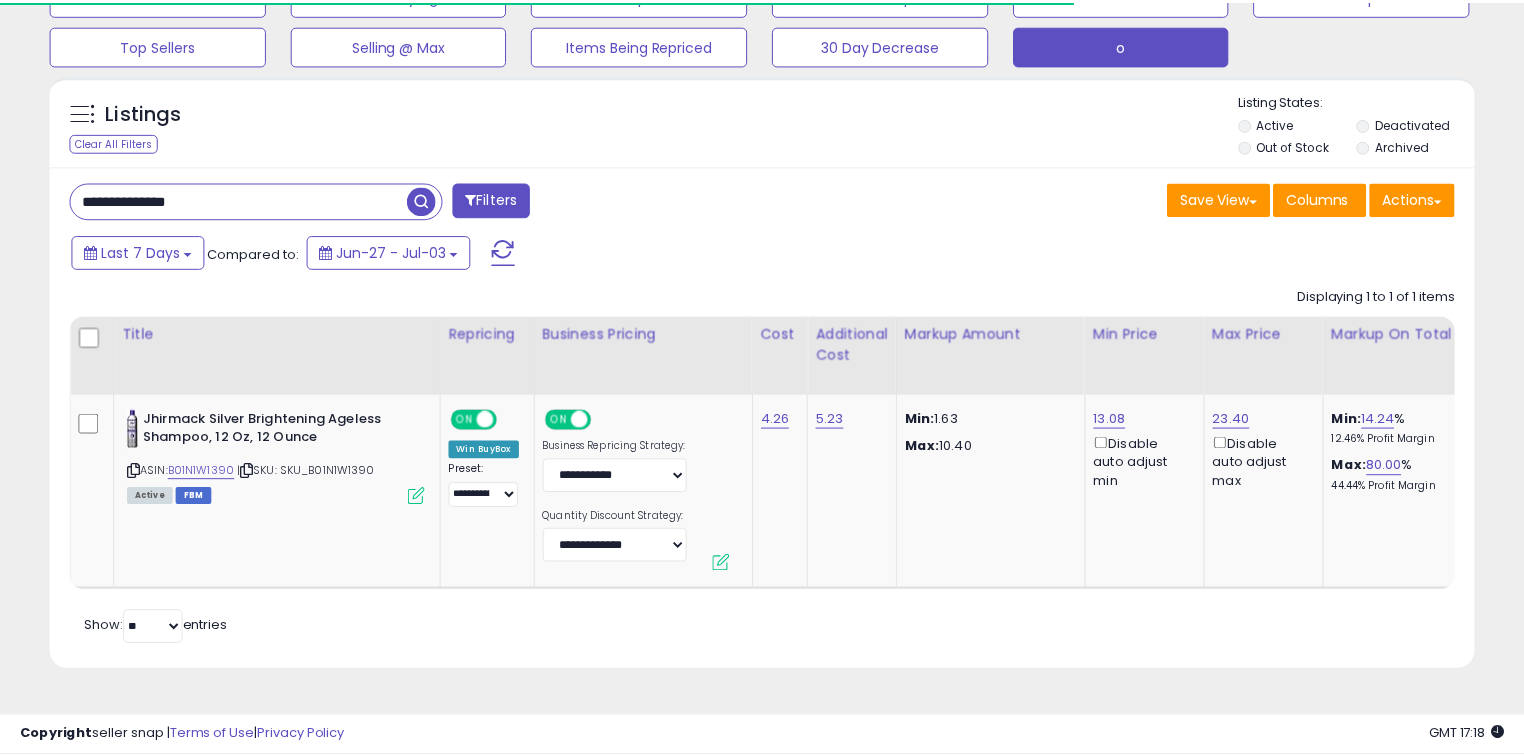 scroll, scrollTop: 140, scrollLeft: 0, axis: vertical 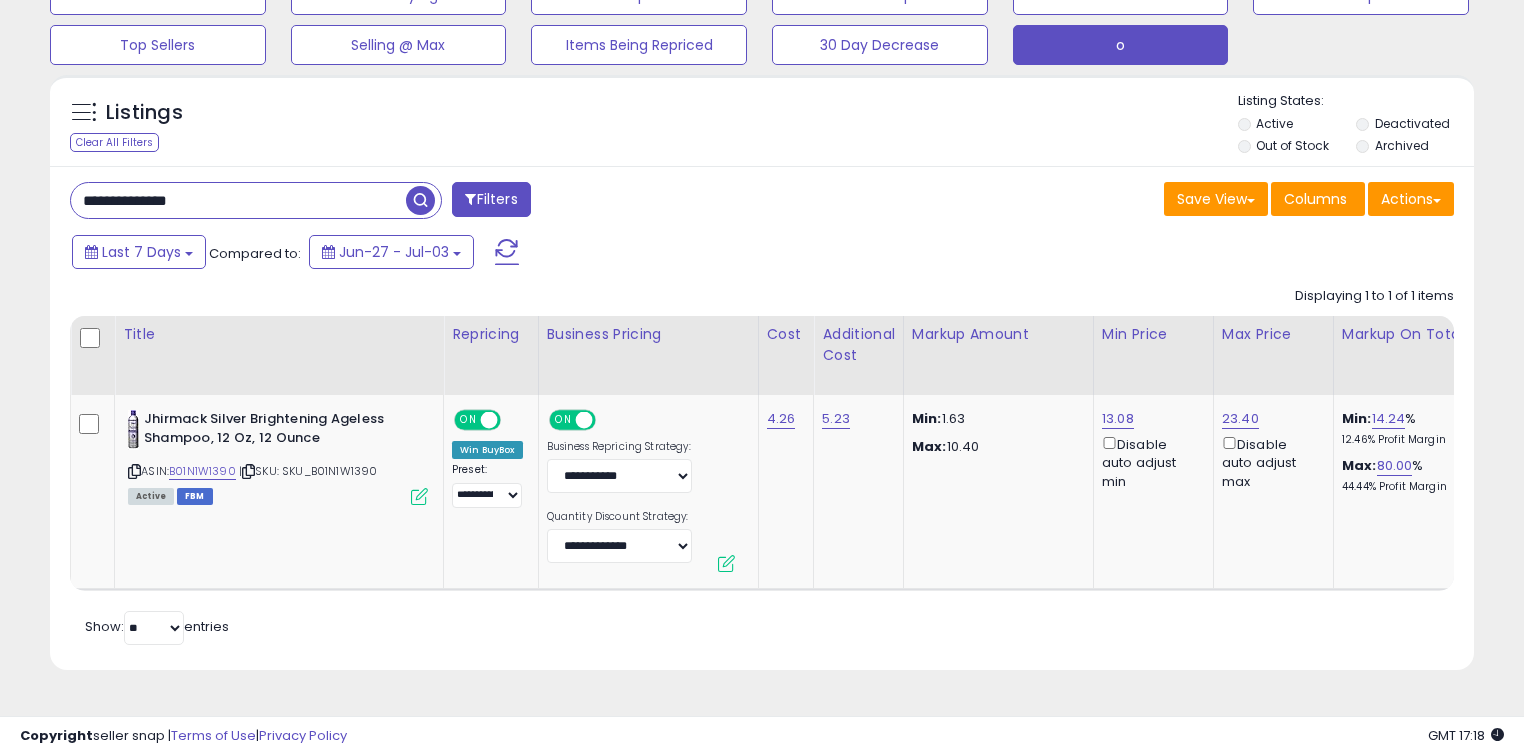 click on "**********" at bounding box center (238, 200) 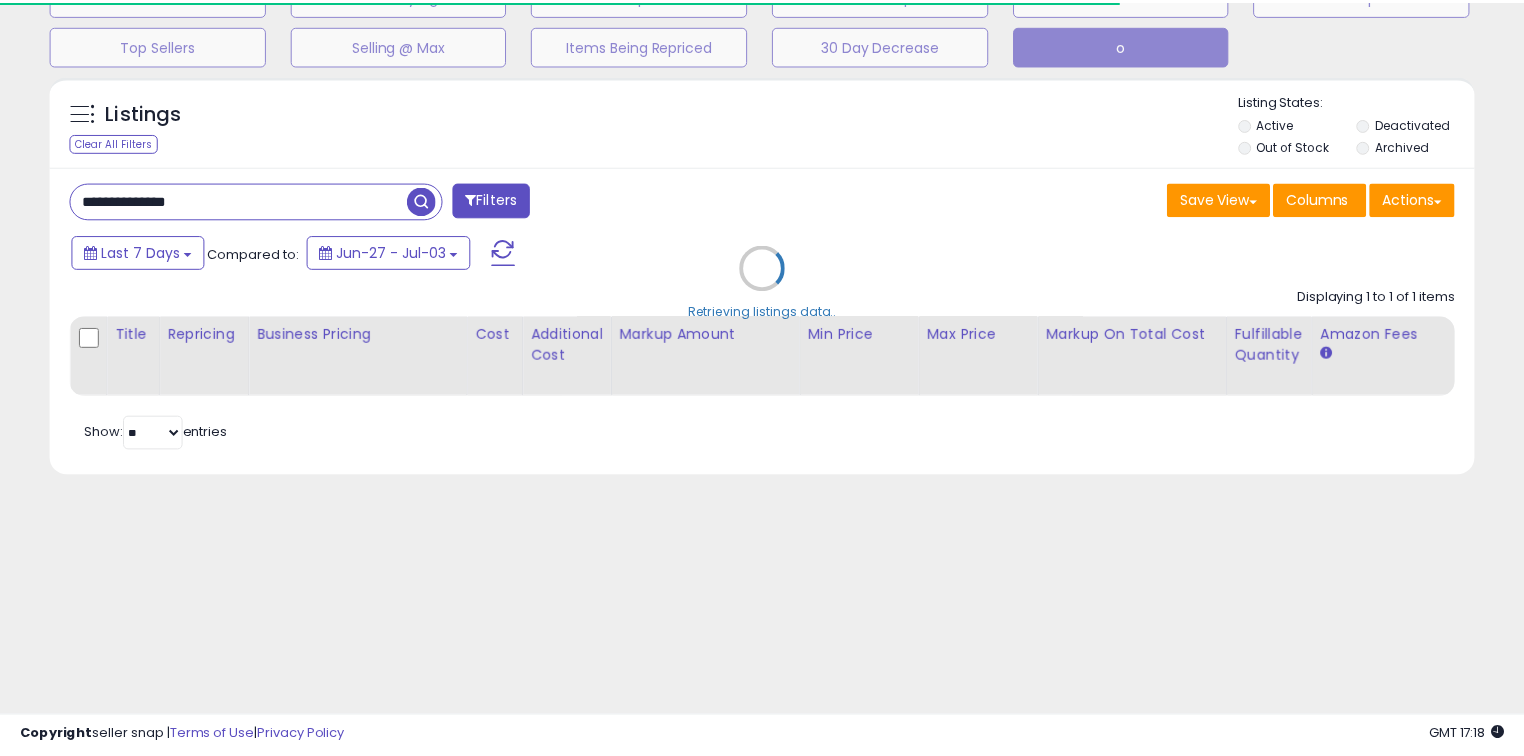 scroll, scrollTop: 140, scrollLeft: 0, axis: vertical 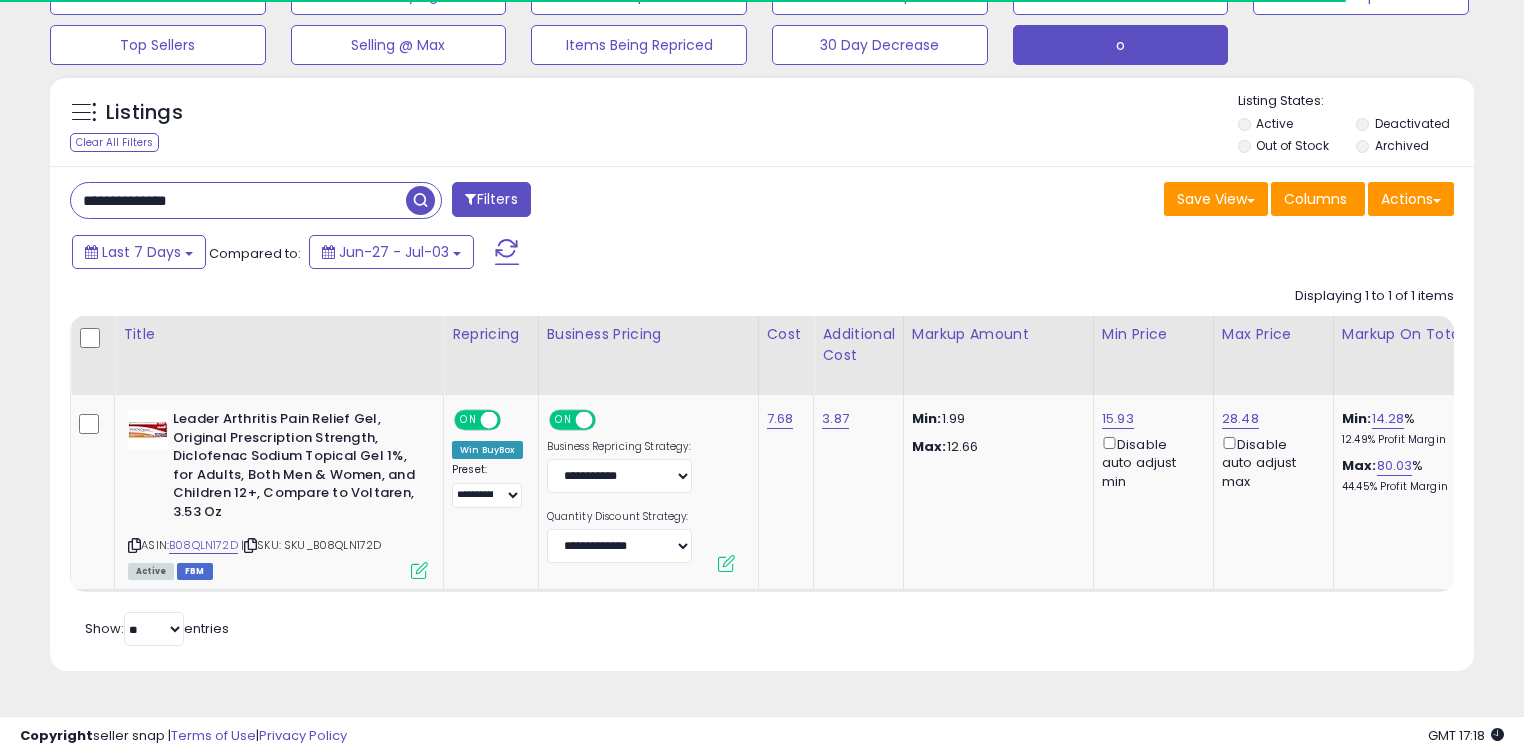 click on "**********" at bounding box center (238, 200) 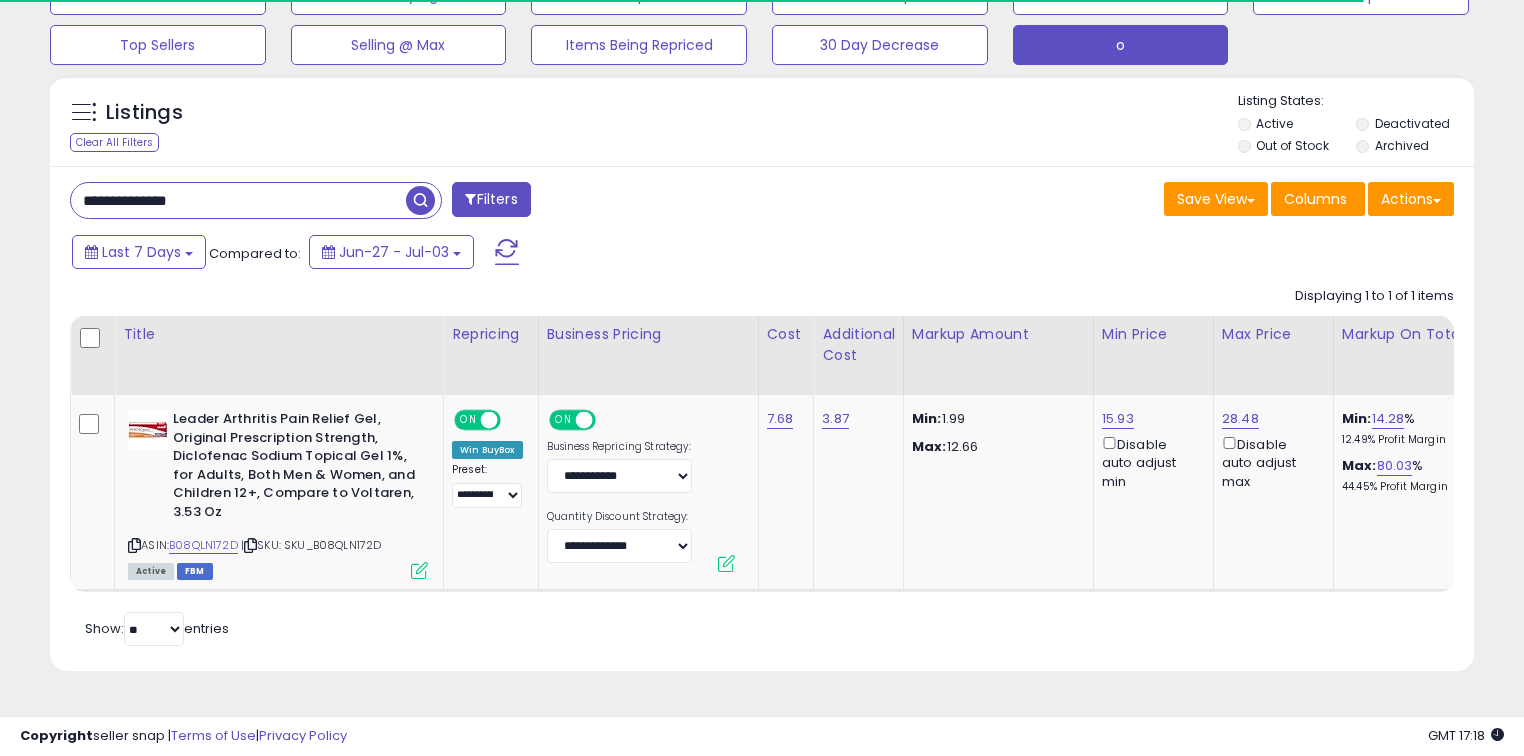 click on "**********" at bounding box center (238, 200) 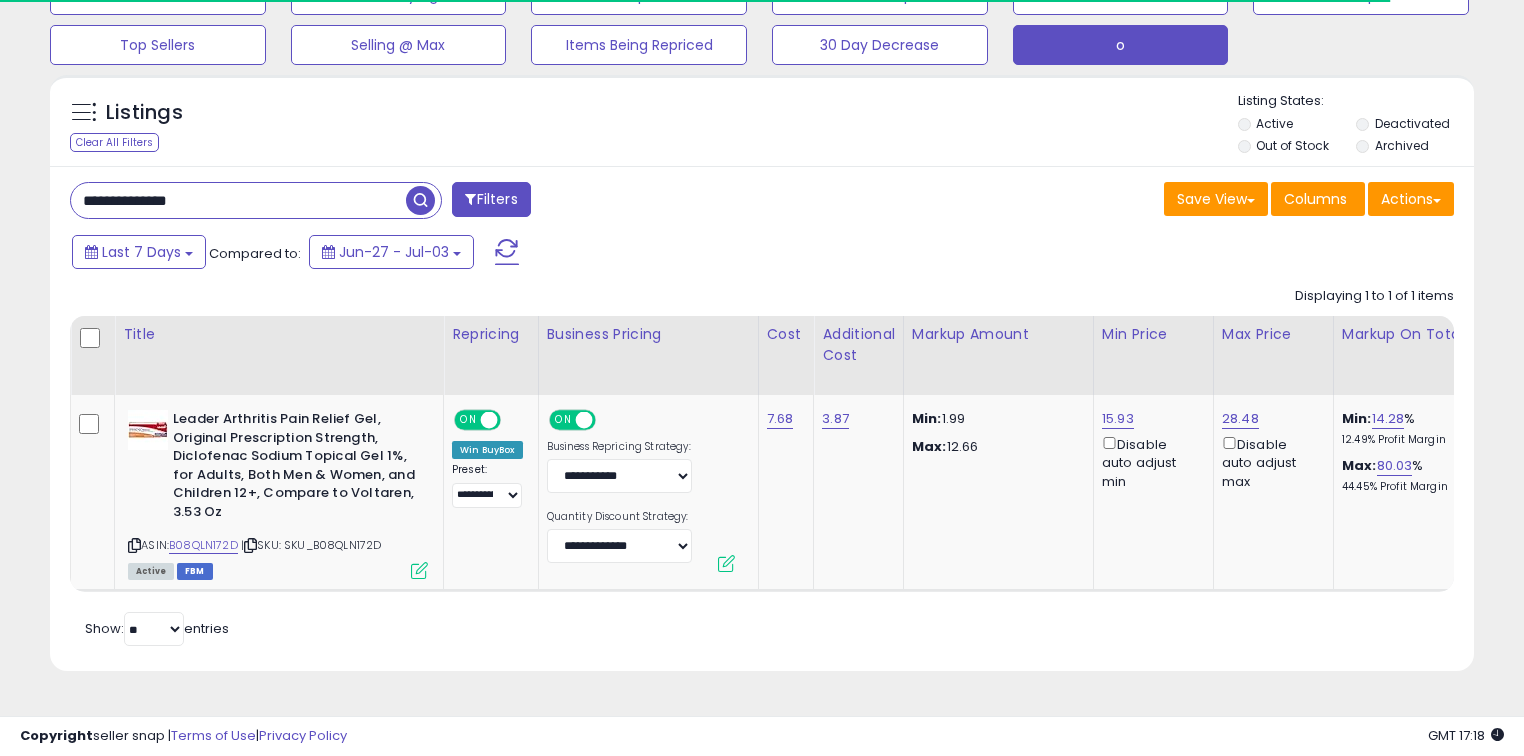 paste 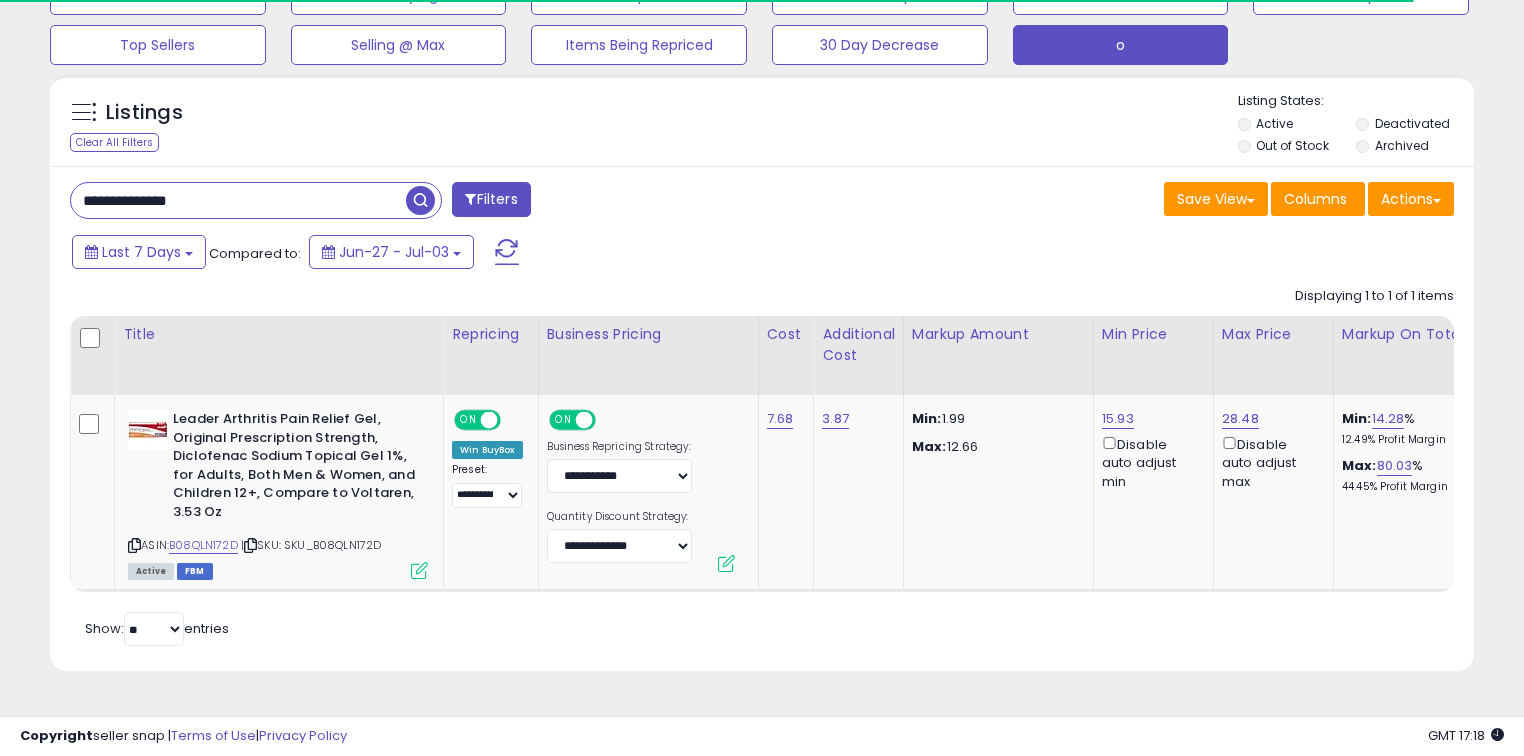 type on "**********" 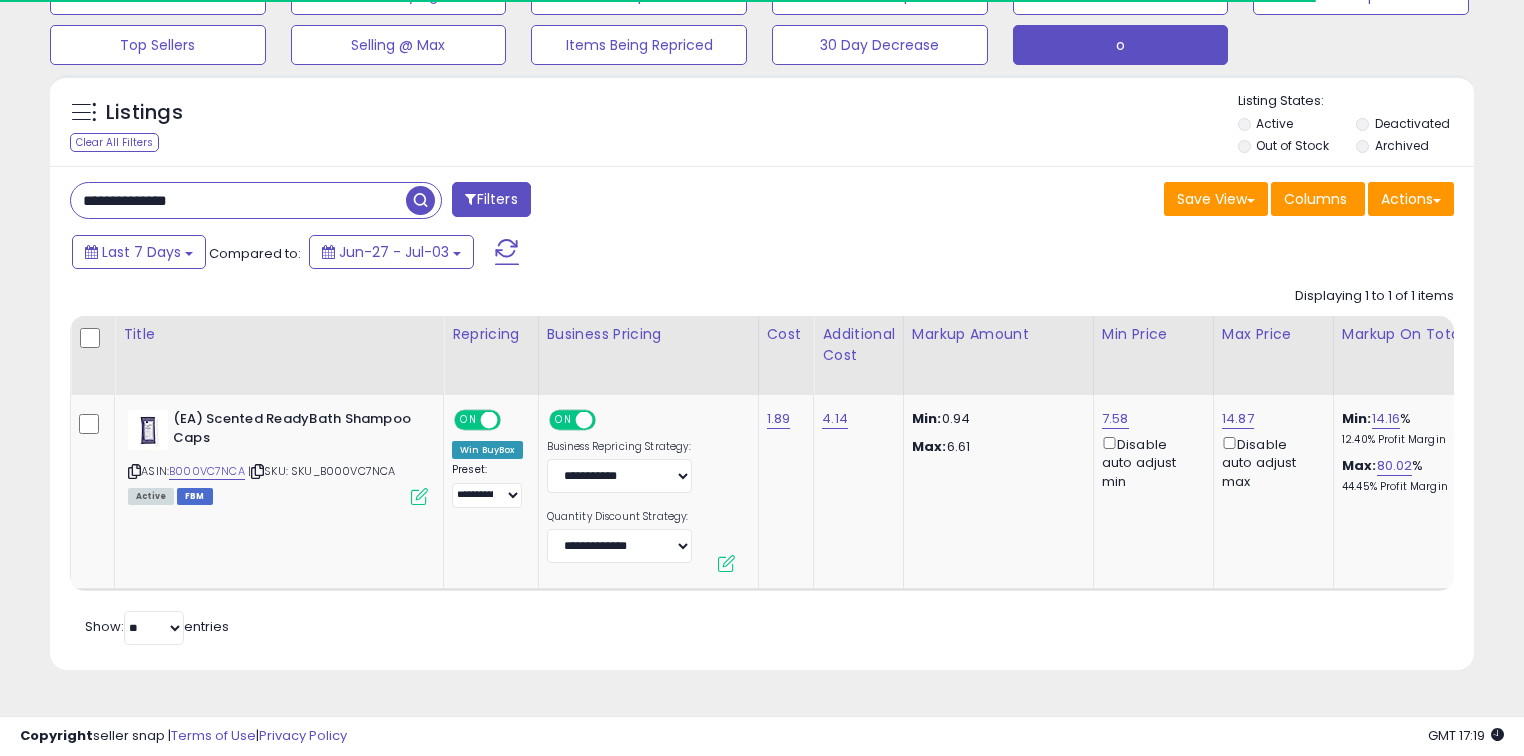 scroll, scrollTop: 140, scrollLeft: 0, axis: vertical 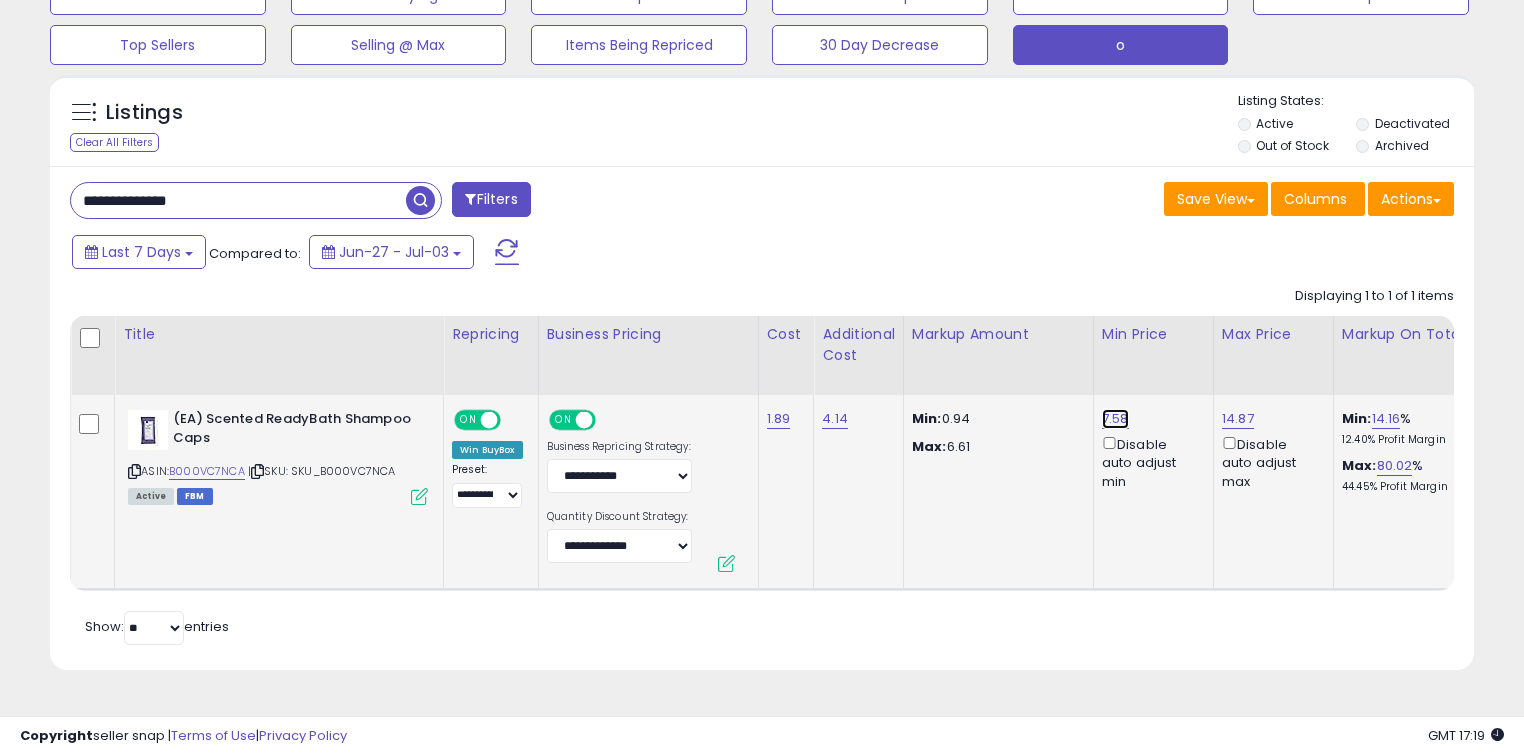 click on "7.58" at bounding box center [1115, 419] 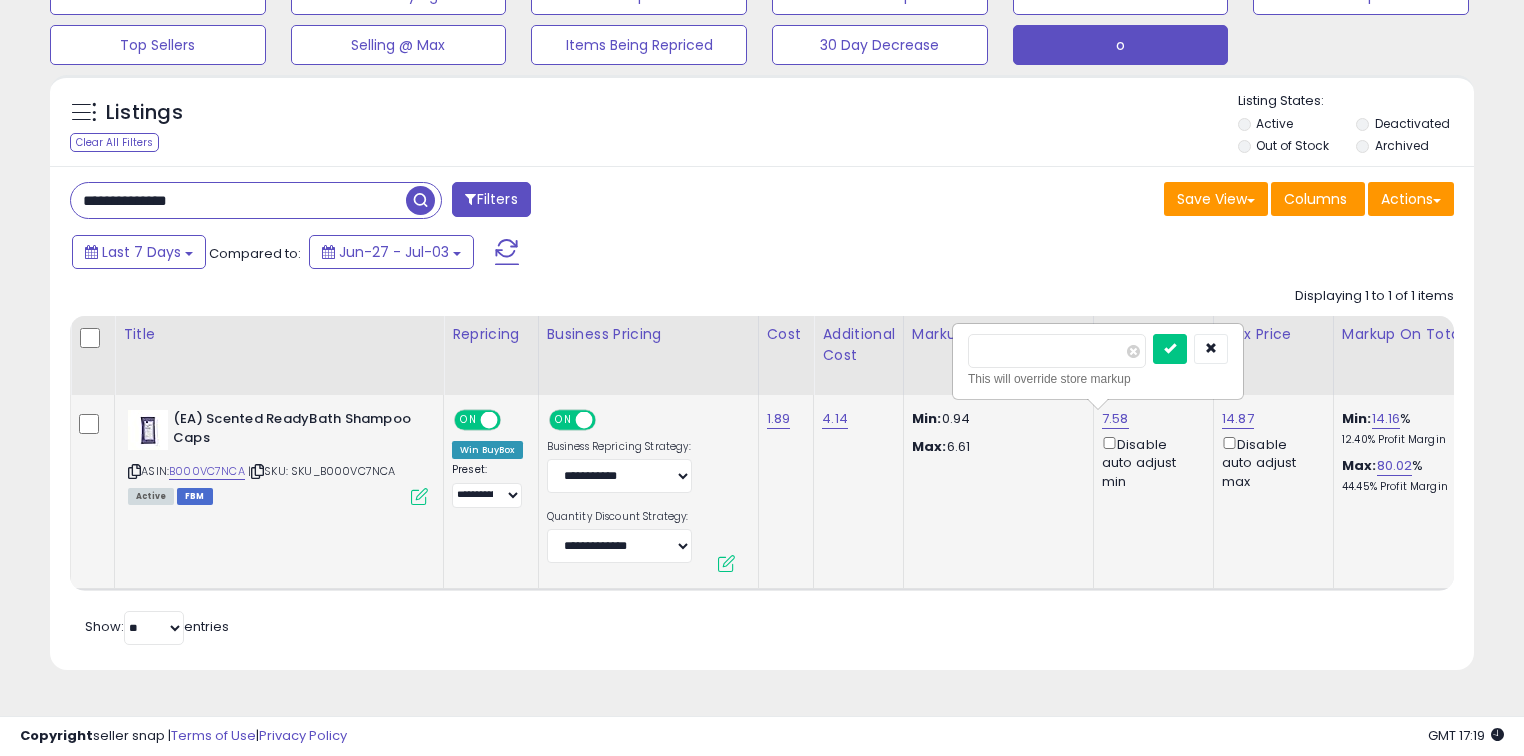 click on "****" at bounding box center (1057, 351) 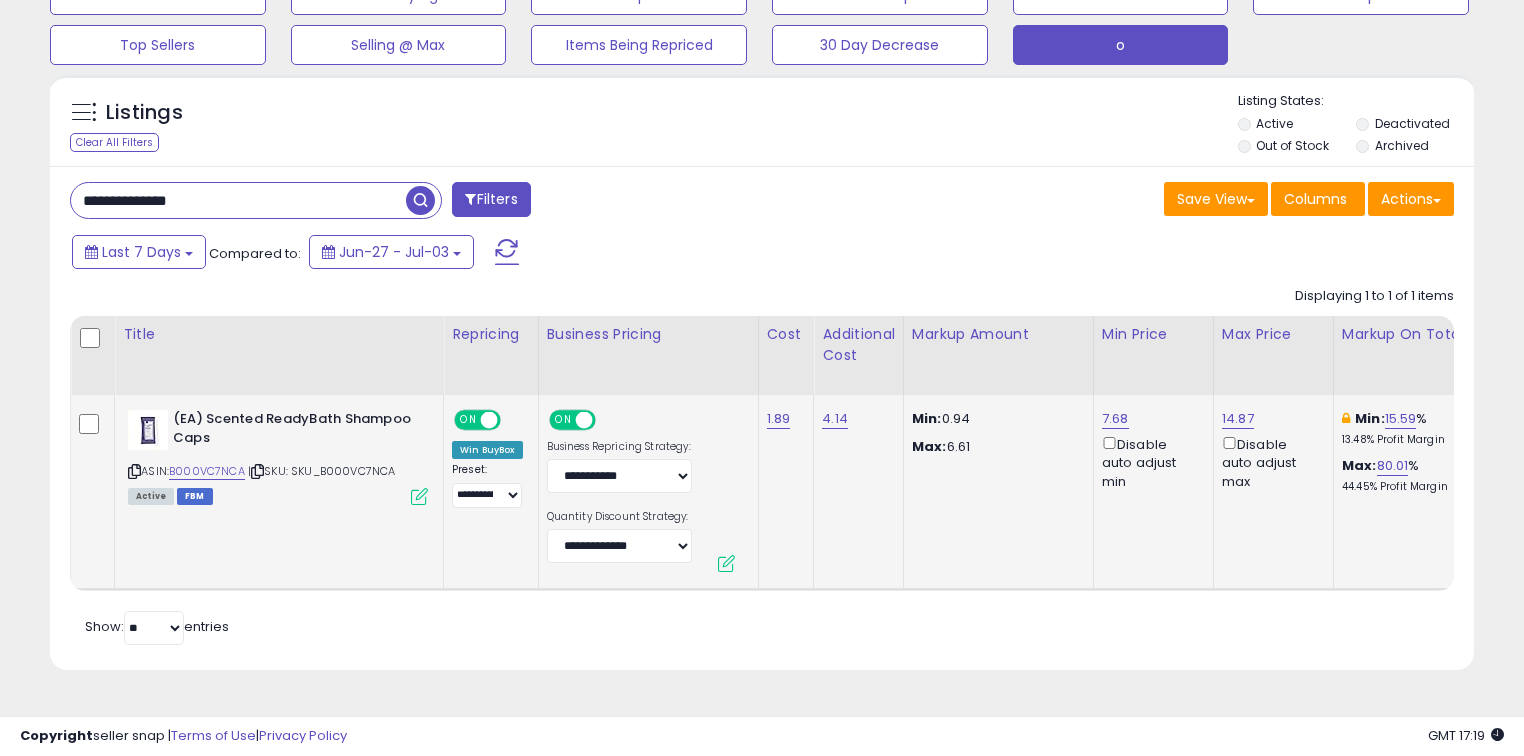 click on "**********" at bounding box center (238, 200) 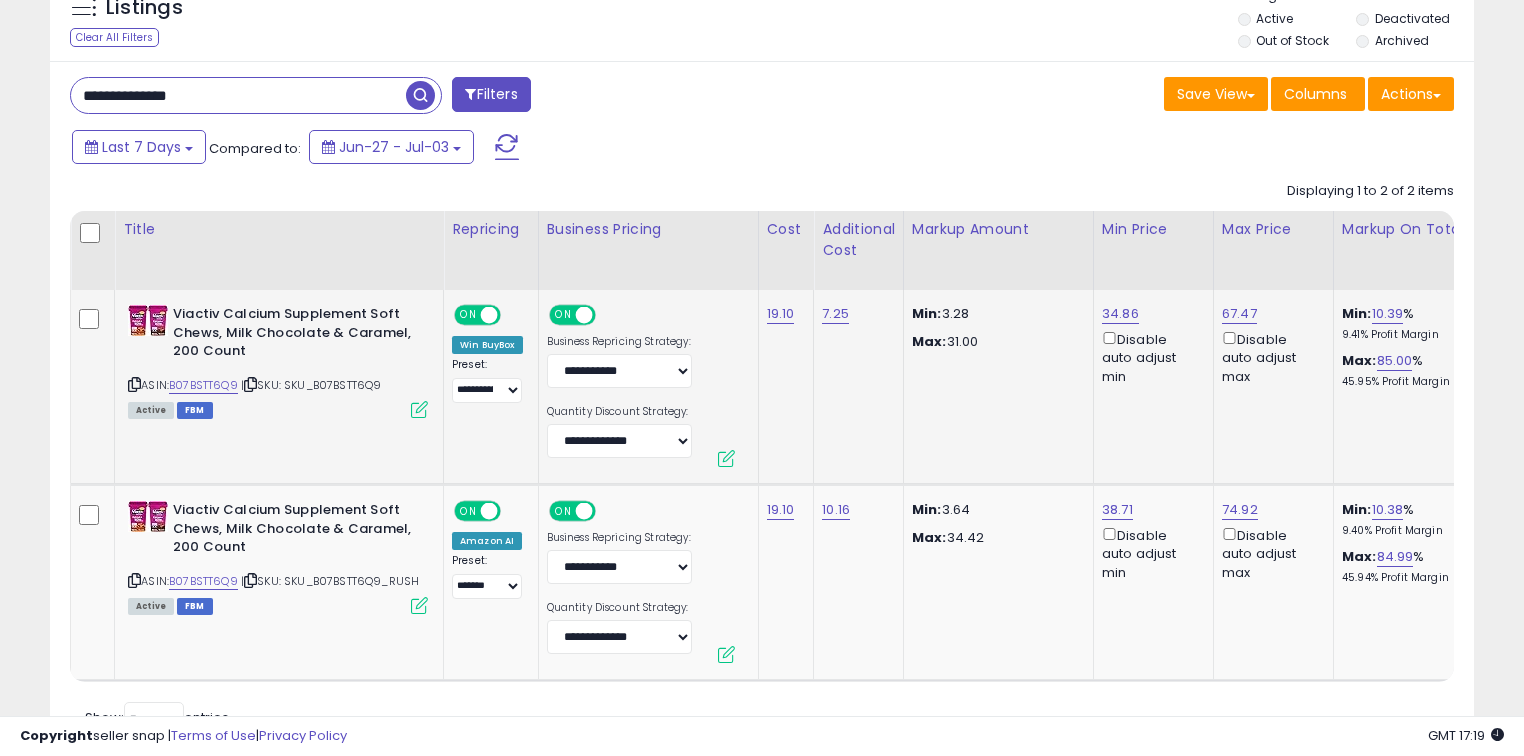 scroll, scrollTop: 220, scrollLeft: 0, axis: vertical 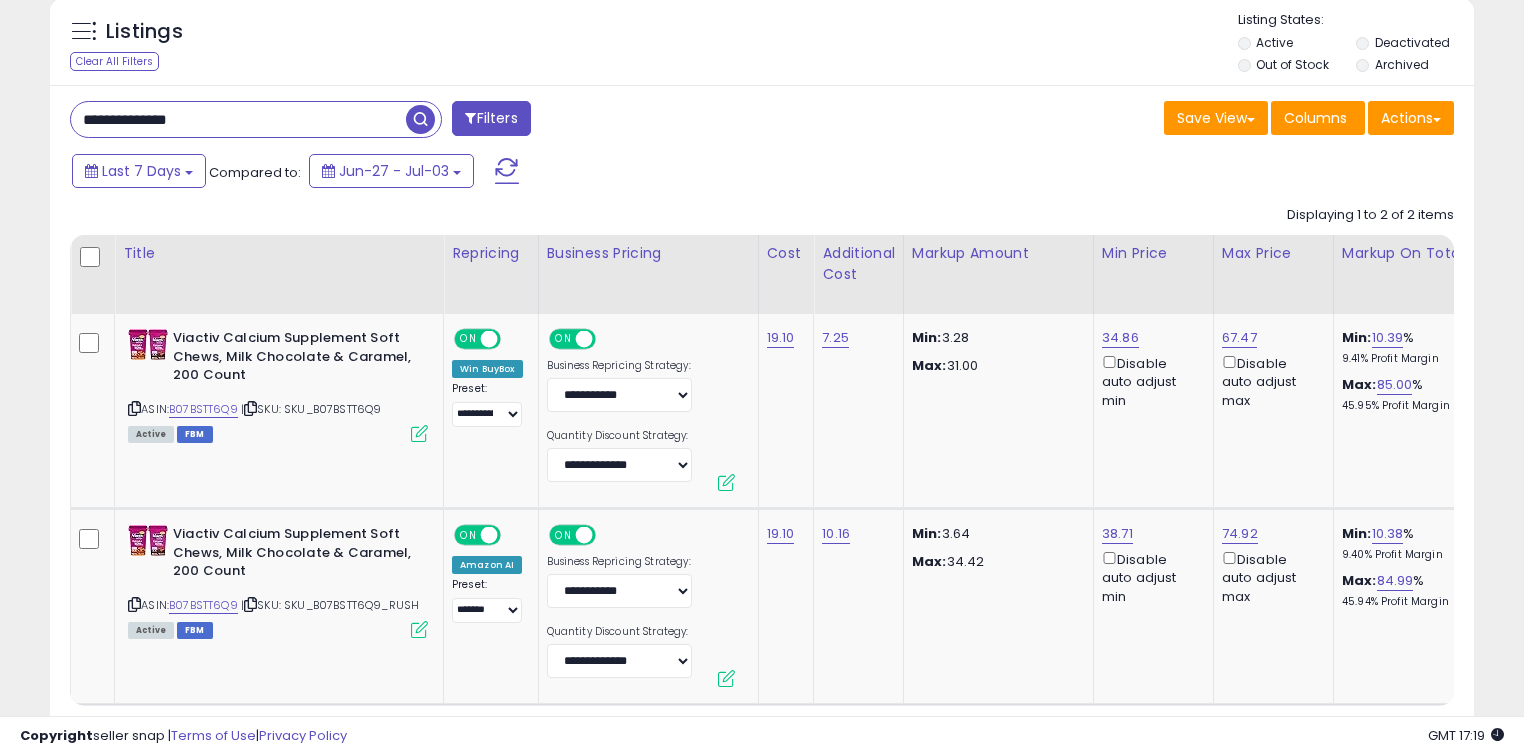 click on "**********" at bounding box center (238, 119) 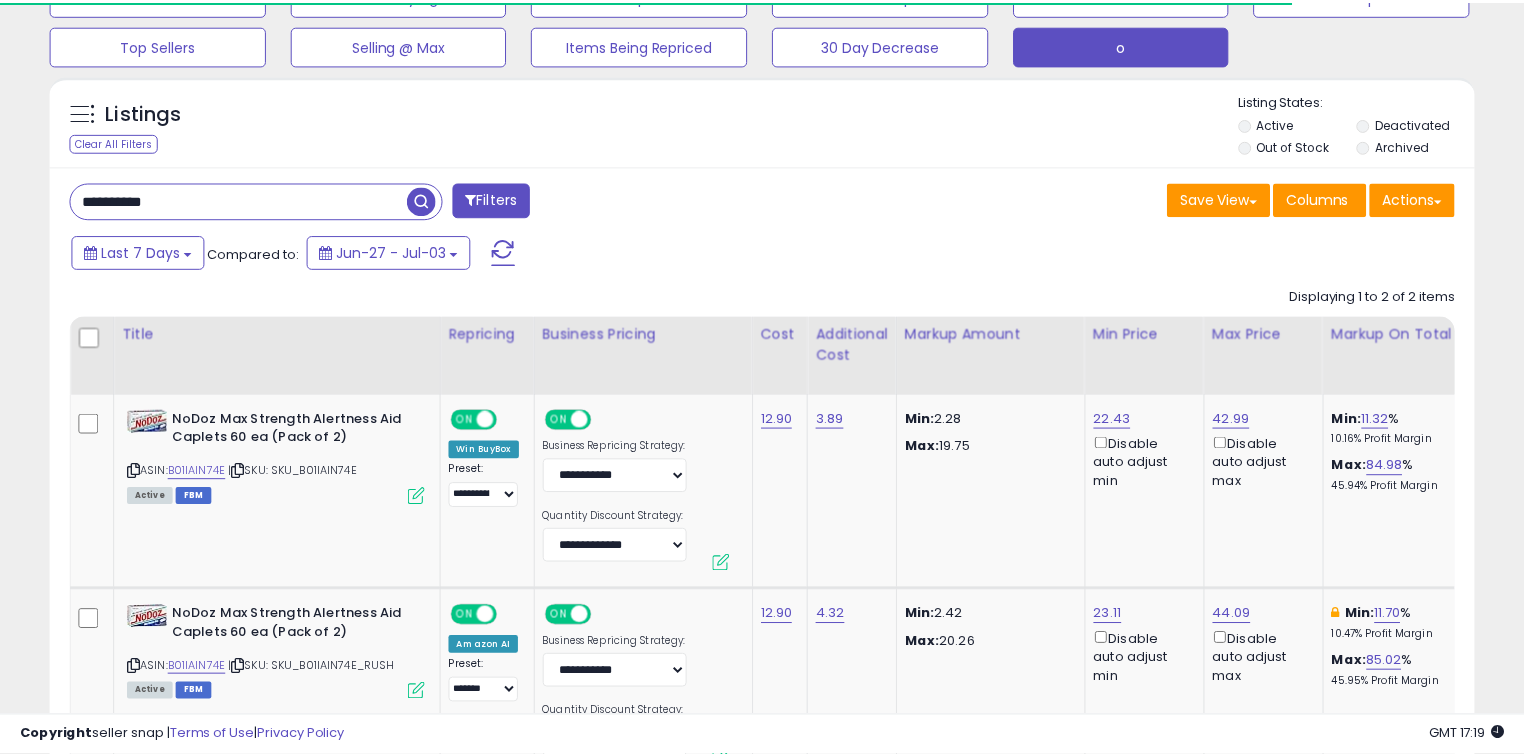 scroll, scrollTop: 220, scrollLeft: 0, axis: vertical 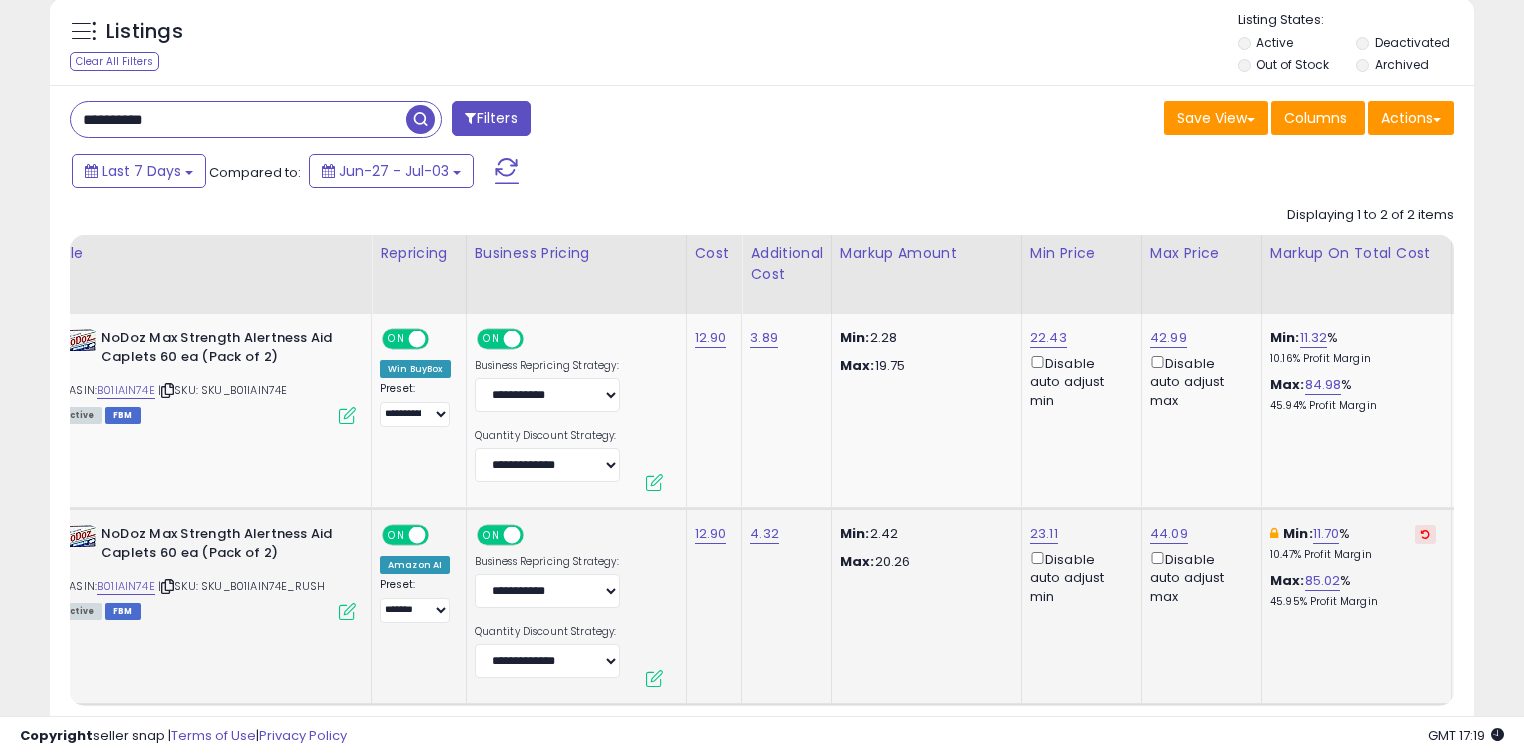 click at bounding box center [1425, 534] 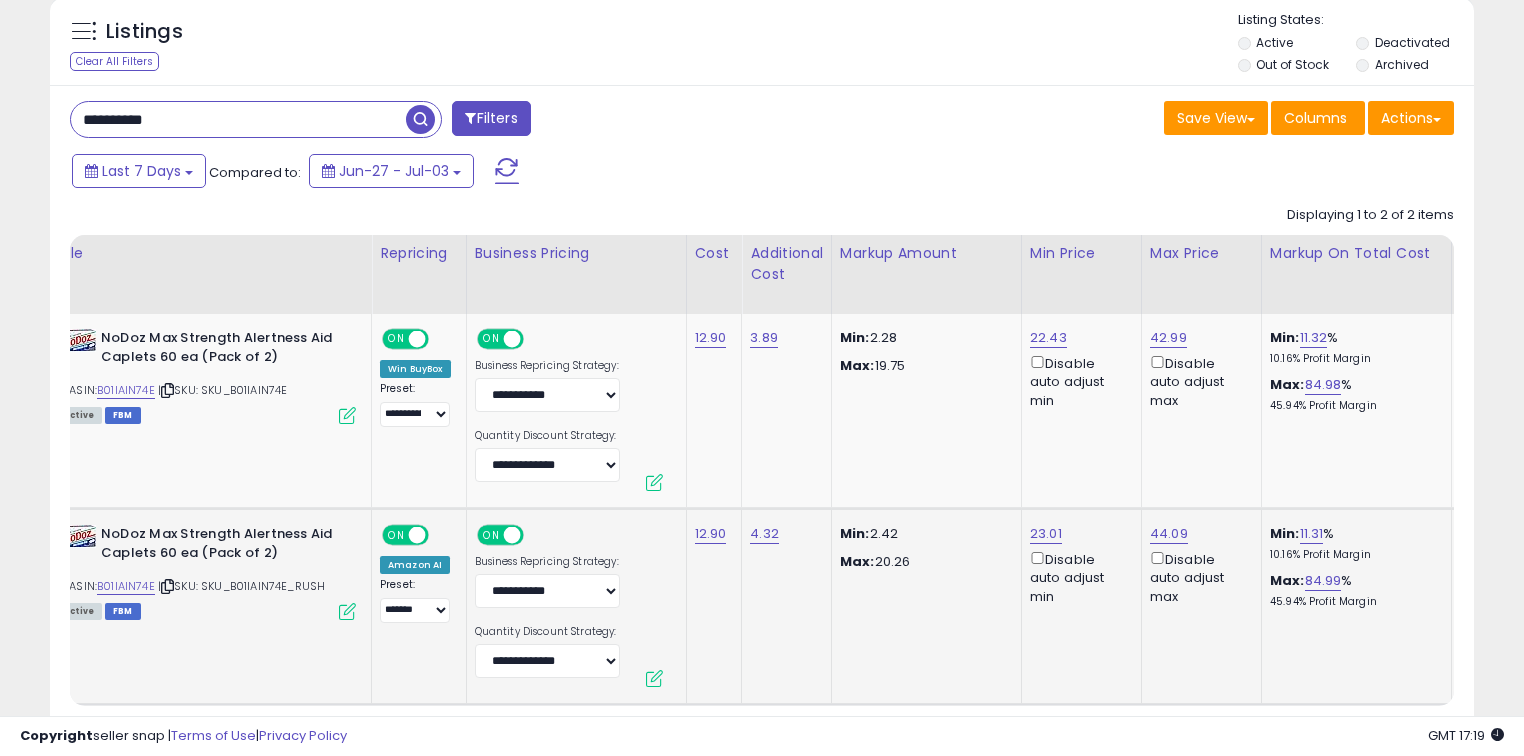 click on "**********" at bounding box center (238, 119) 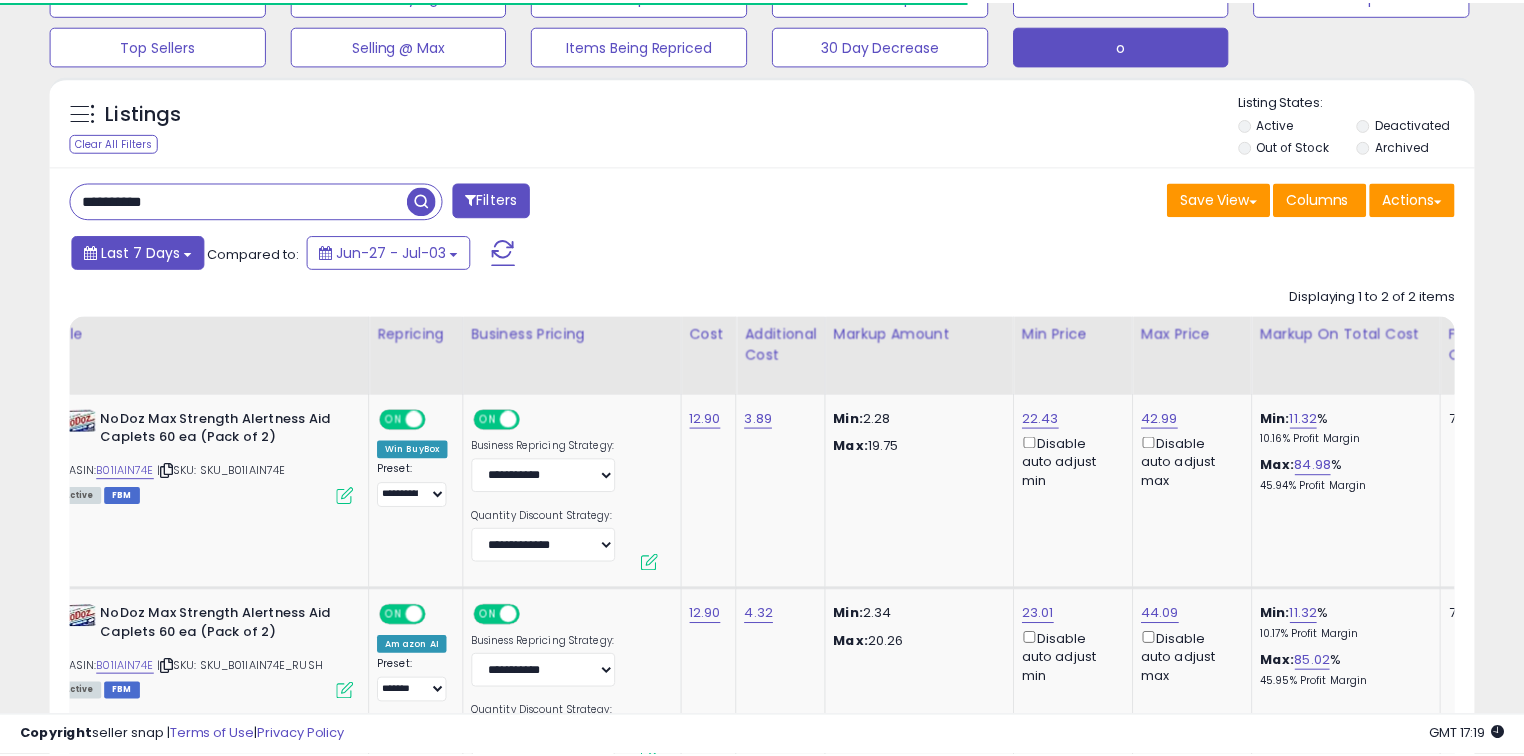 scroll, scrollTop: 220, scrollLeft: 0, axis: vertical 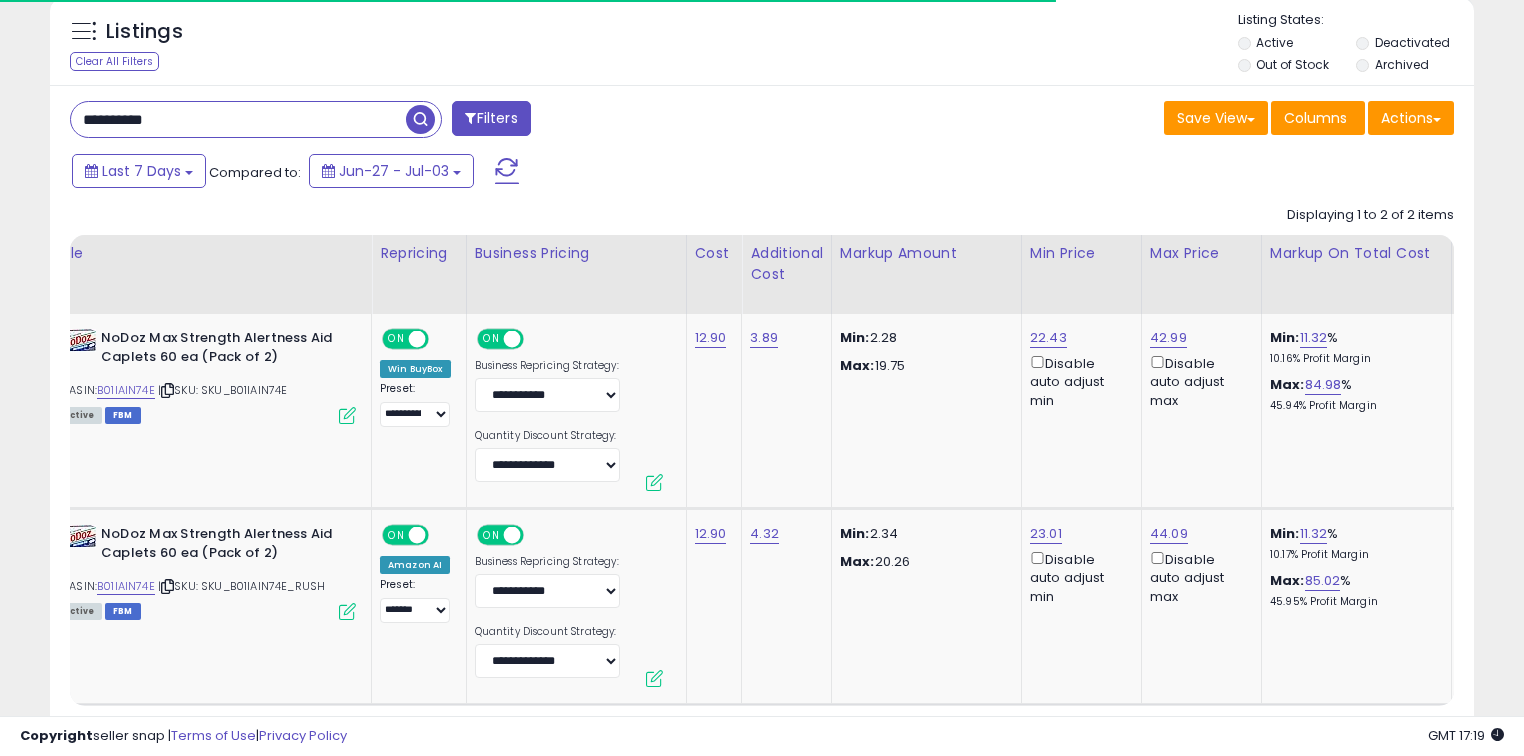 click on "**********" at bounding box center (238, 119) 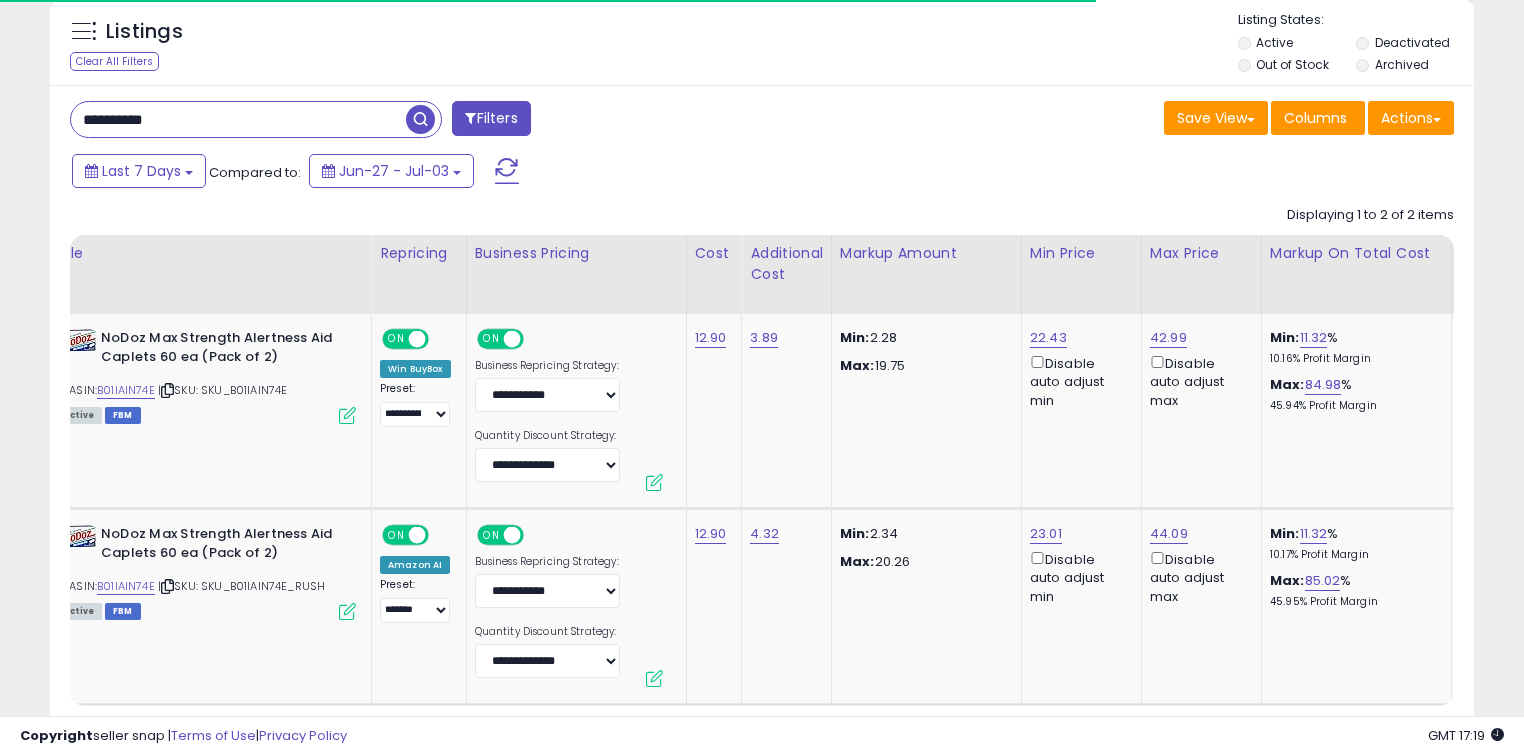click on "**********" at bounding box center [238, 119] 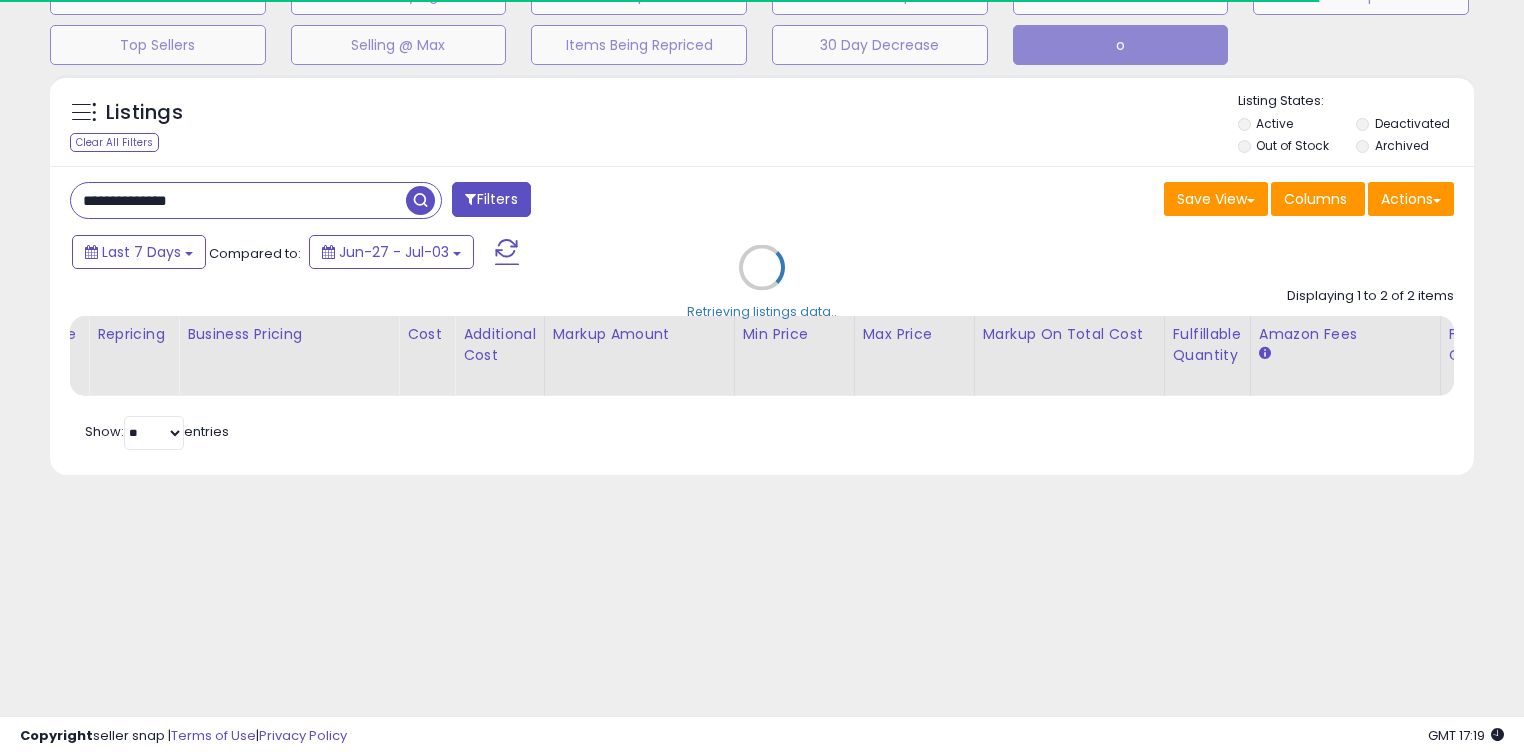 scroll, scrollTop: 140, scrollLeft: 0, axis: vertical 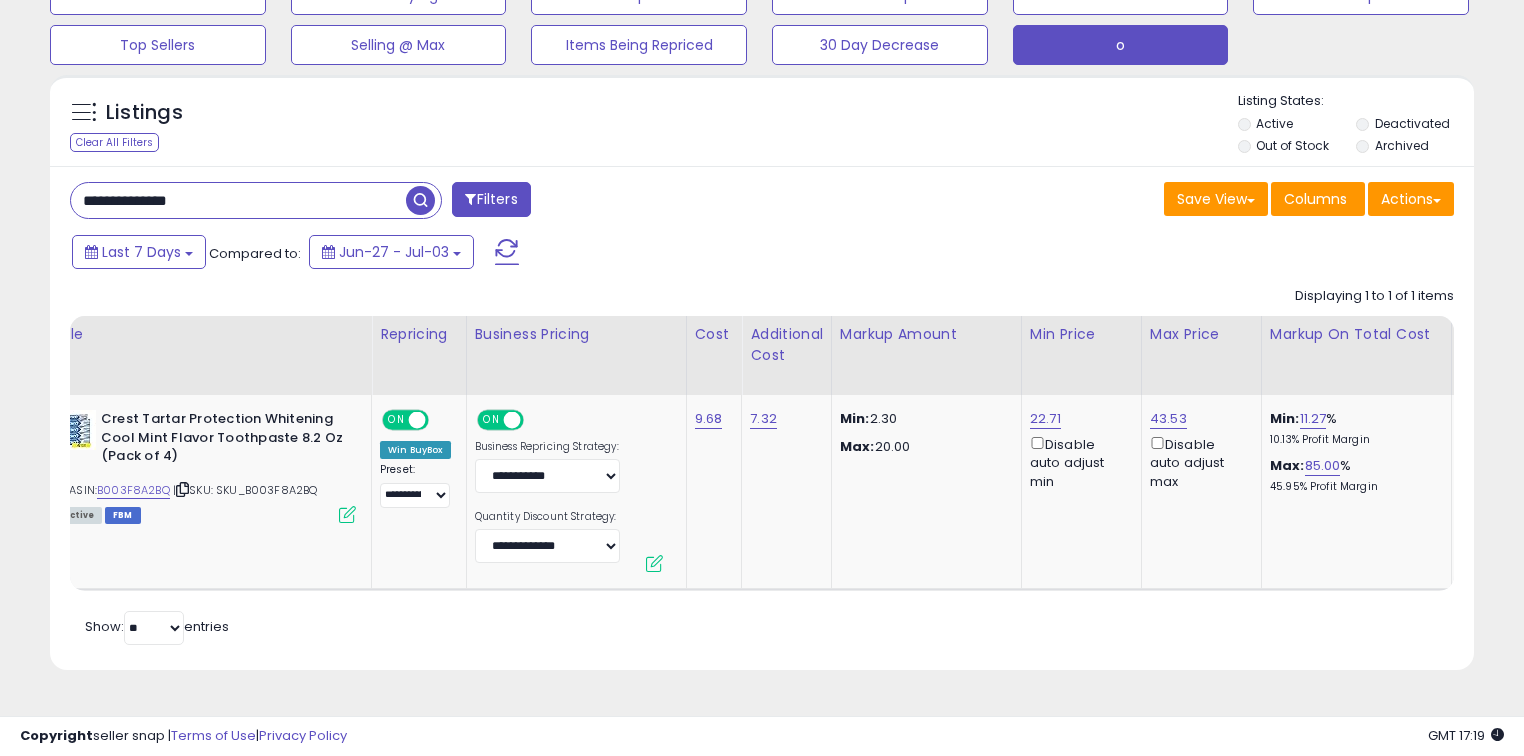 click on "**********" at bounding box center [238, 200] 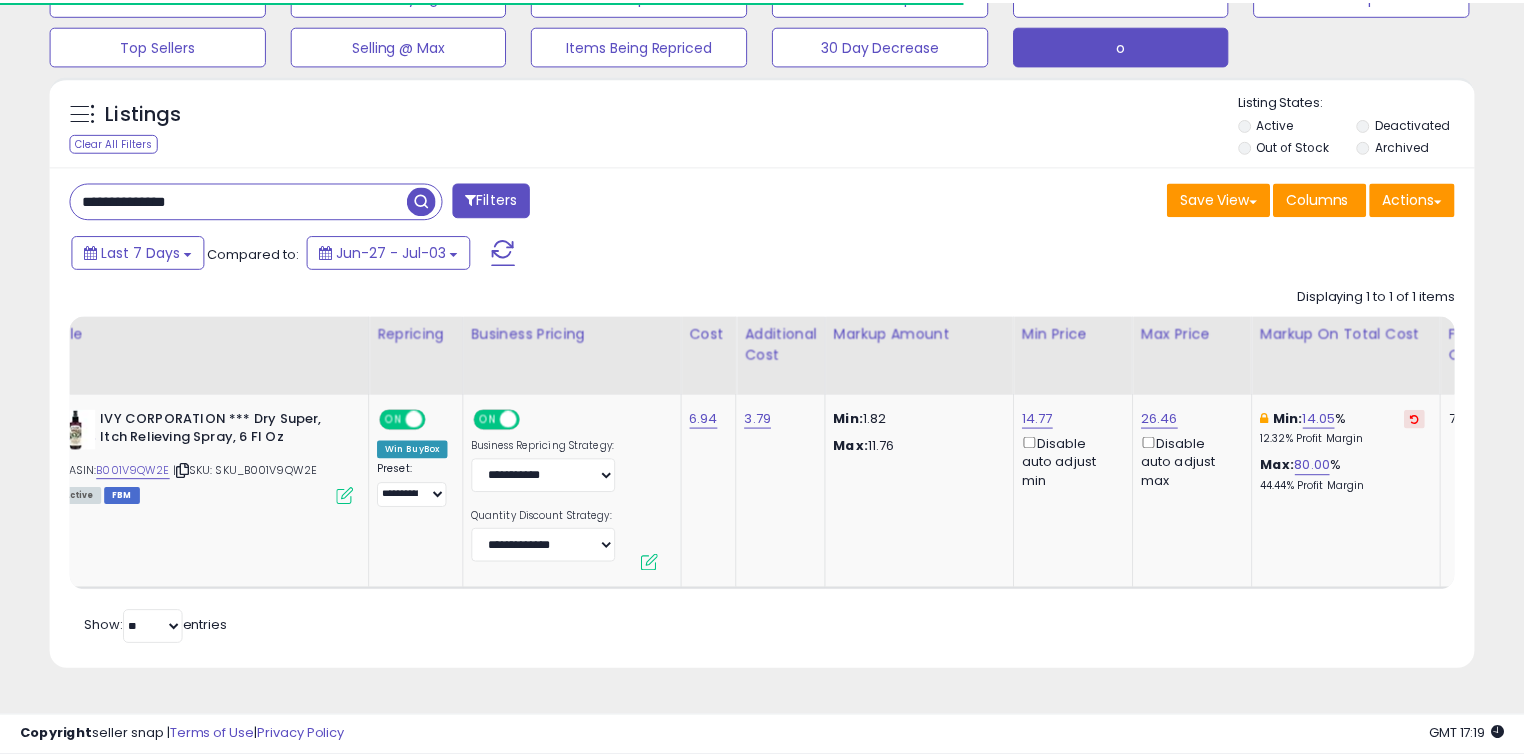 scroll, scrollTop: 140, scrollLeft: 0, axis: vertical 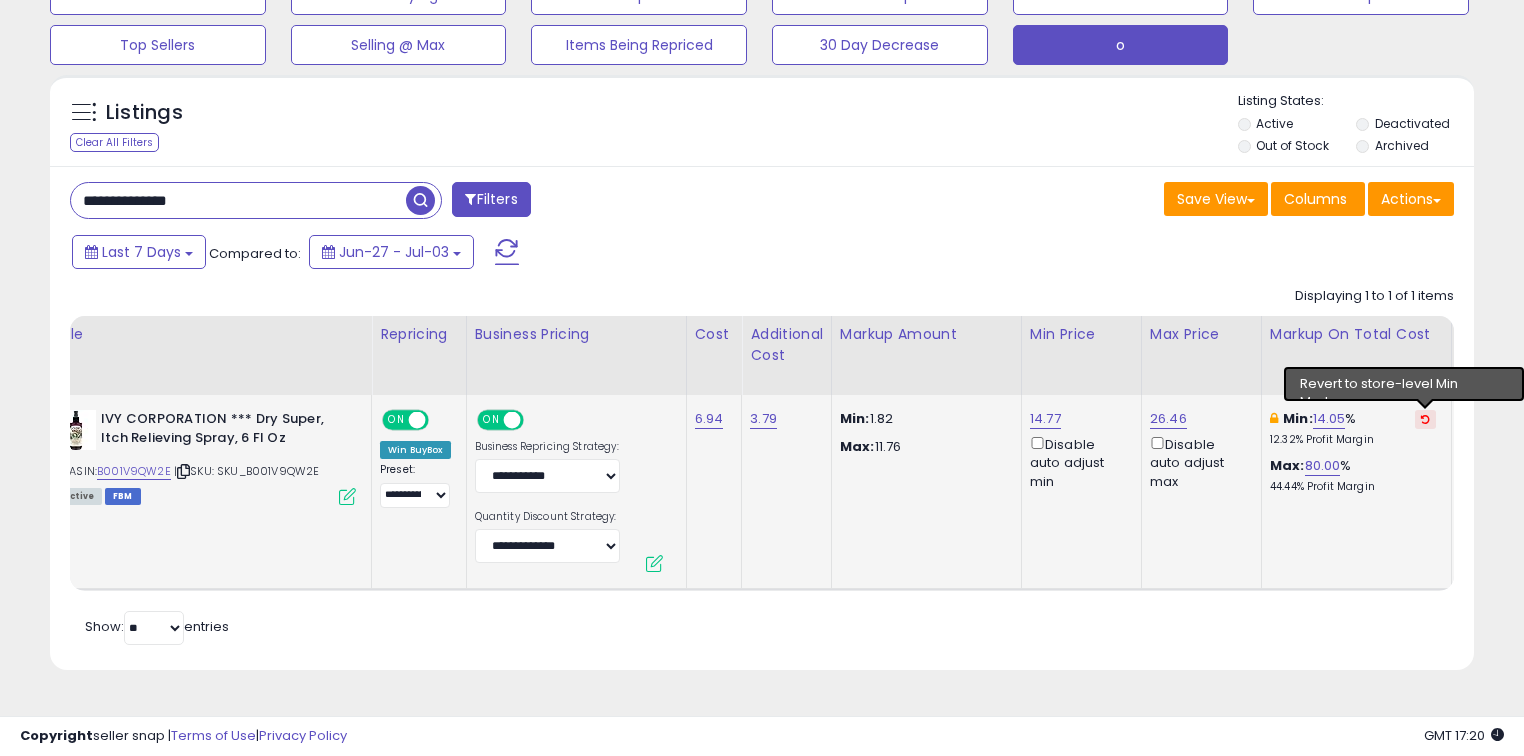 click at bounding box center [1425, 419] 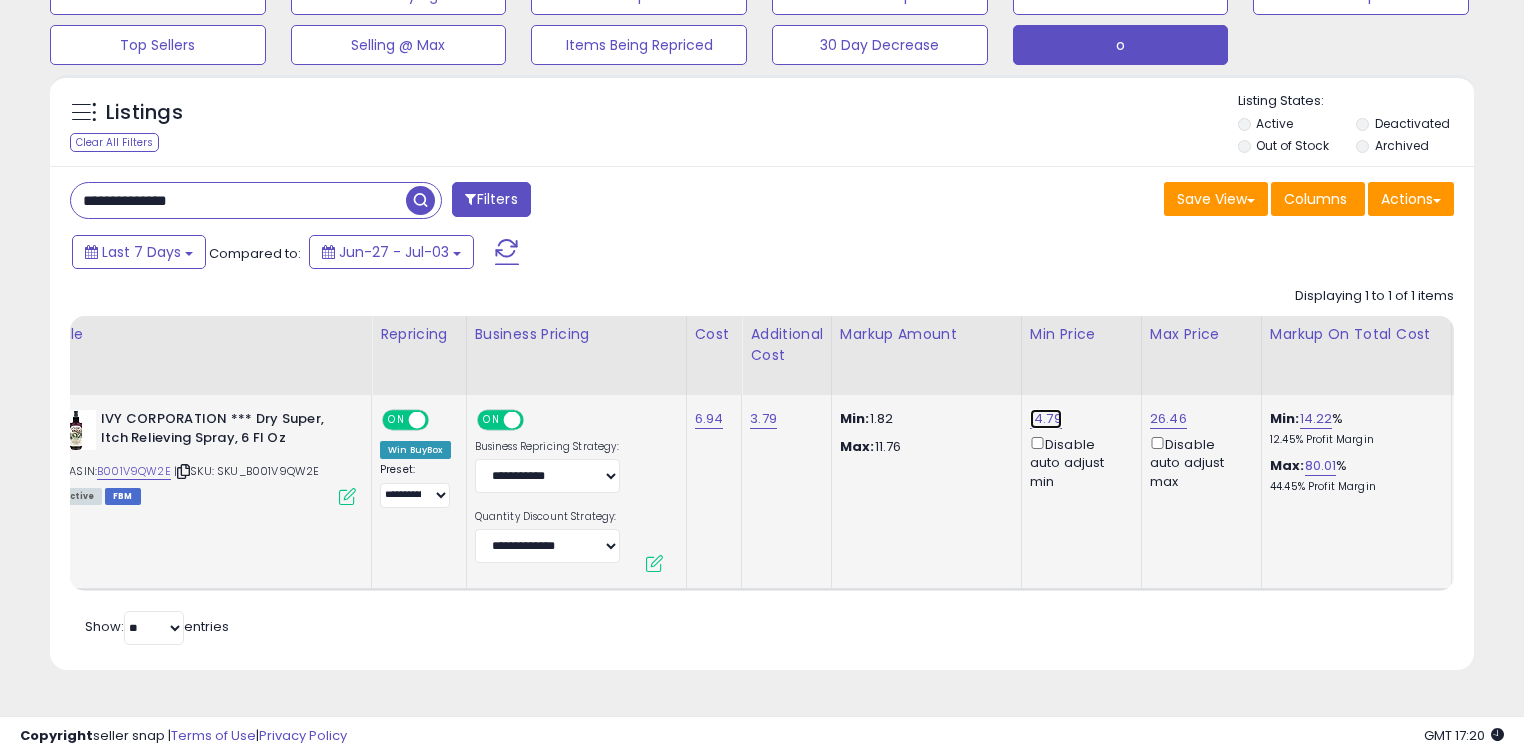 click on "14.79" at bounding box center (1046, 419) 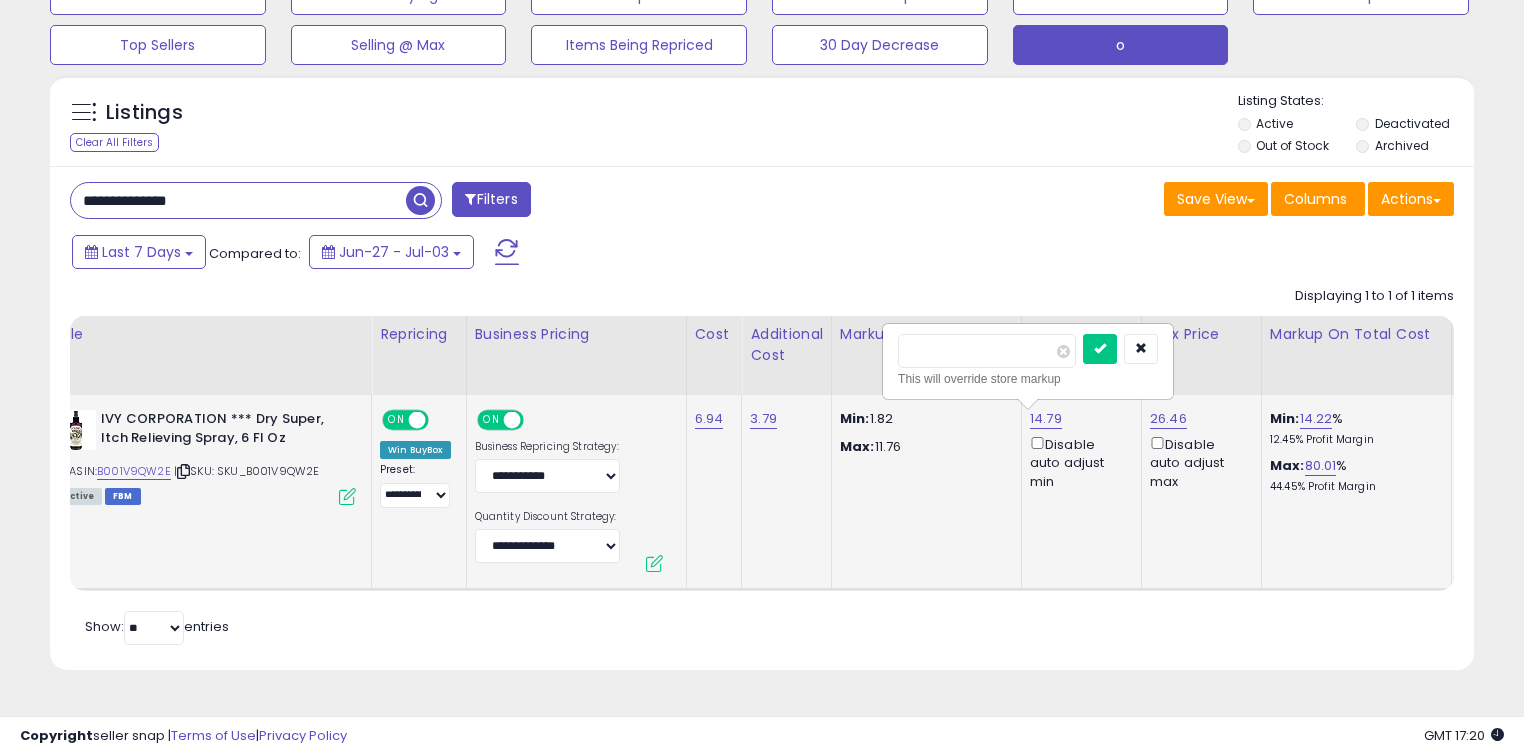 type on "*****" 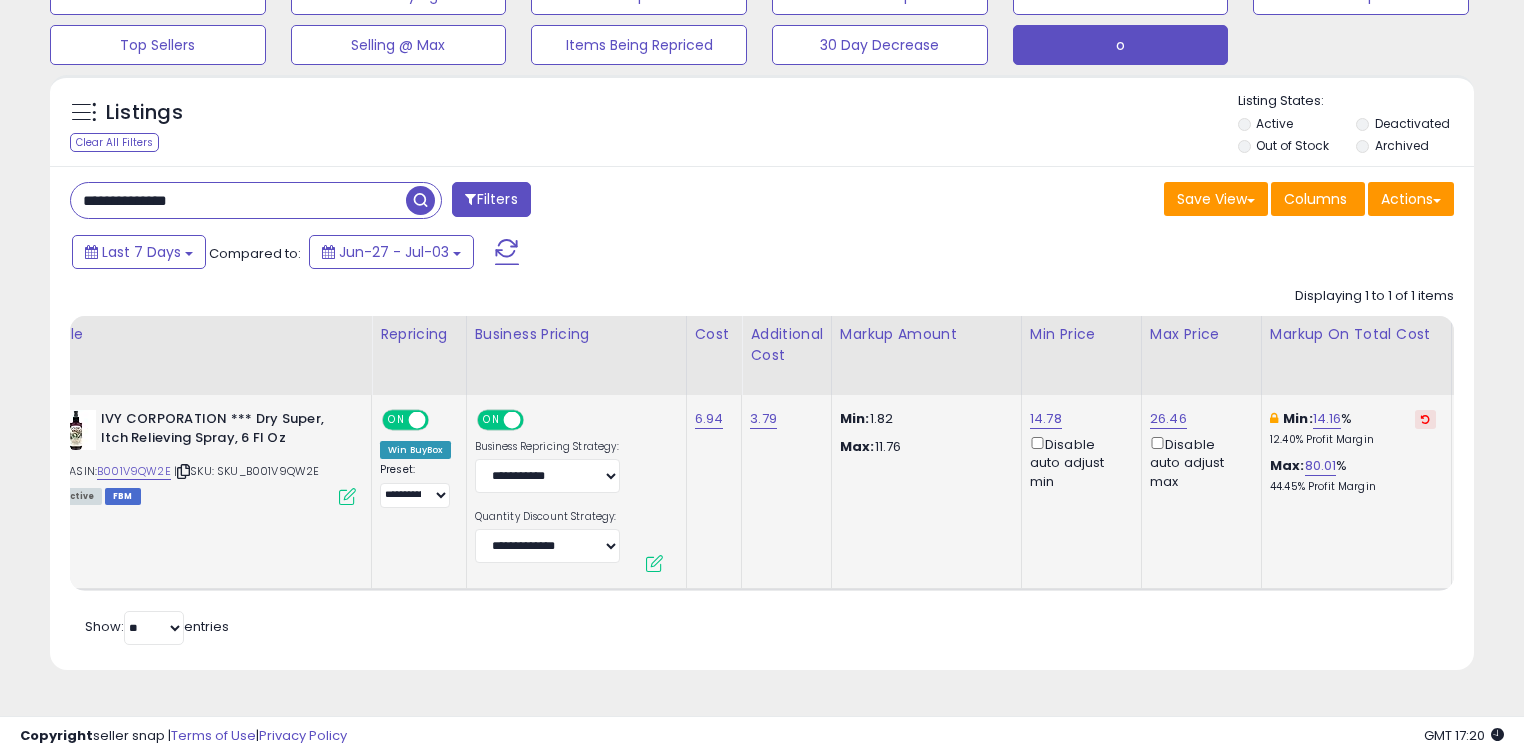 click on "**********" at bounding box center [238, 200] 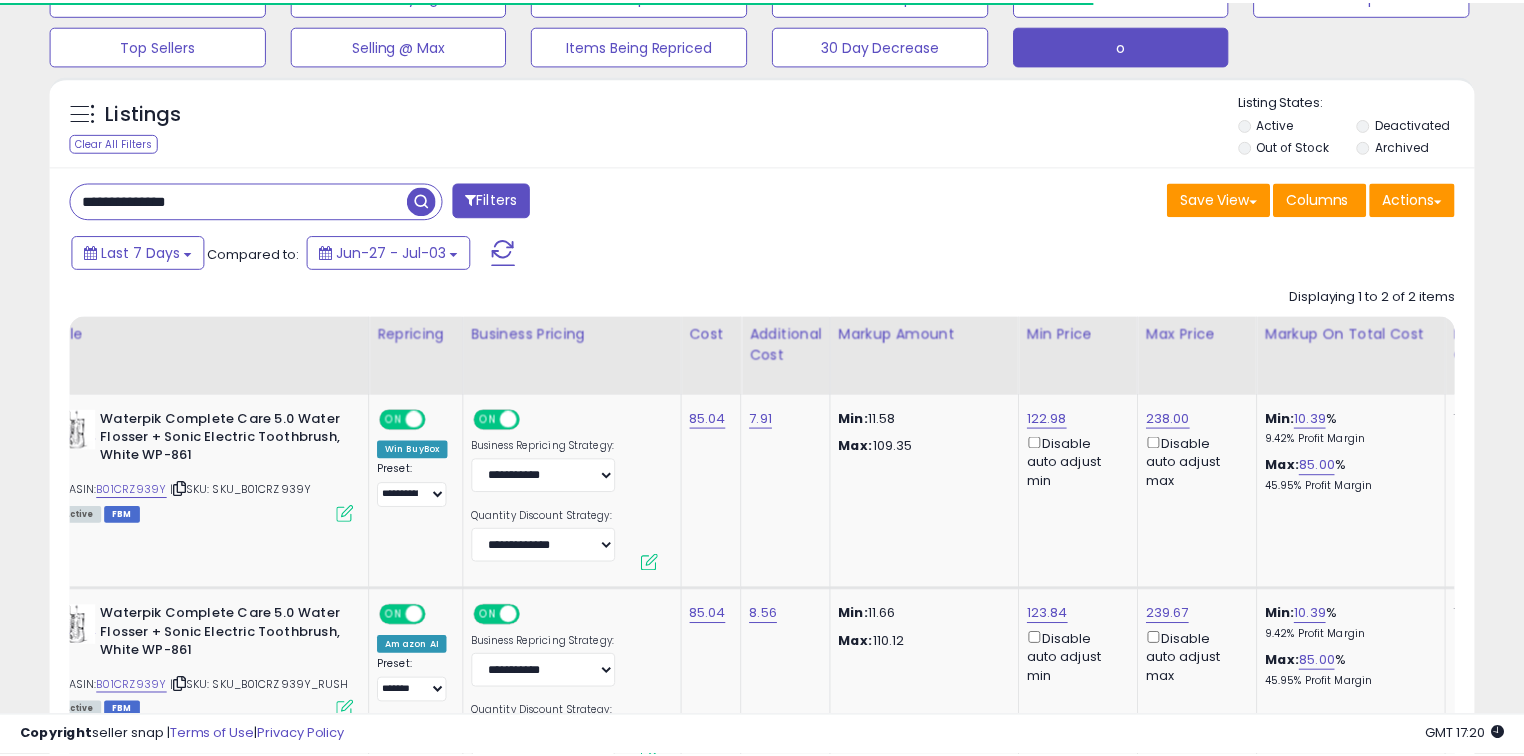 scroll, scrollTop: 140, scrollLeft: 0, axis: vertical 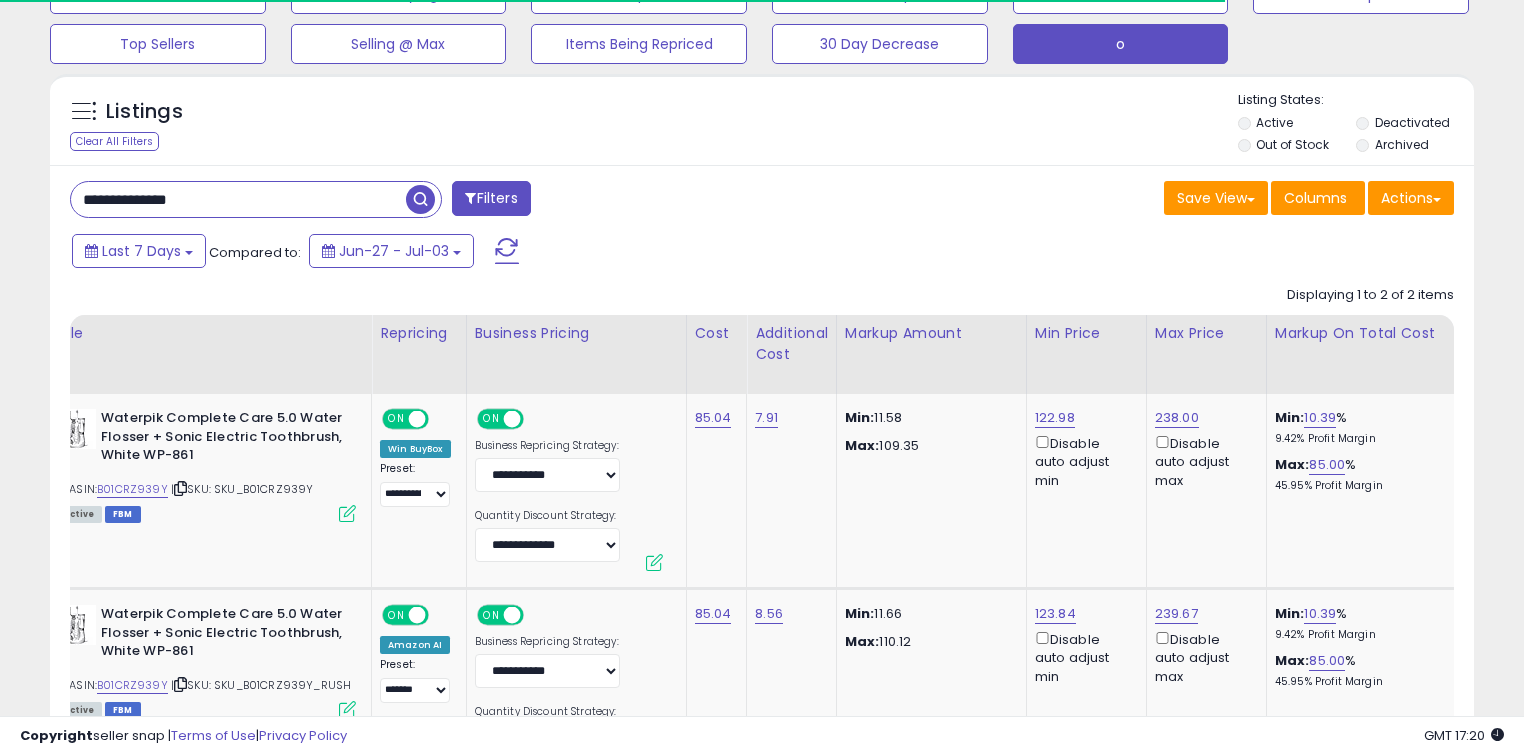 click on "**********" at bounding box center (238, 199) 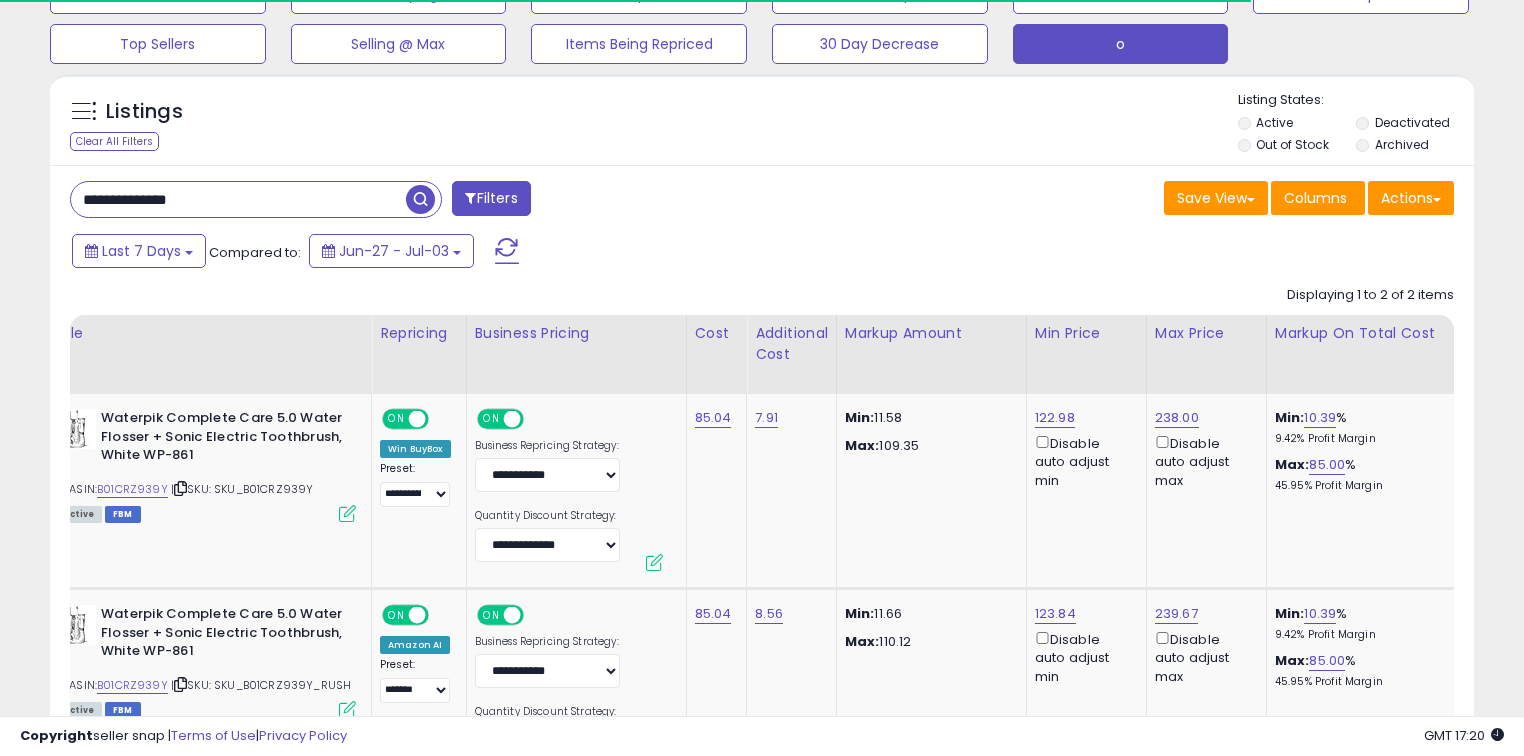 click on "**********" at bounding box center [238, 199] 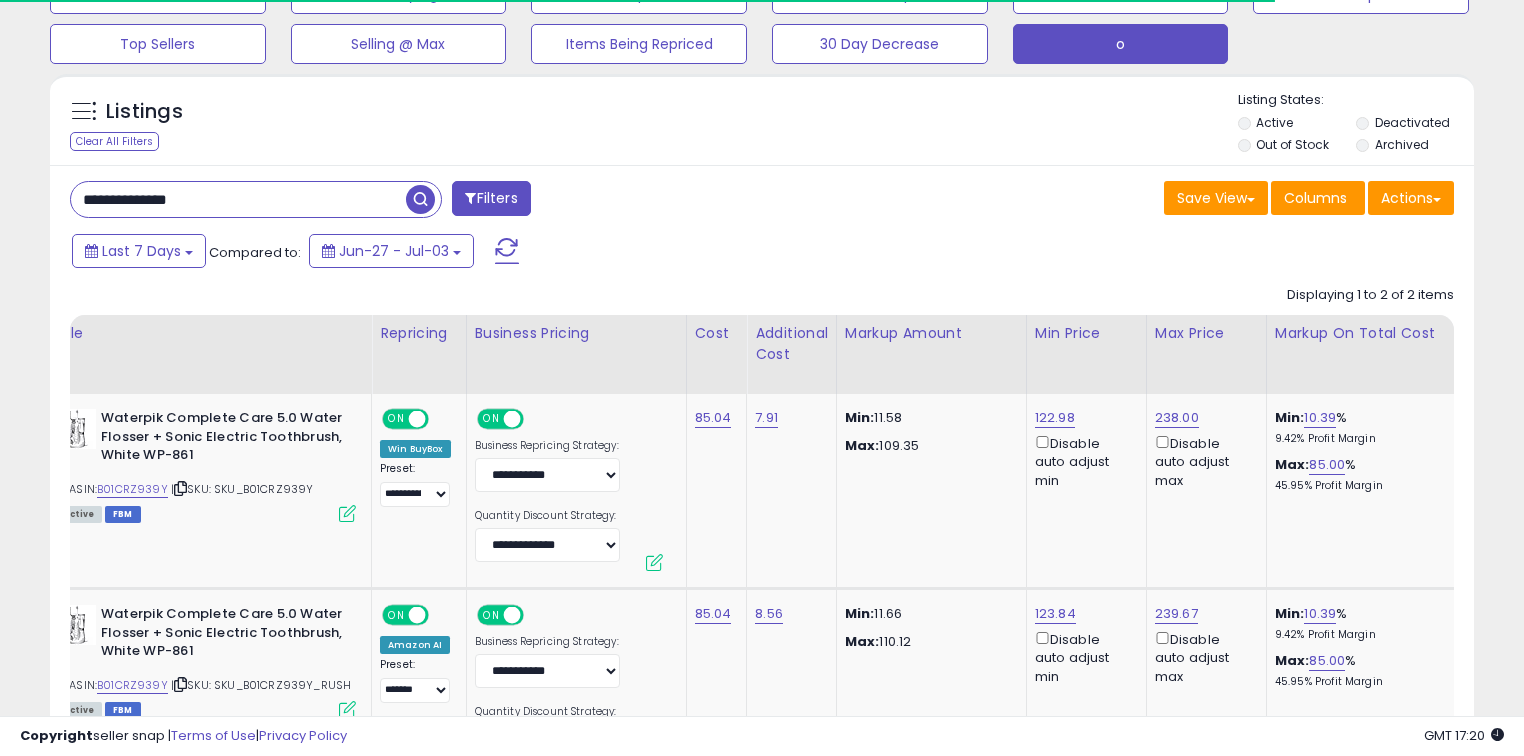 click on "**********" at bounding box center [238, 199] 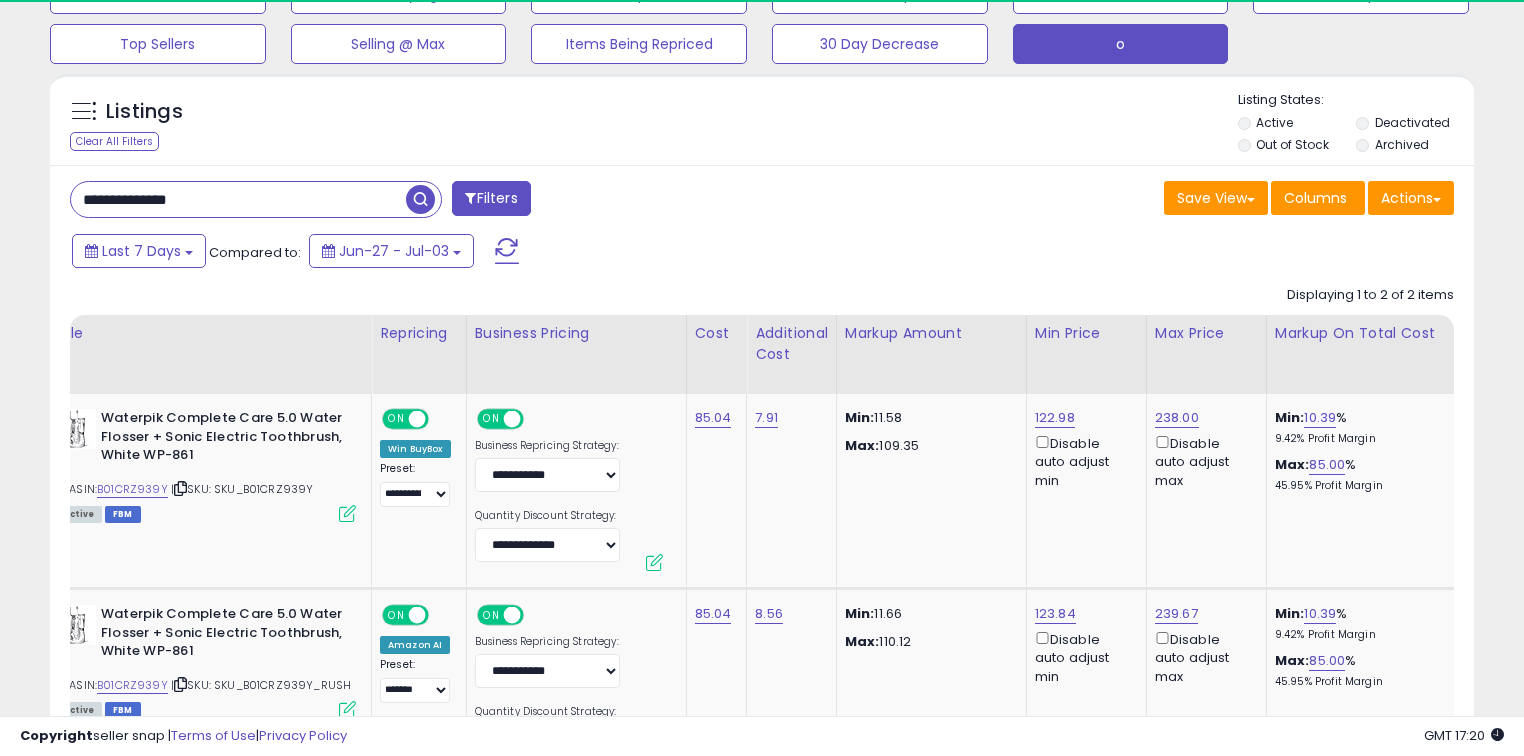 paste 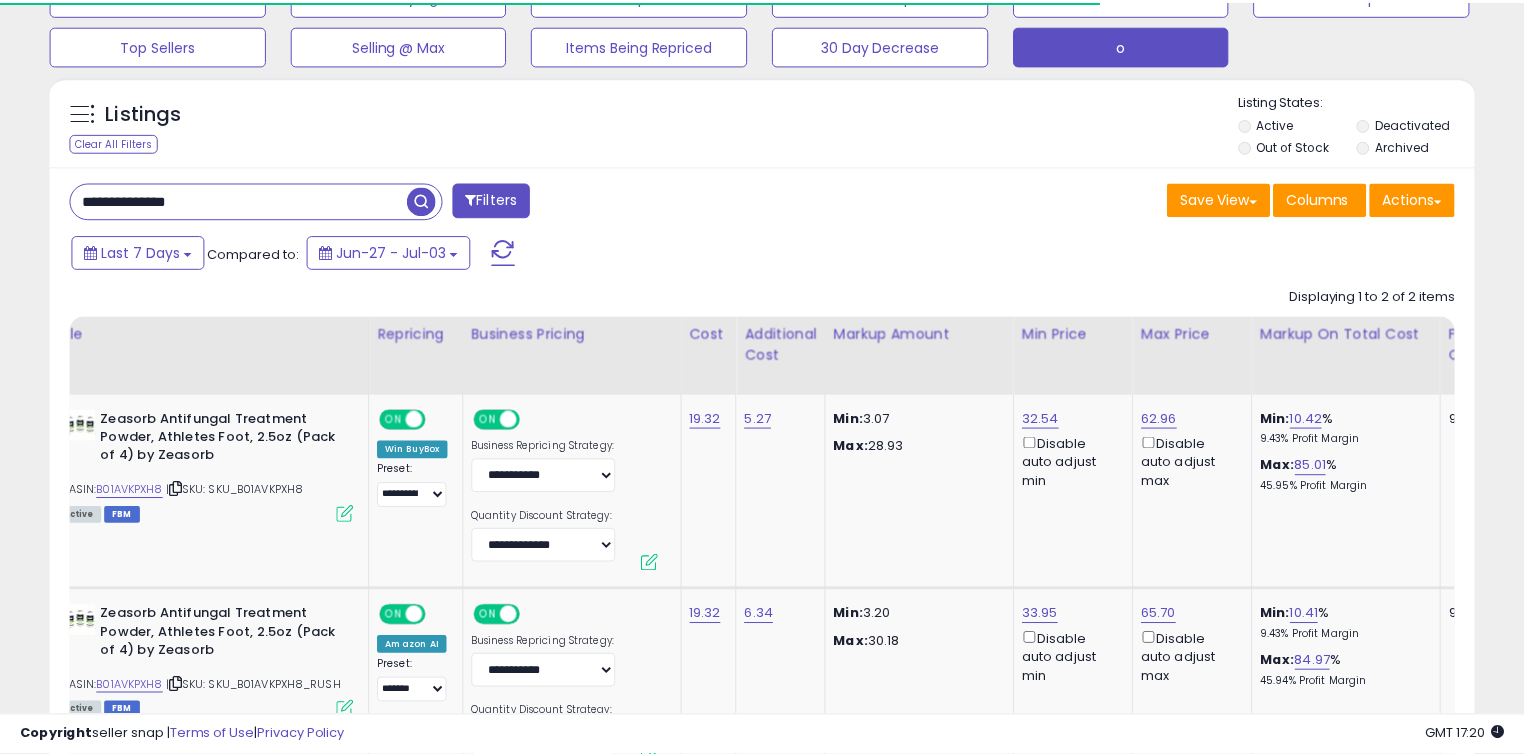 scroll, scrollTop: 140, scrollLeft: 0, axis: vertical 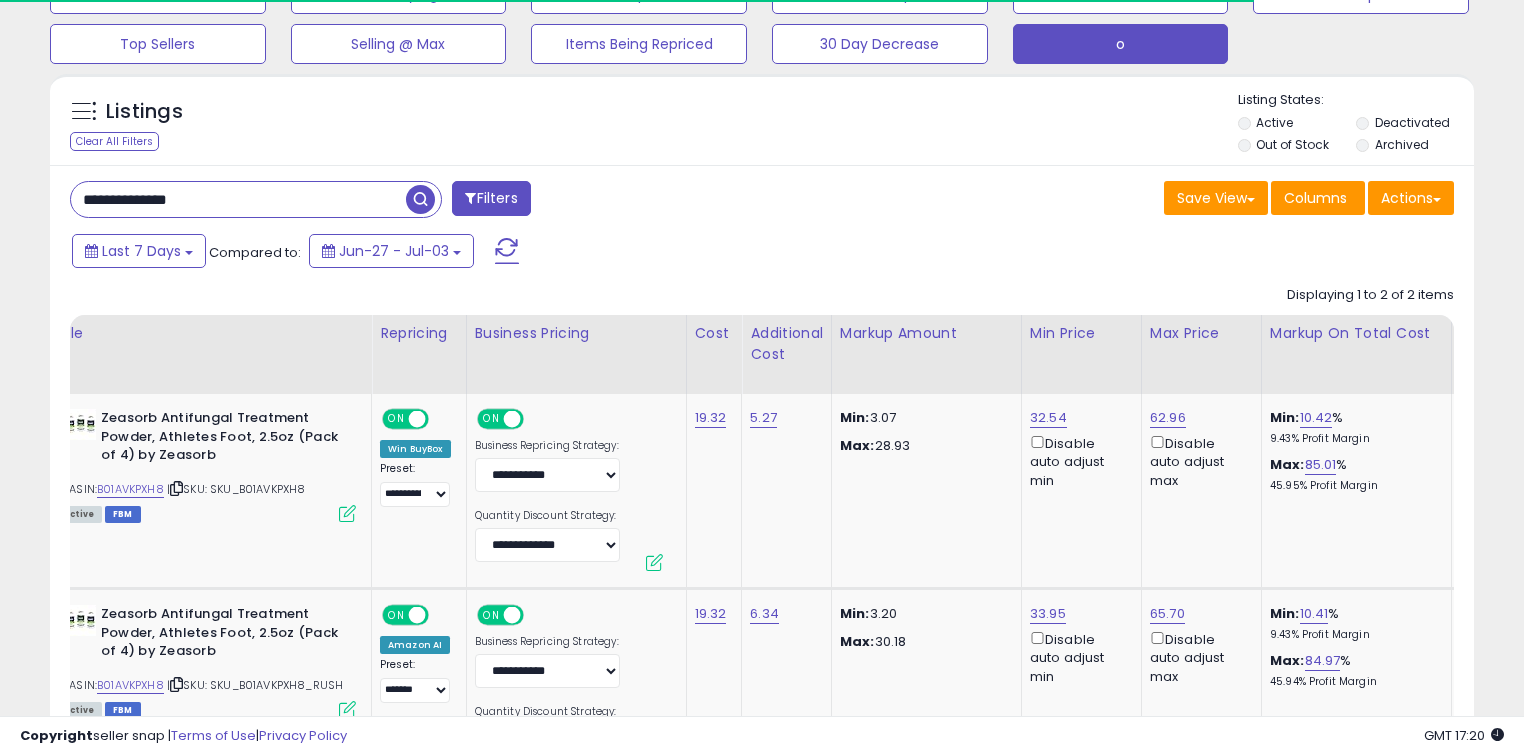click on "**********" at bounding box center (238, 199) 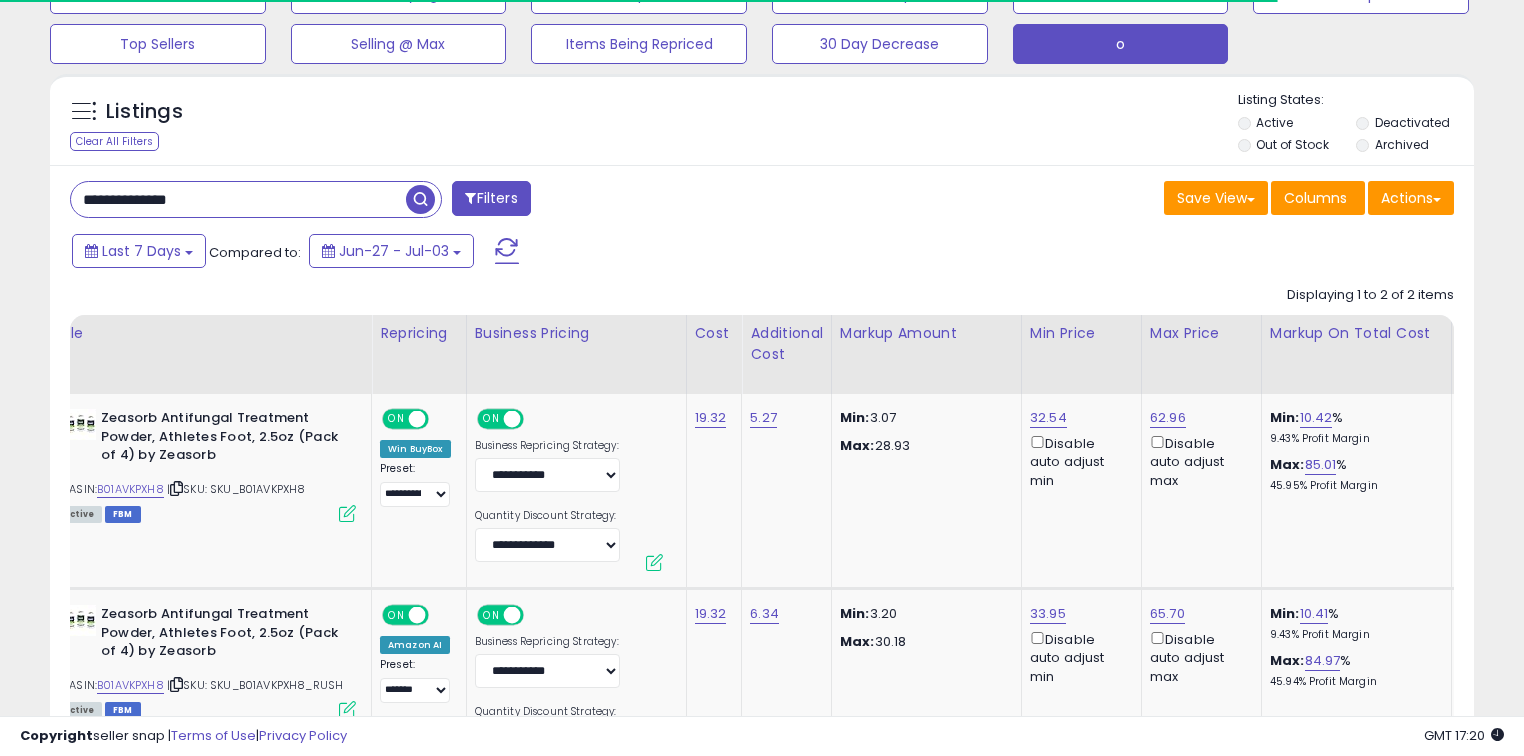 click on "**********" at bounding box center [238, 199] 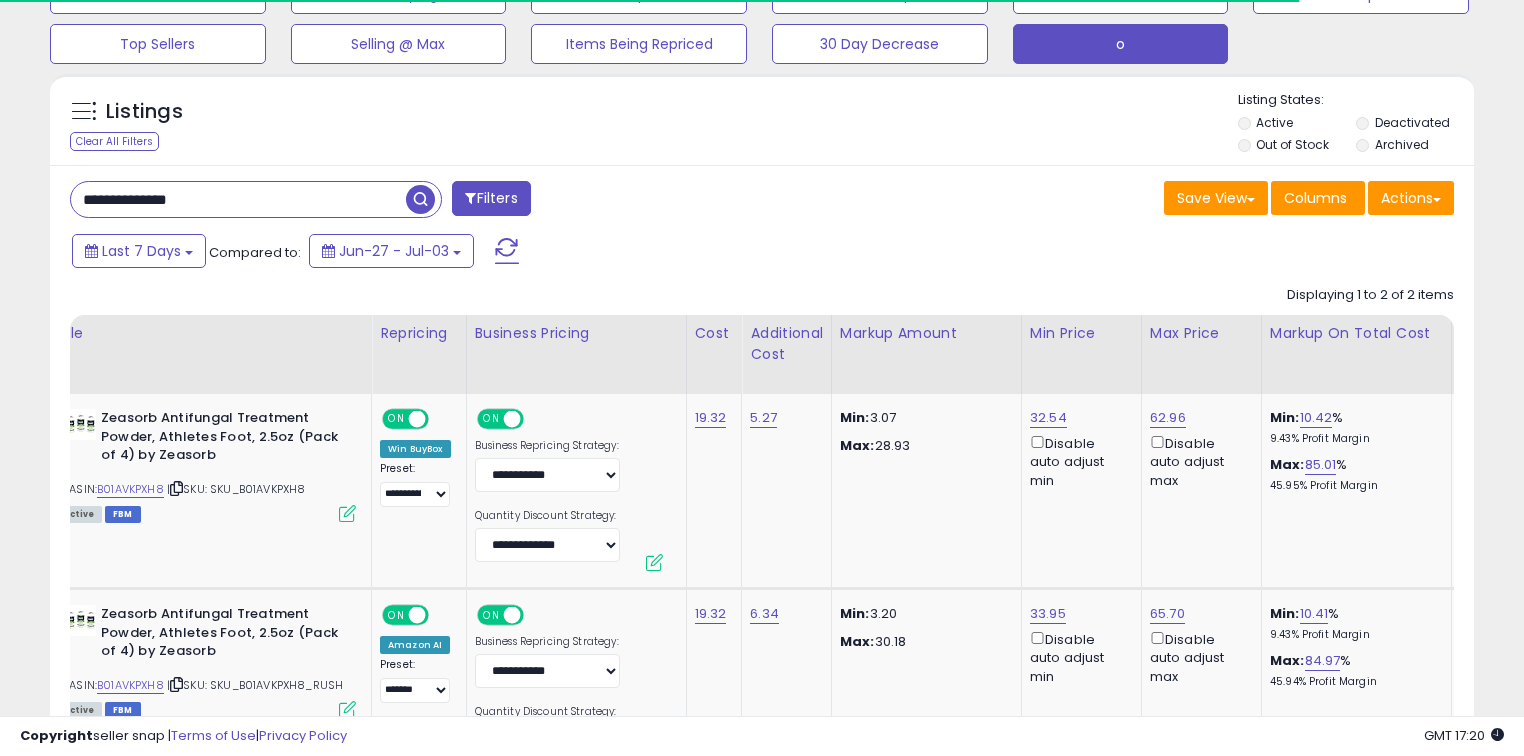 paste 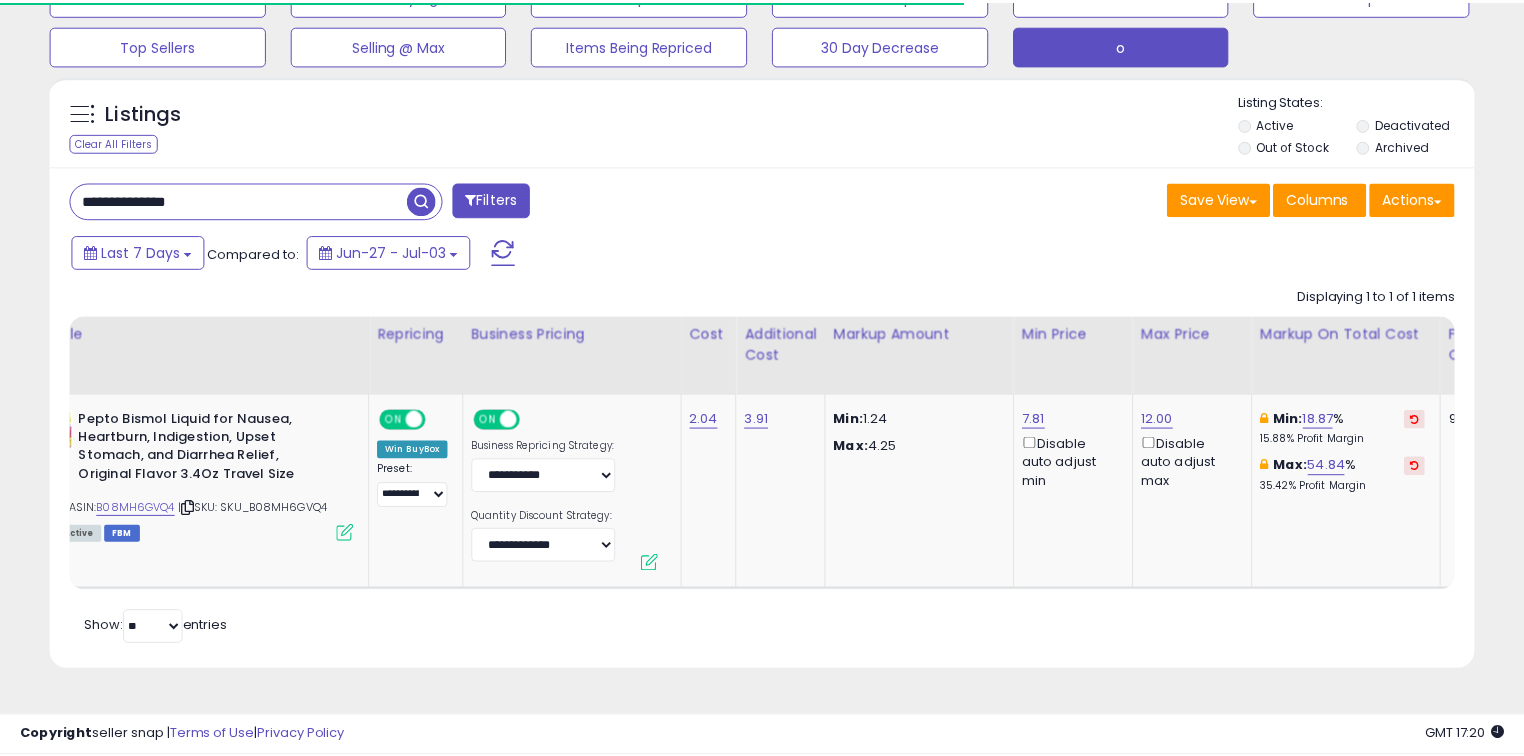 scroll, scrollTop: 140, scrollLeft: 0, axis: vertical 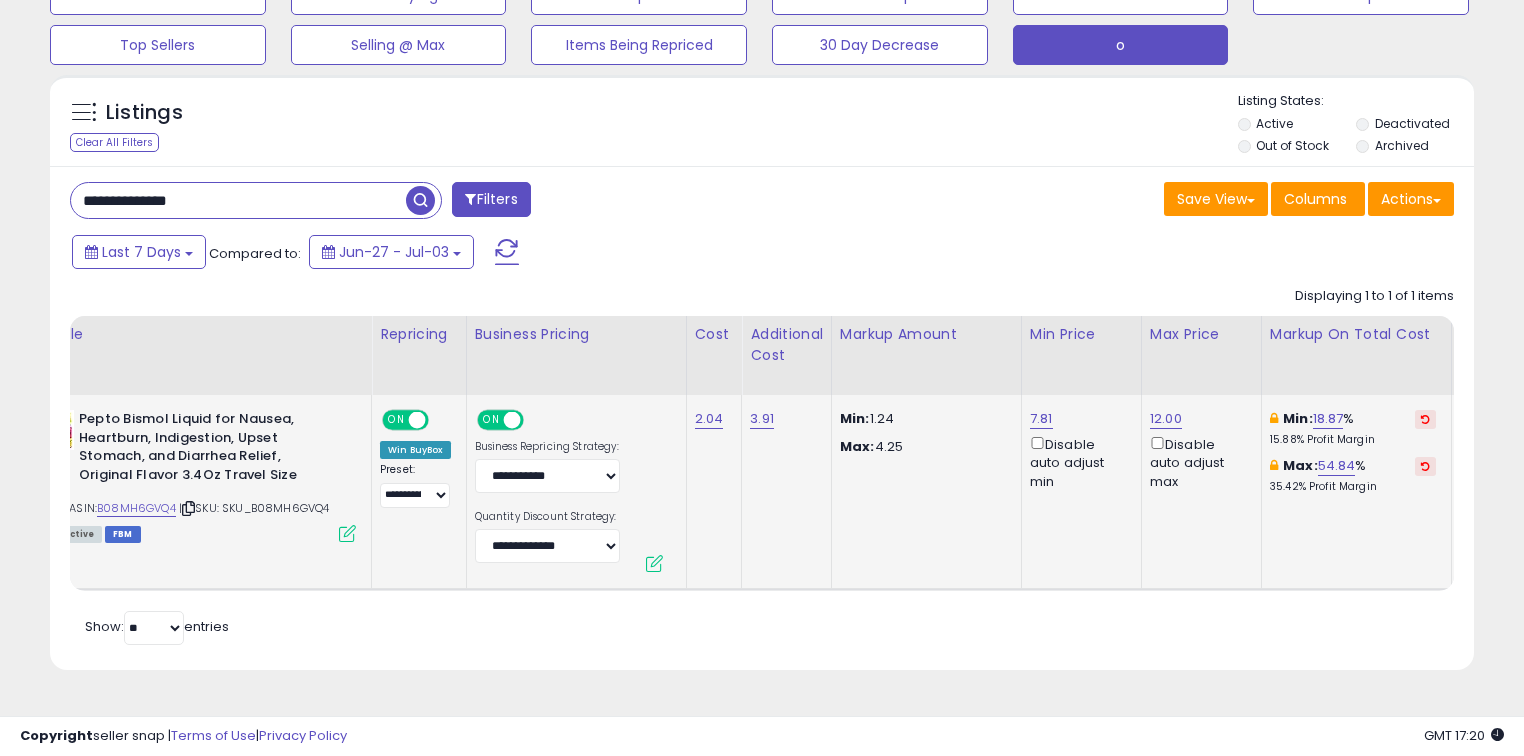 drag, startPoint x: 604, startPoint y: 588, endPoint x: 331, endPoint y: 584, distance: 273.0293 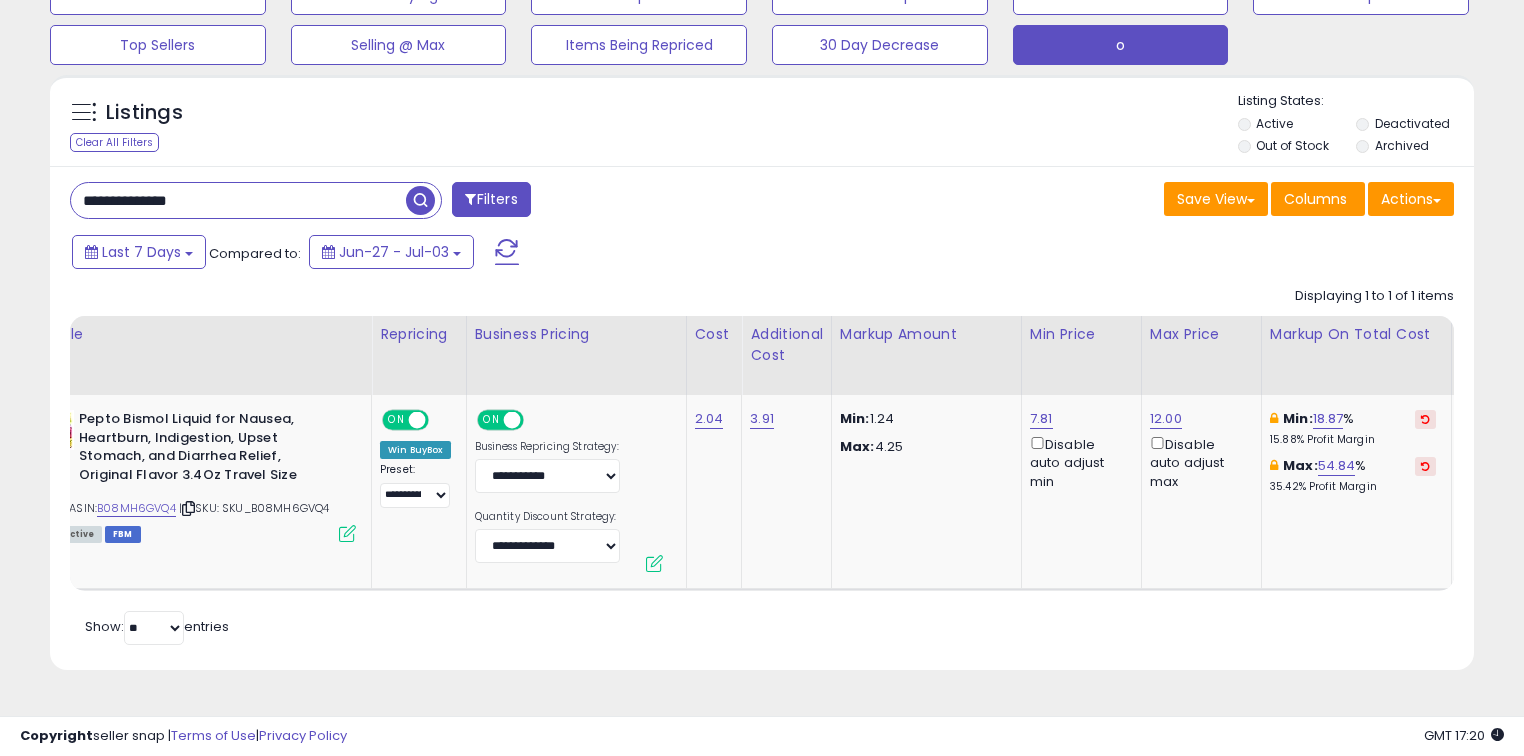 scroll, scrollTop: 0, scrollLeft: 0, axis: both 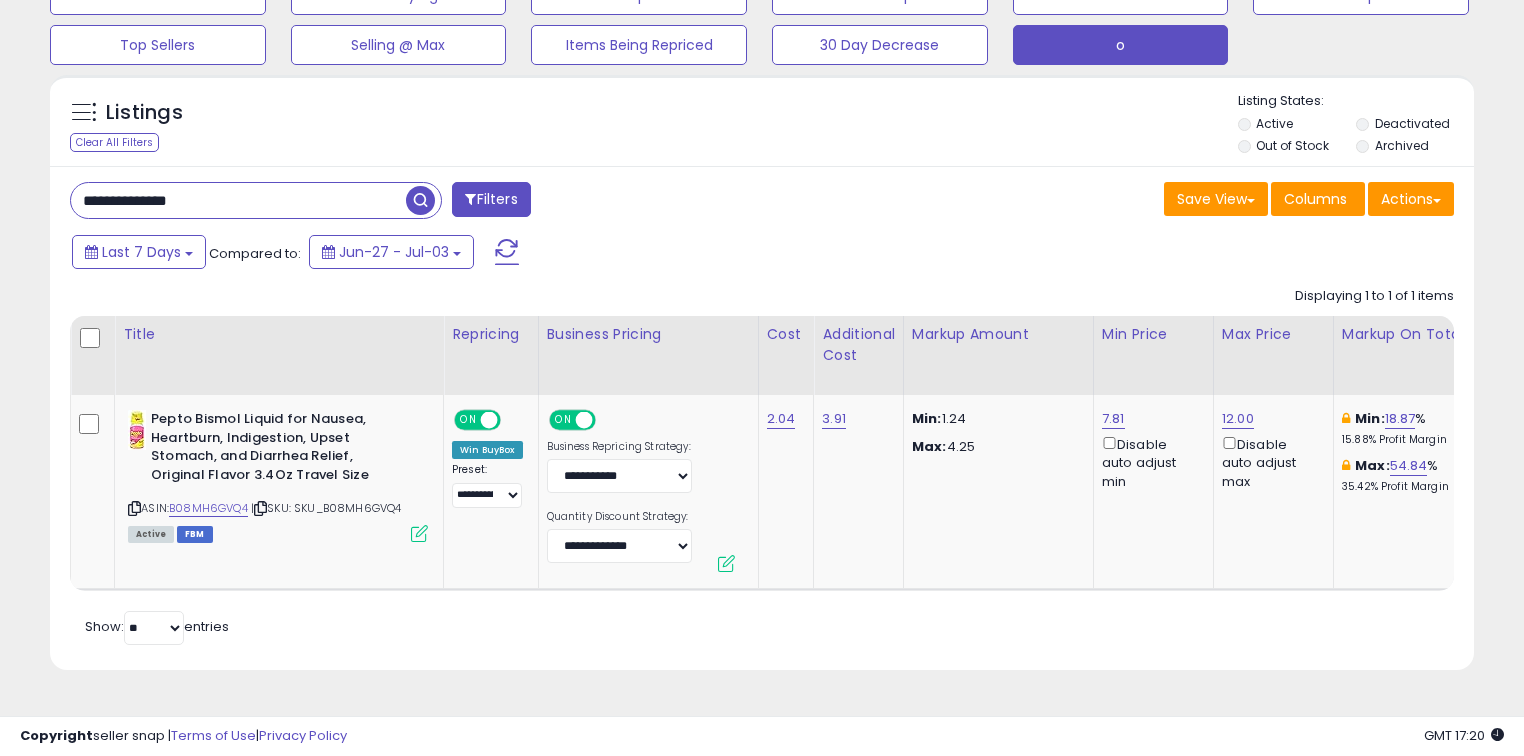 click on "**********" at bounding box center (238, 200) 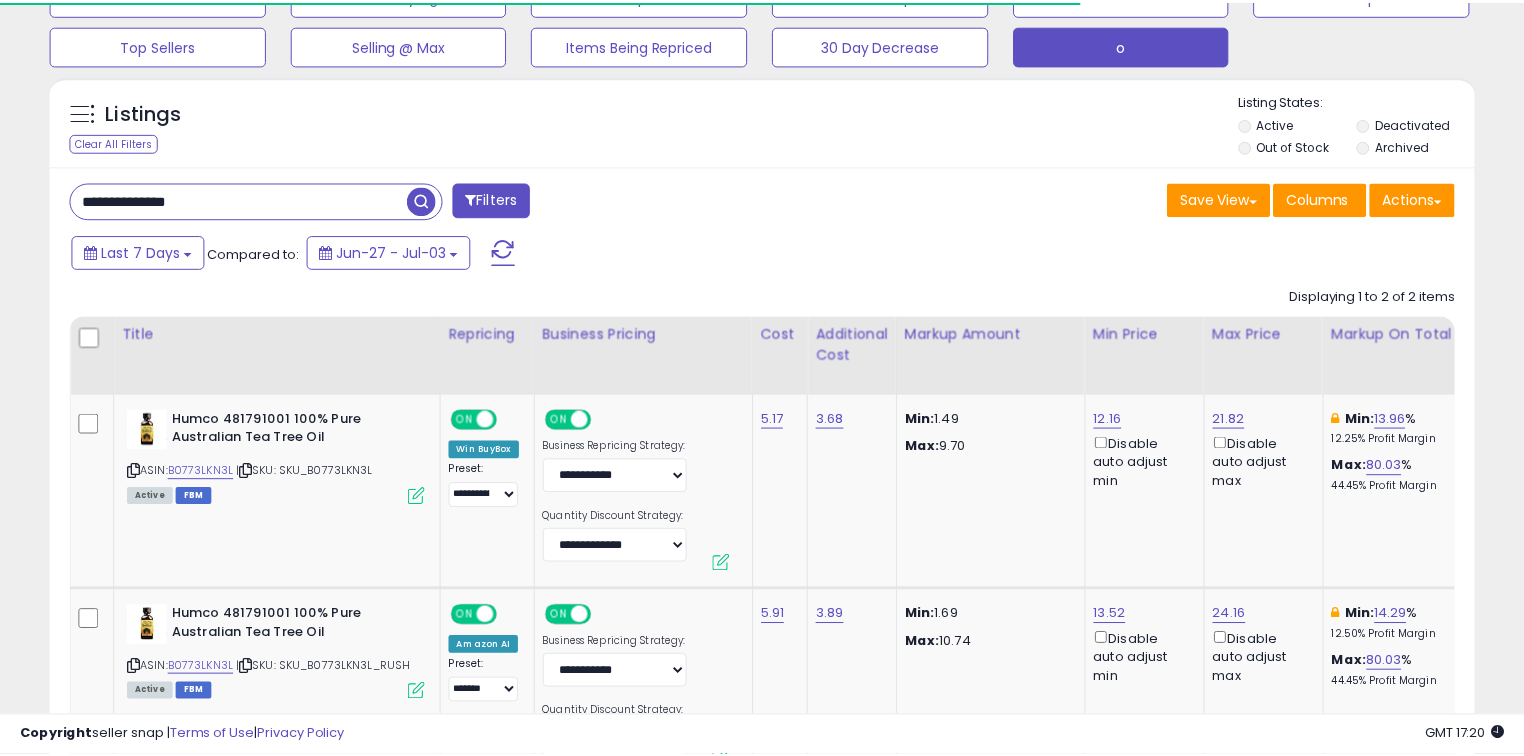 scroll, scrollTop: 140, scrollLeft: 0, axis: vertical 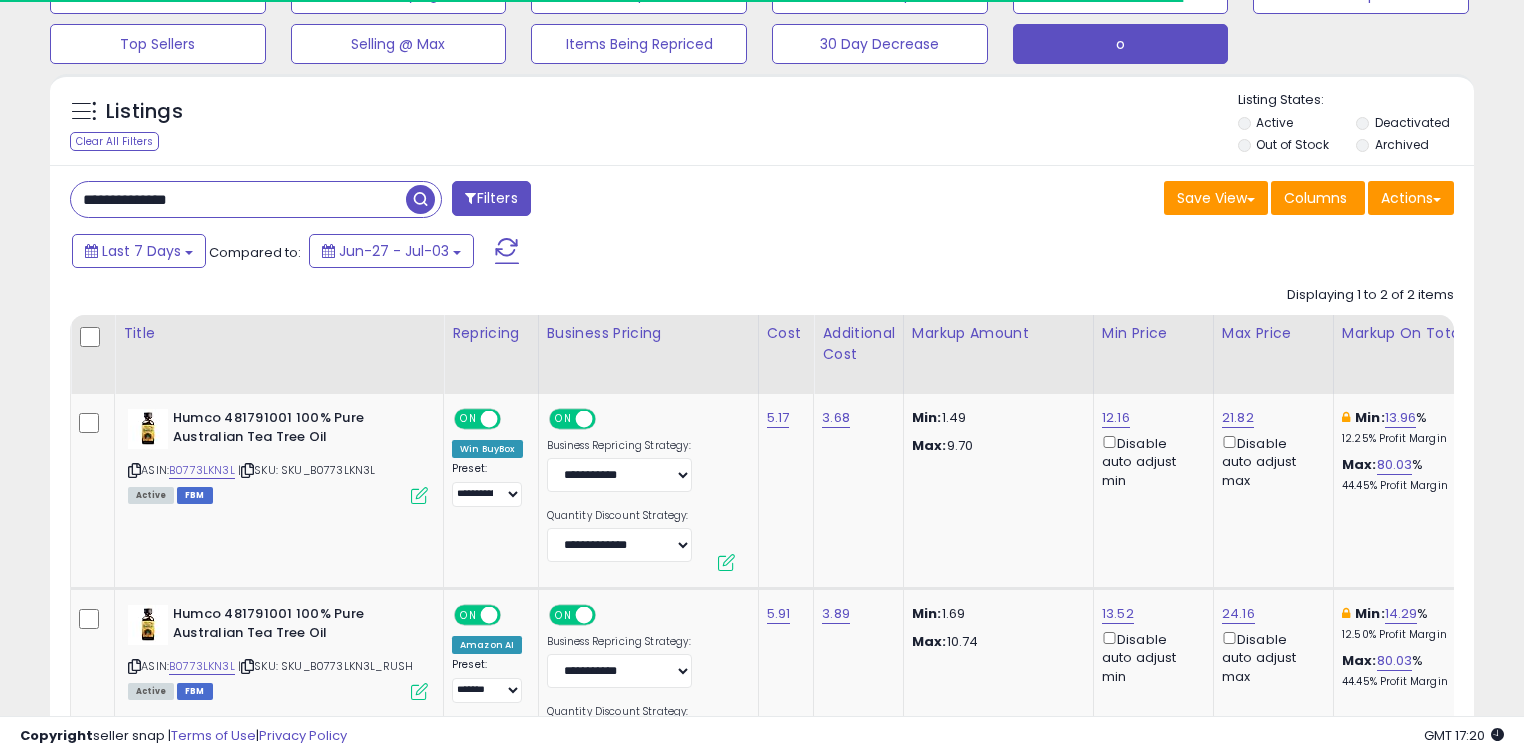 click on "**********" at bounding box center [238, 199] 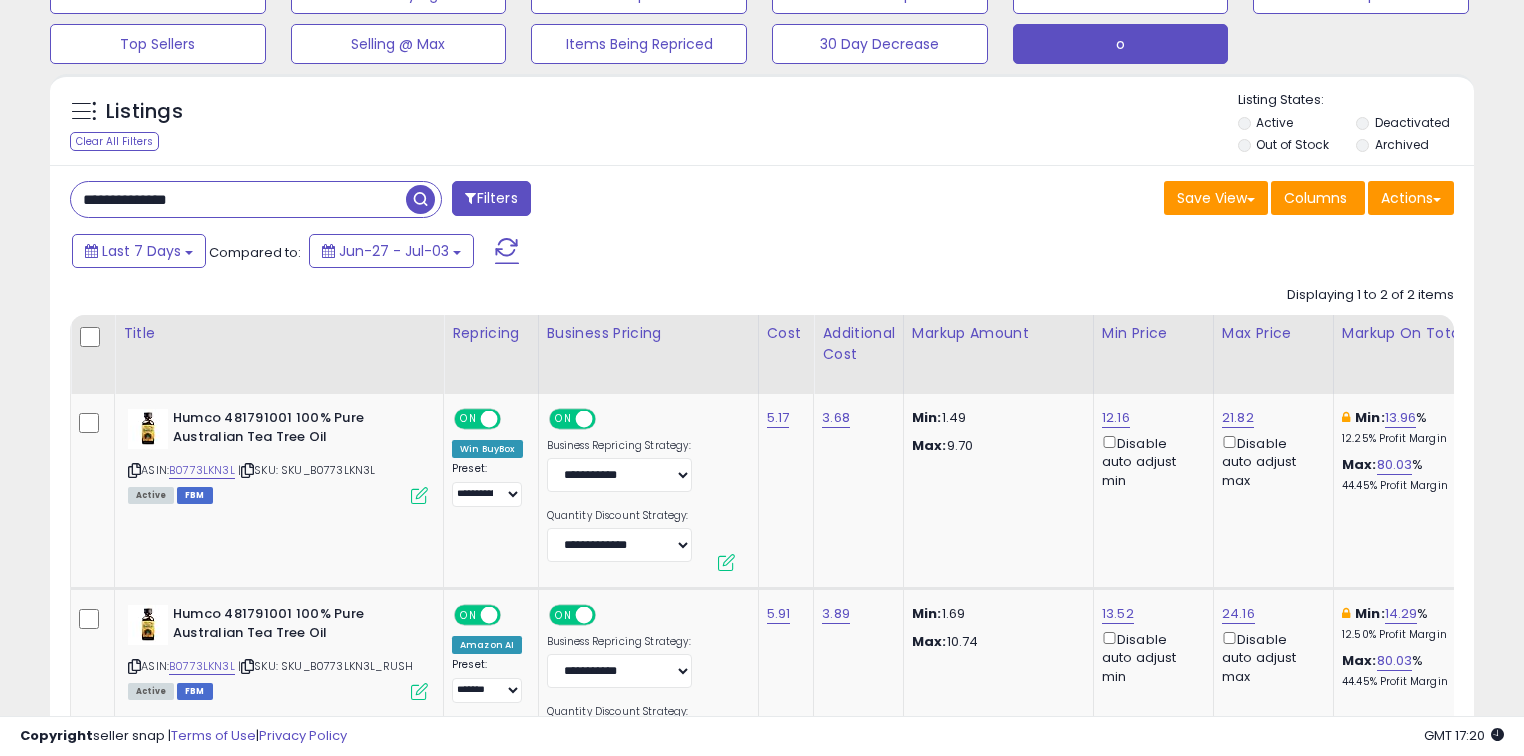 scroll, scrollTop: 0, scrollLeft: 43, axis: horizontal 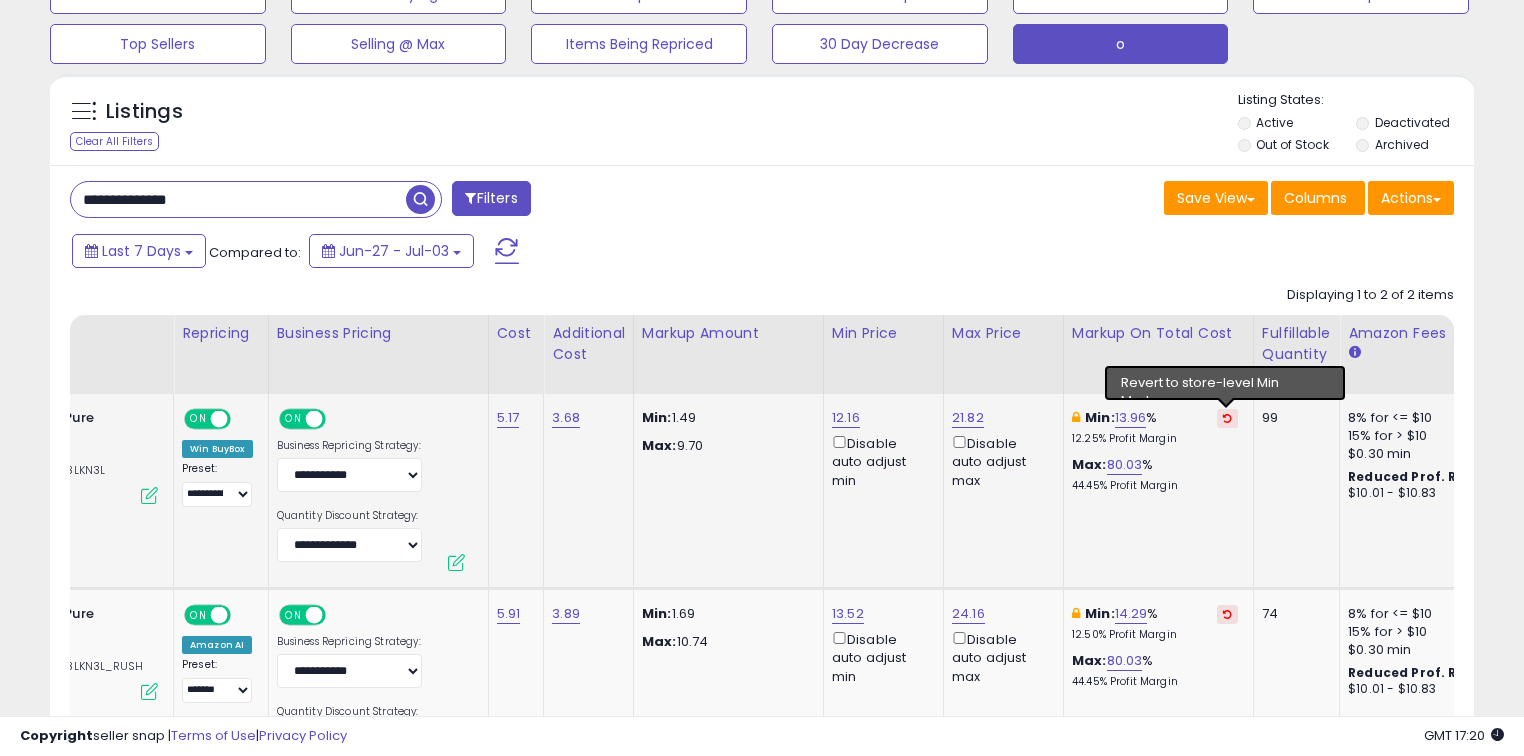 click at bounding box center (1227, 418) 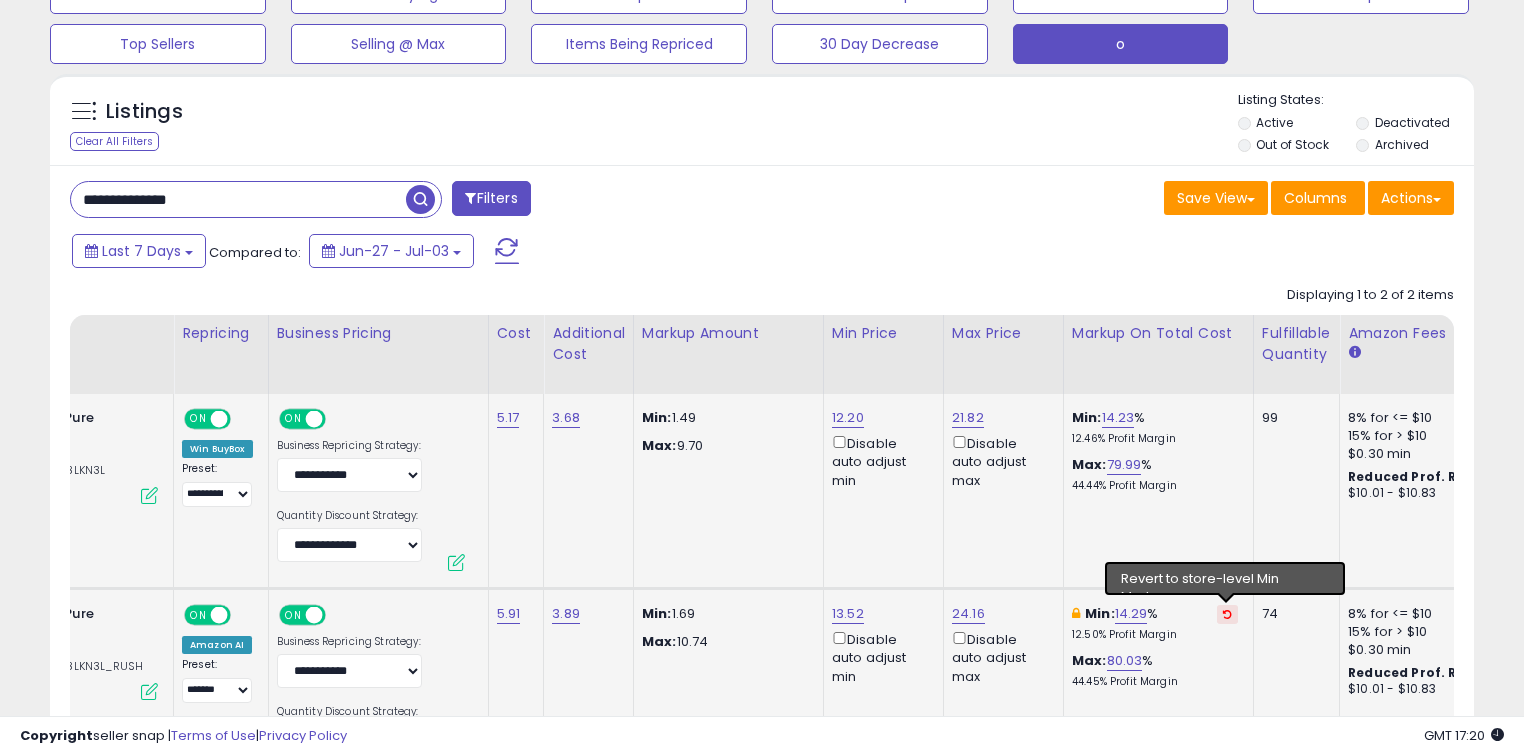 click at bounding box center [1227, 614] 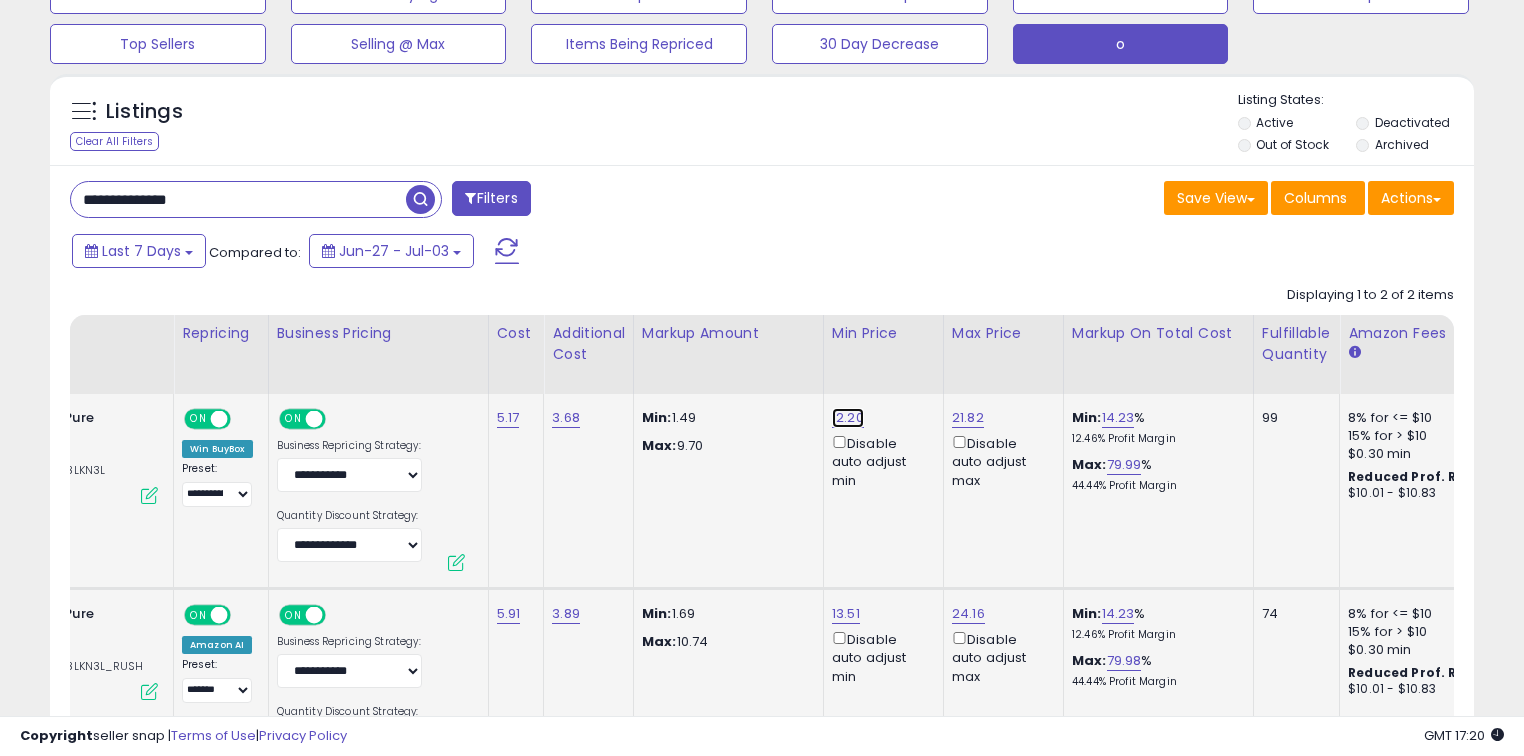 click on "12.20" at bounding box center [848, 418] 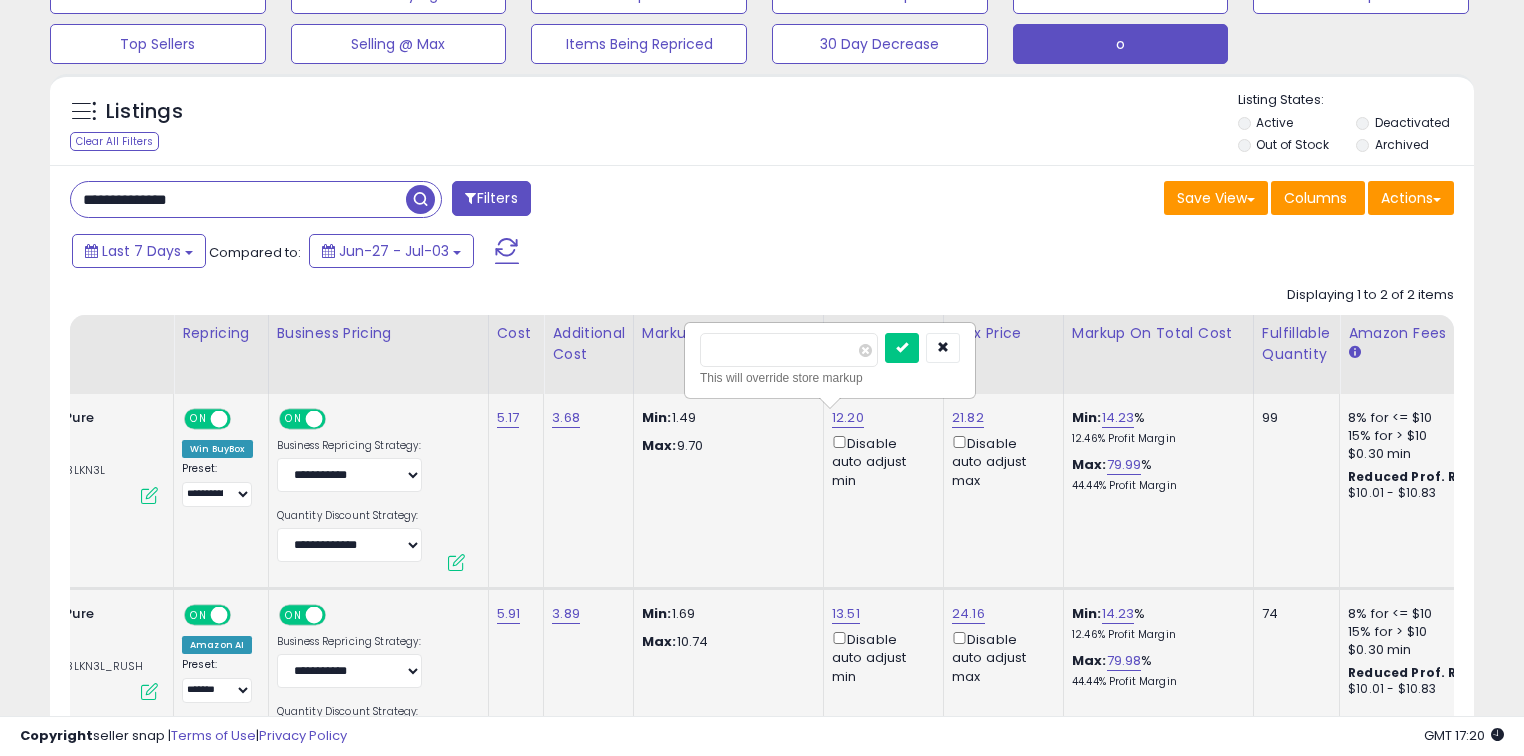 drag, startPoint x: 732, startPoint y: 348, endPoint x: 752, endPoint y: 355, distance: 21.189621 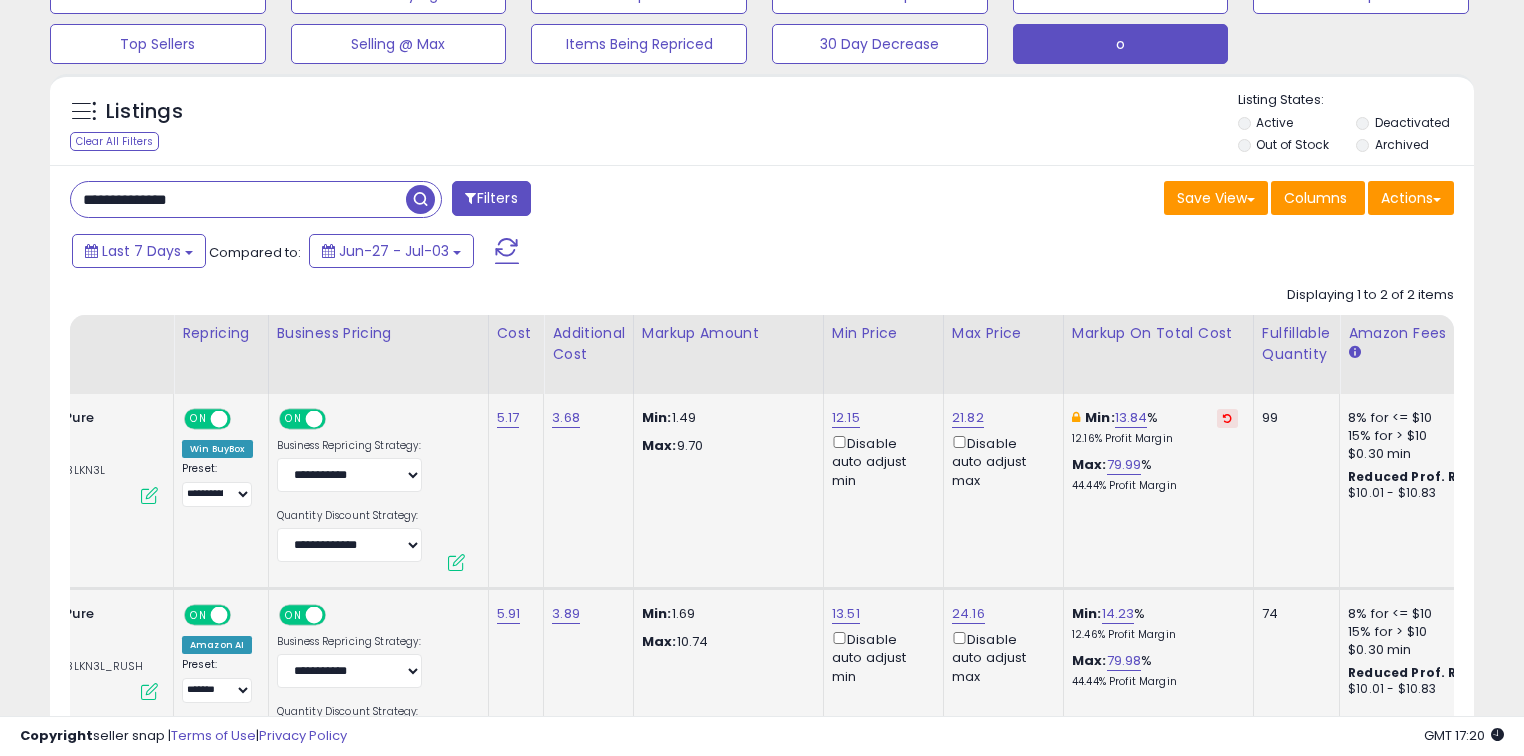 click on "**********" at bounding box center [238, 199] 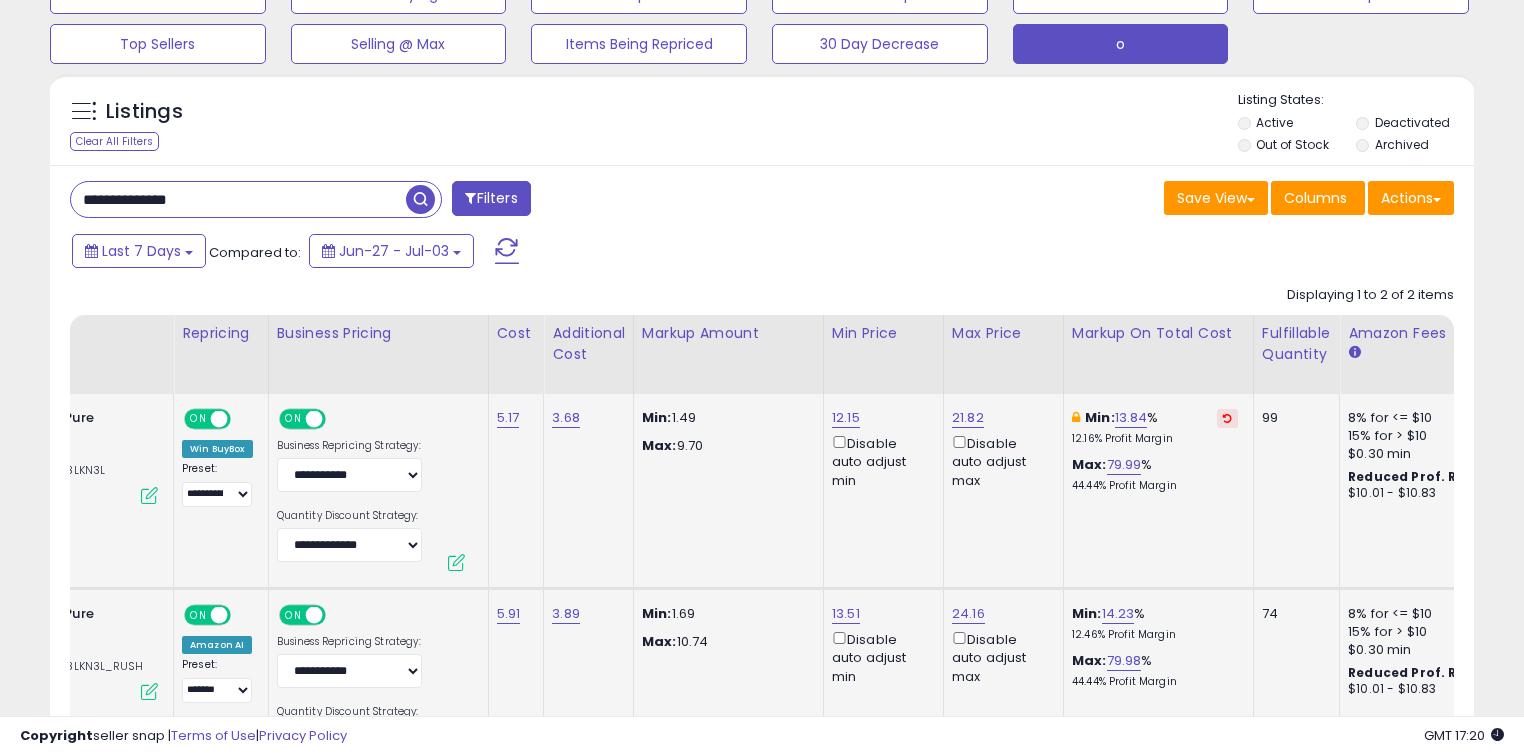paste 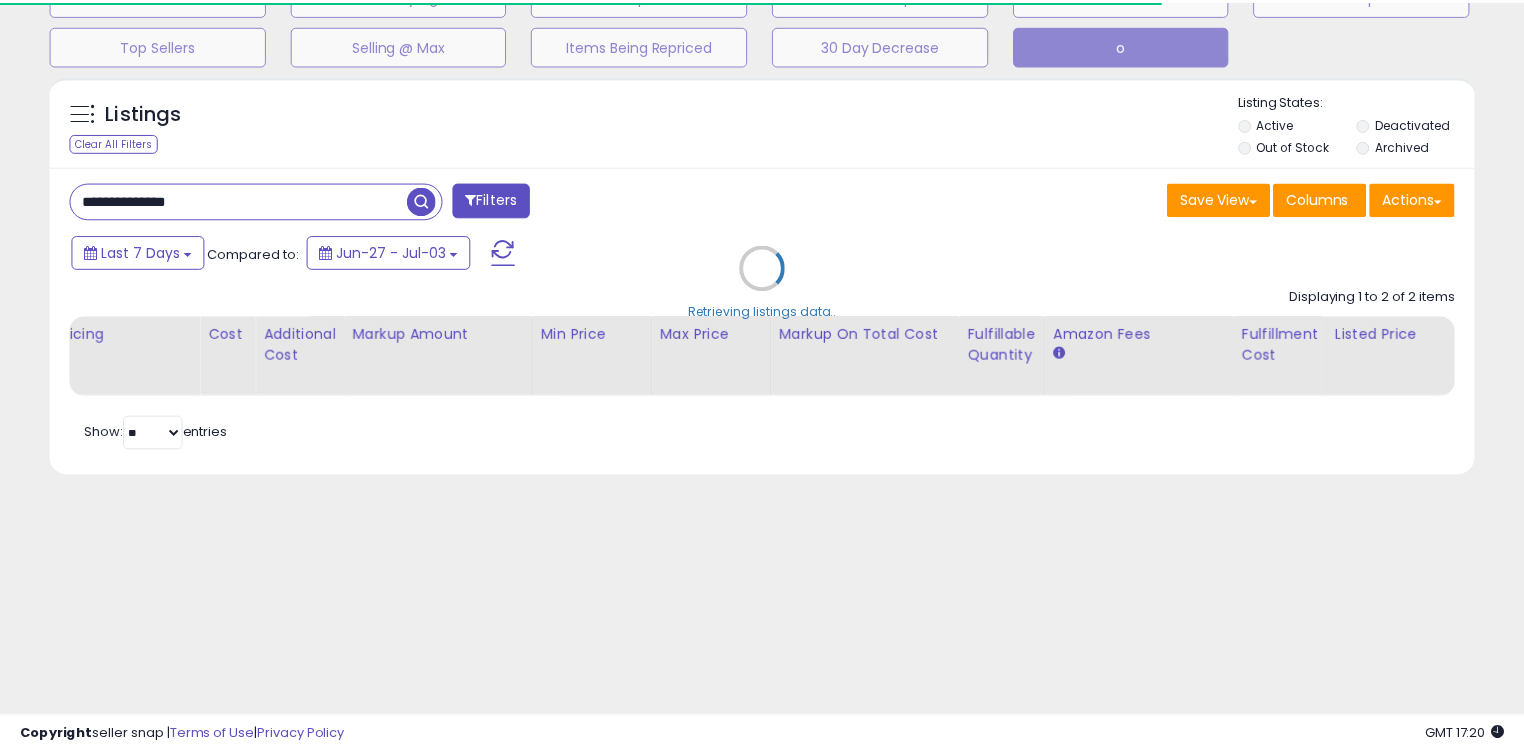 scroll, scrollTop: 140, scrollLeft: 0, axis: vertical 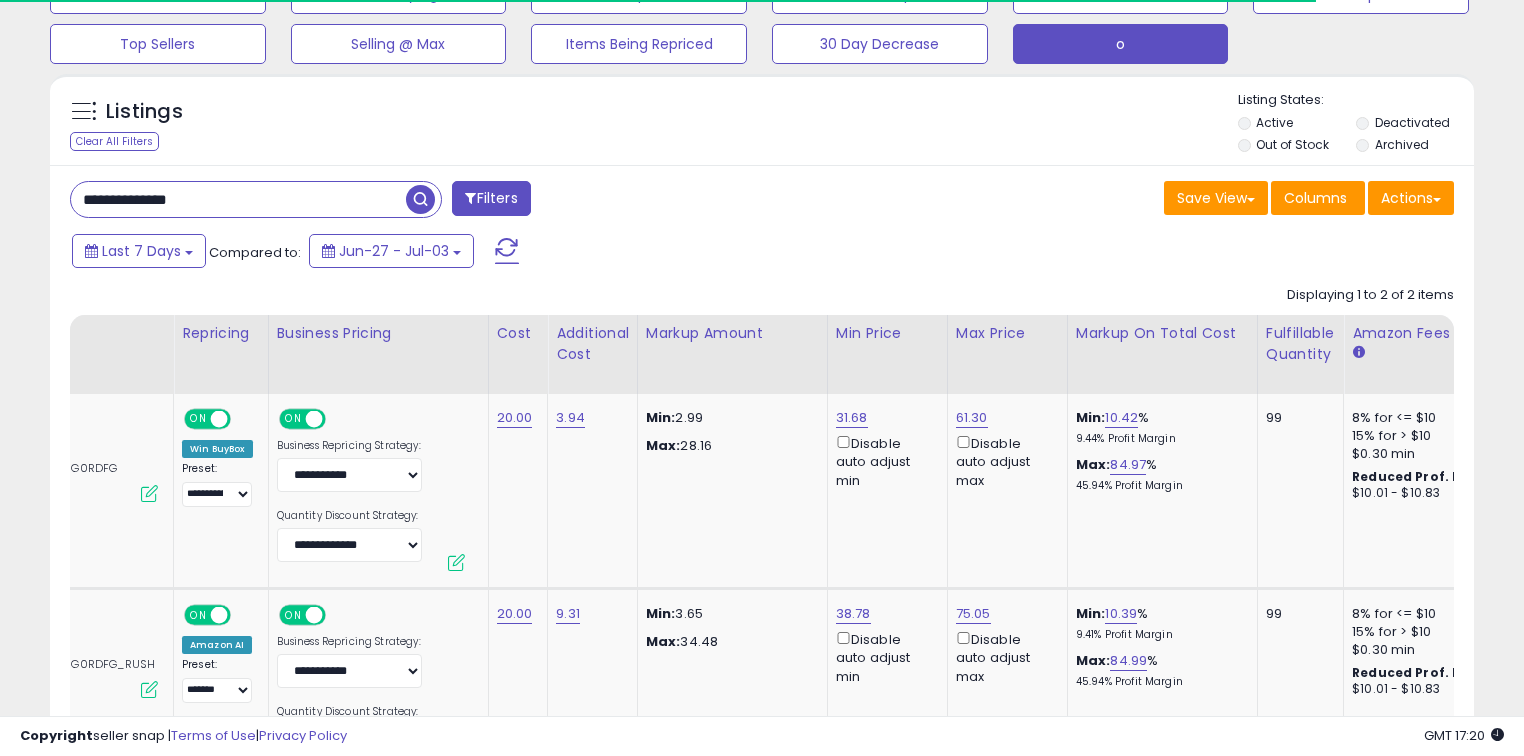 click on "**********" at bounding box center (238, 199) 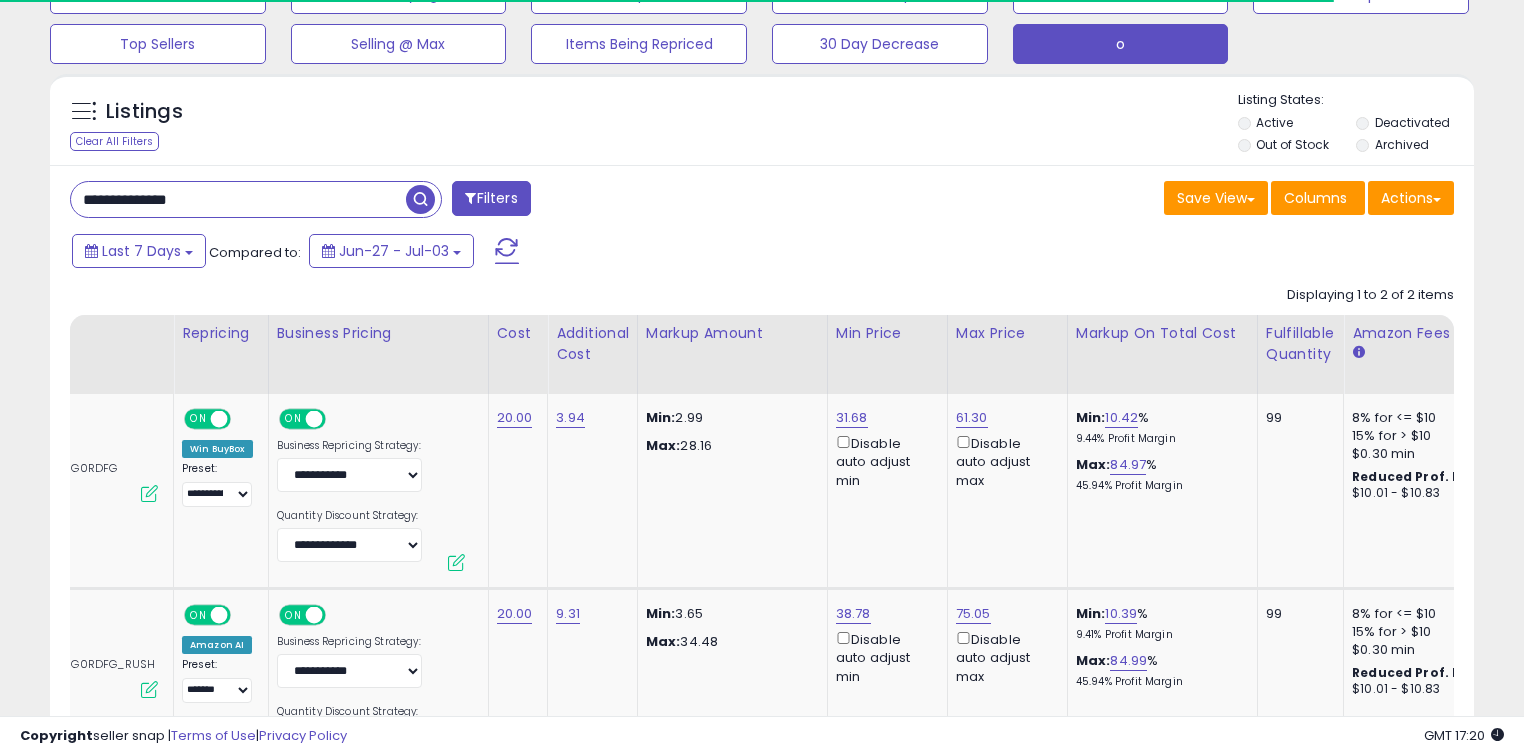 click on "**********" at bounding box center [238, 199] 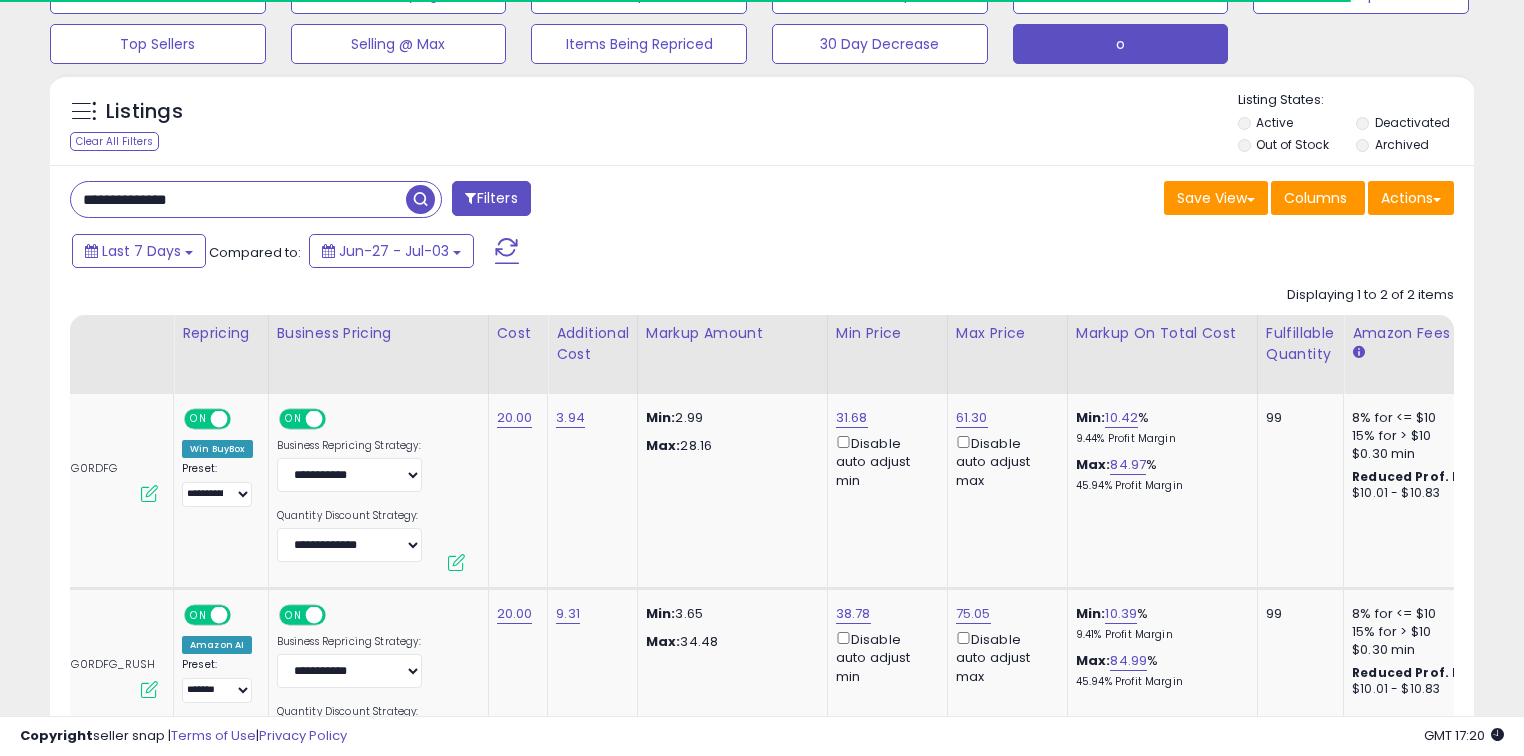 click on "**********" at bounding box center (238, 199) 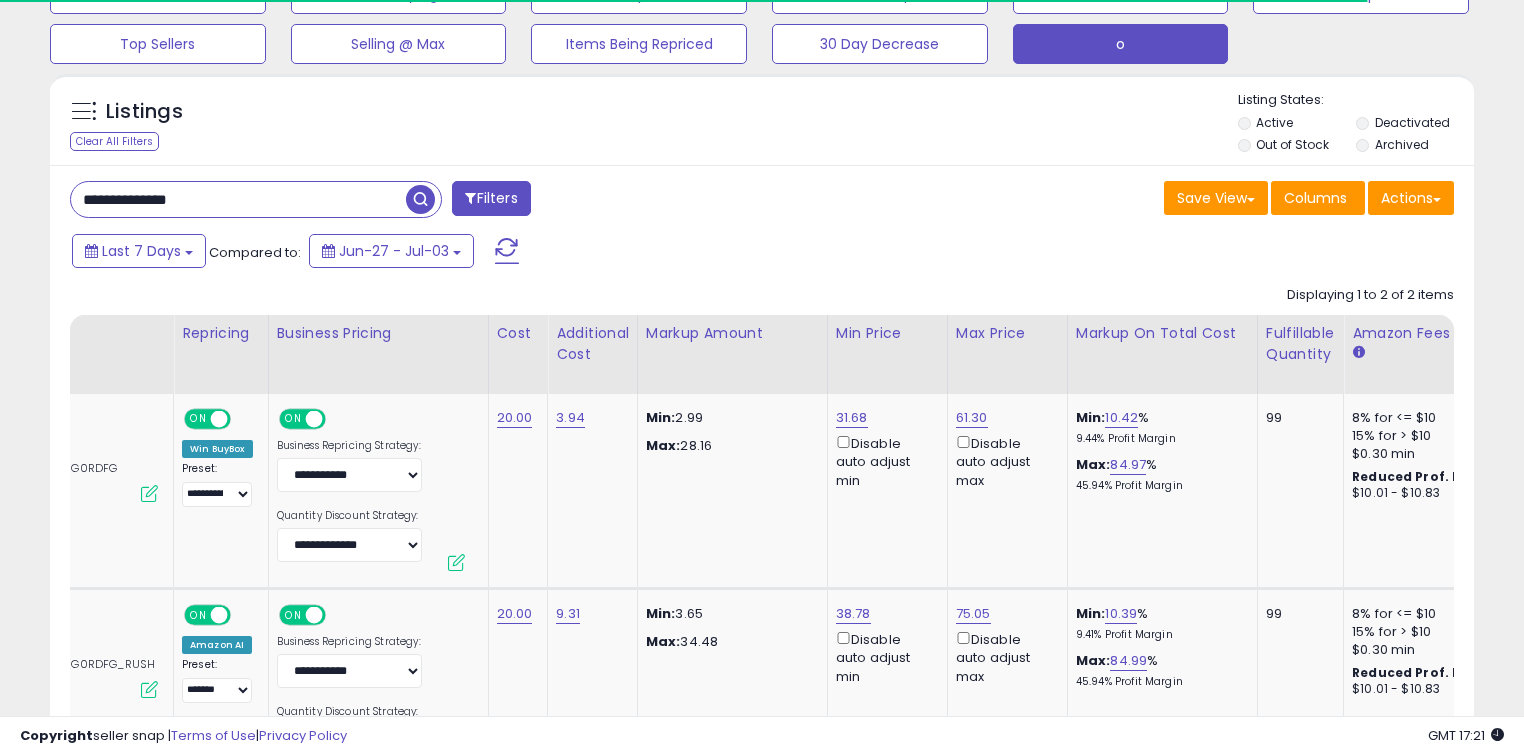 paste 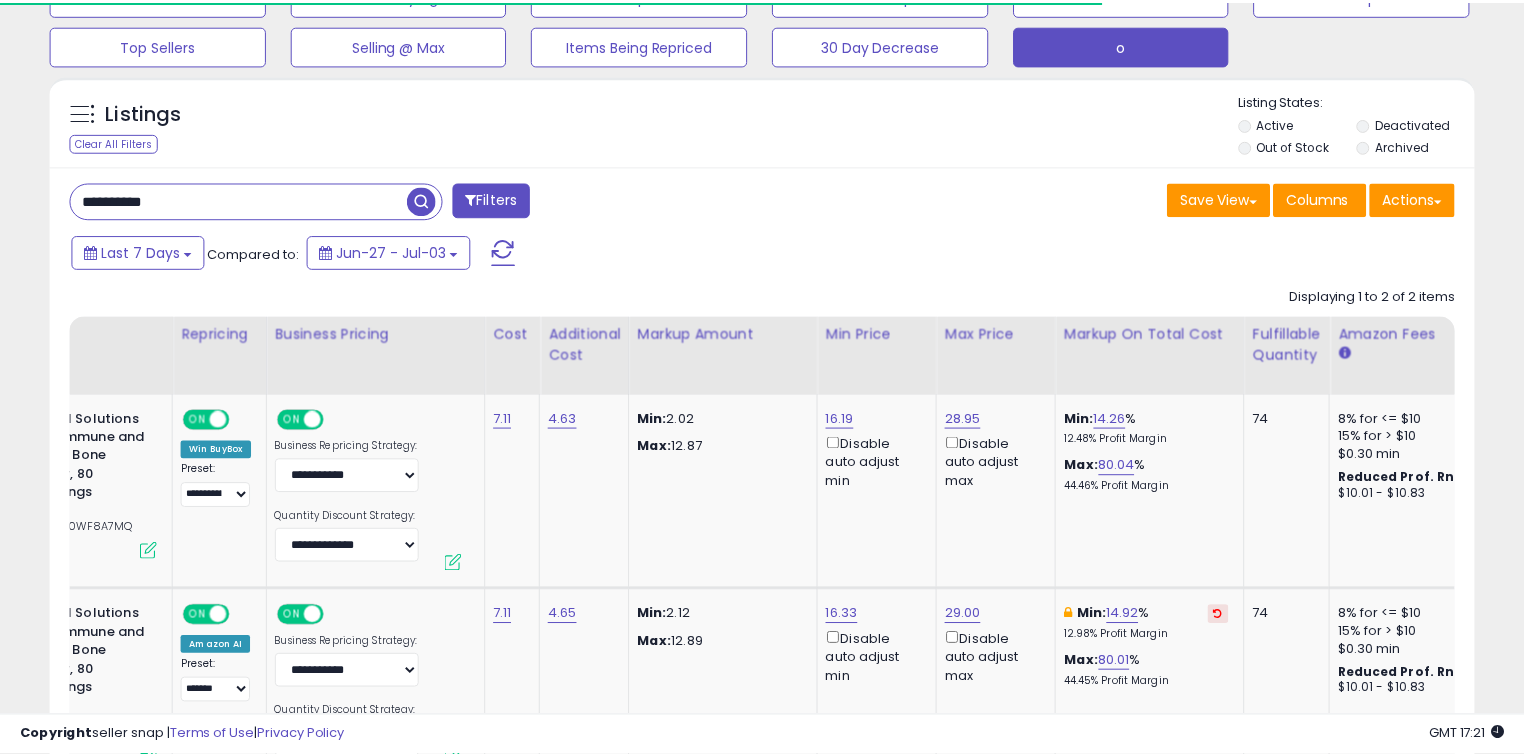 scroll, scrollTop: 140, scrollLeft: 0, axis: vertical 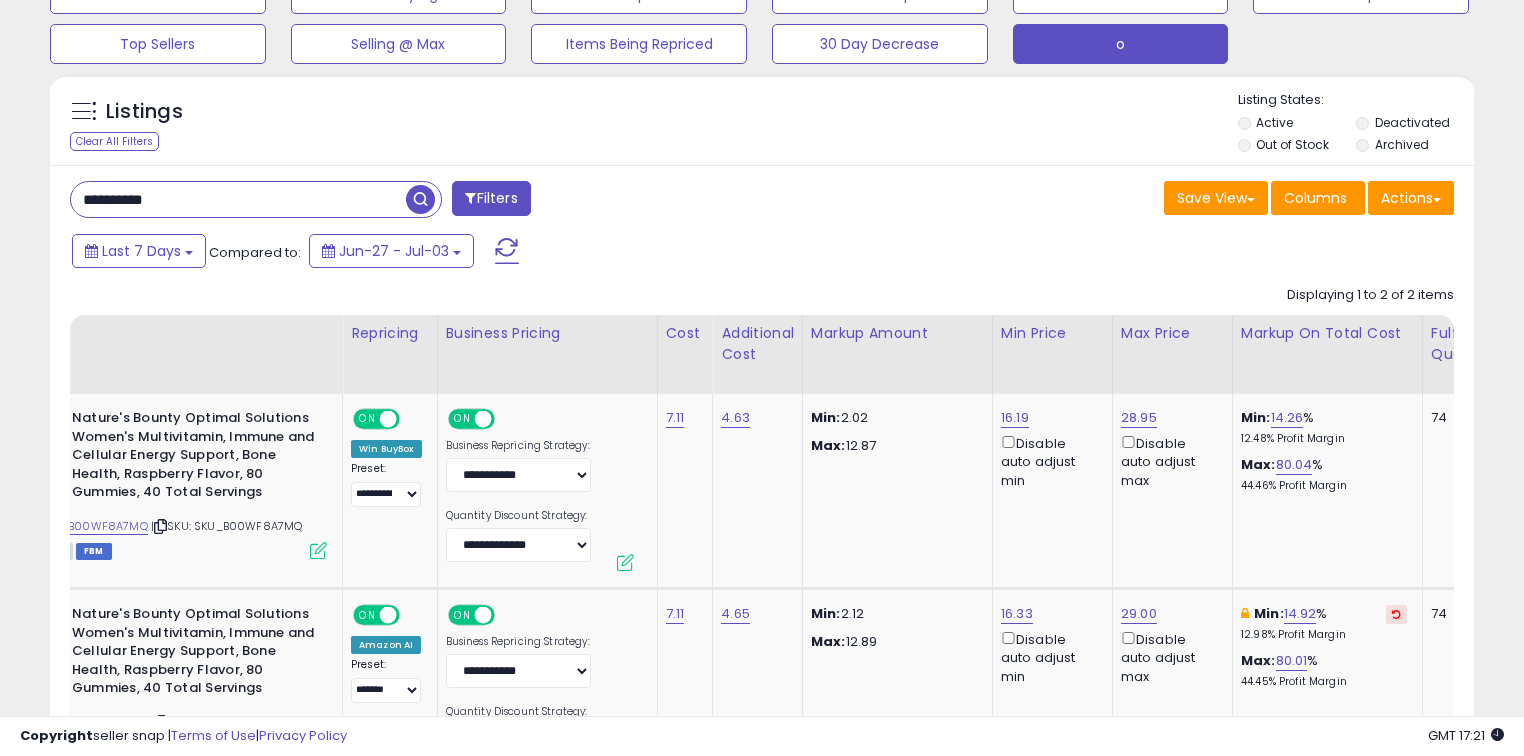 click on "**********" at bounding box center (238, 199) 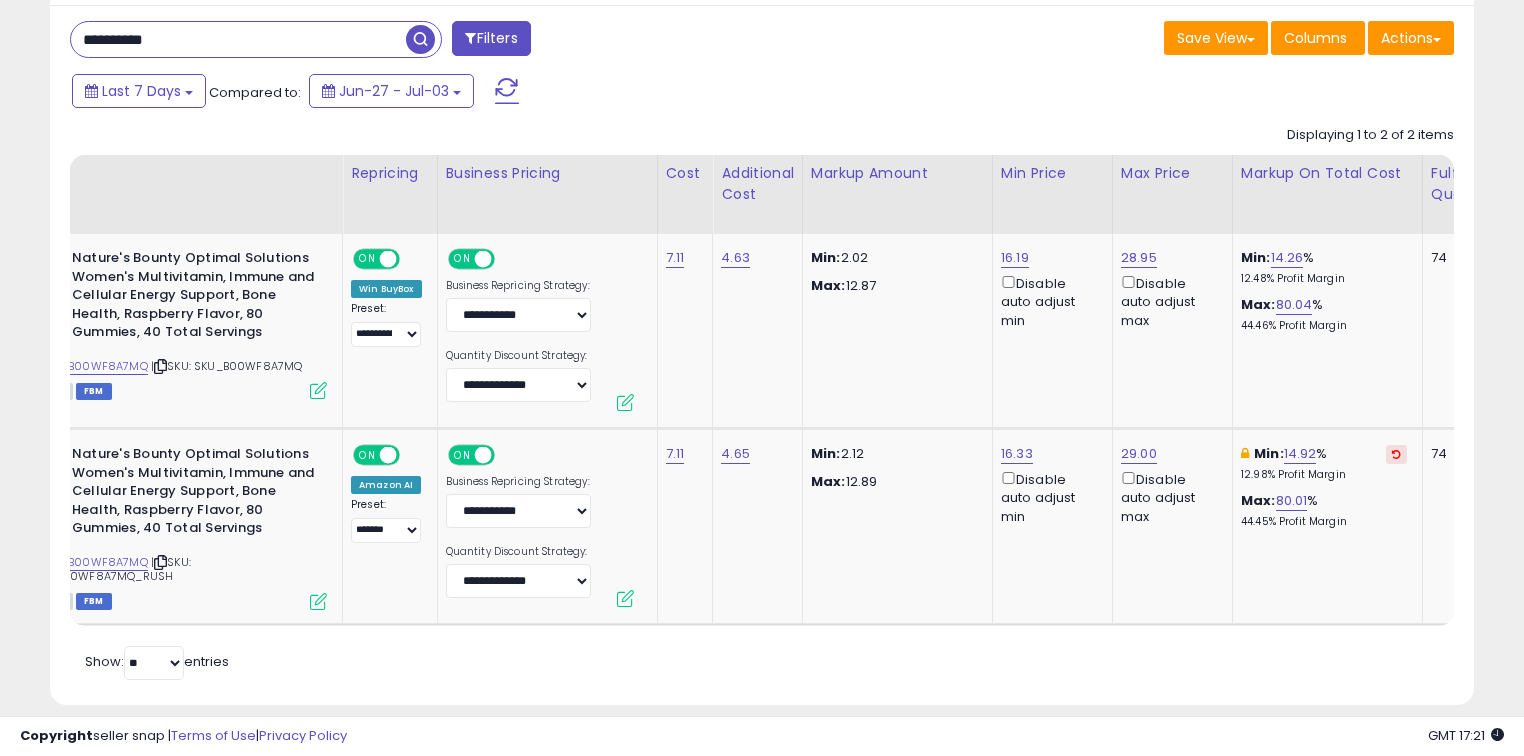 click on "**********" 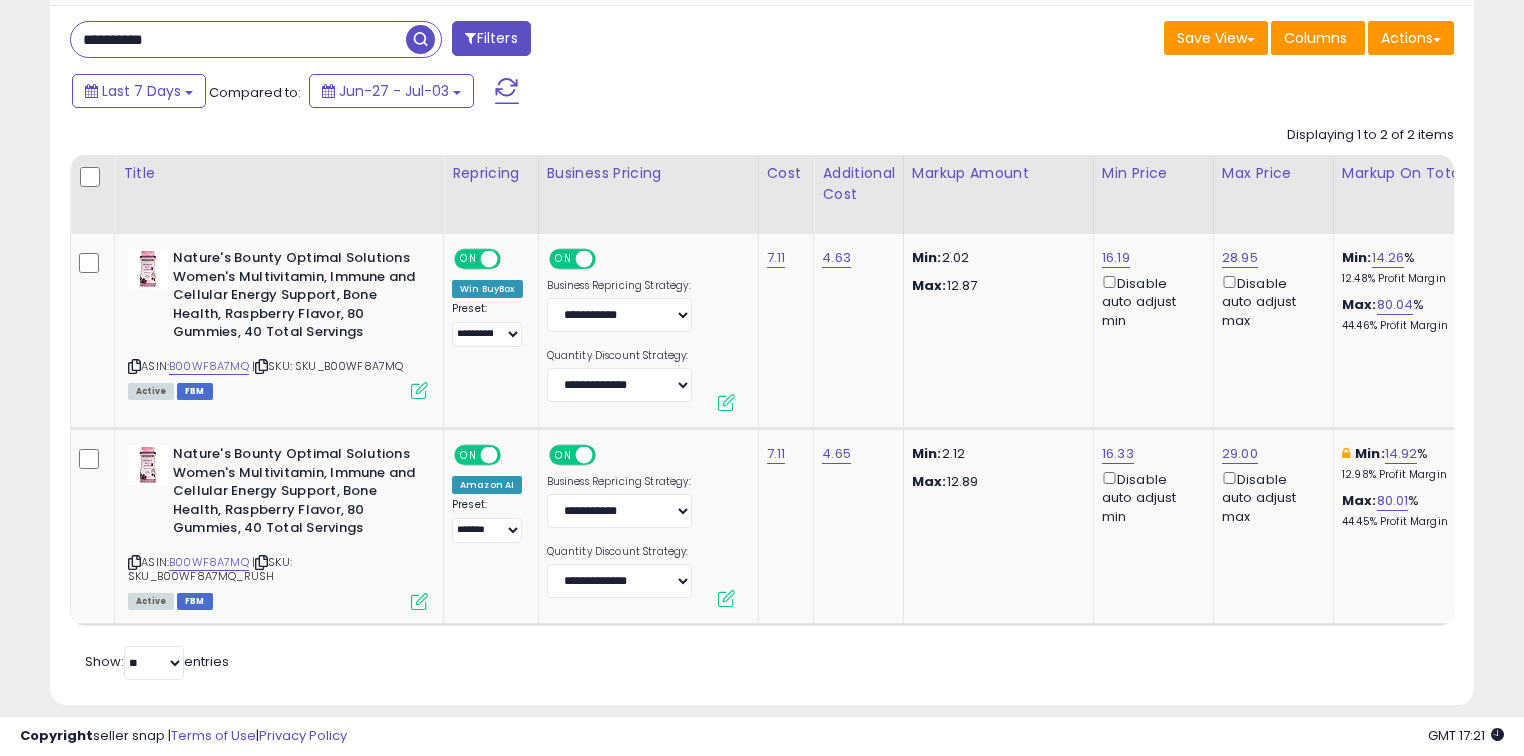 click on "**********" at bounding box center [238, 39] 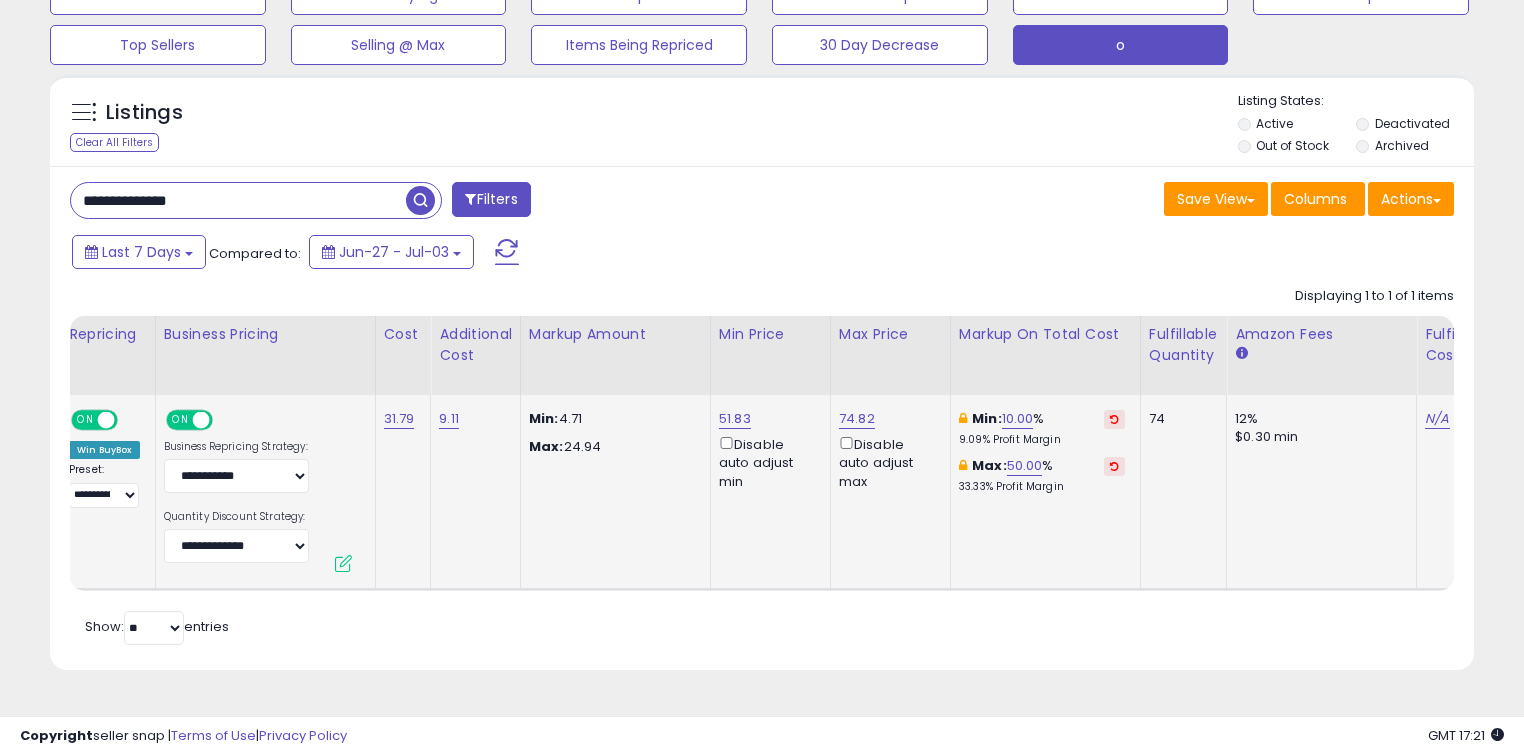 click at bounding box center (1114, 466) 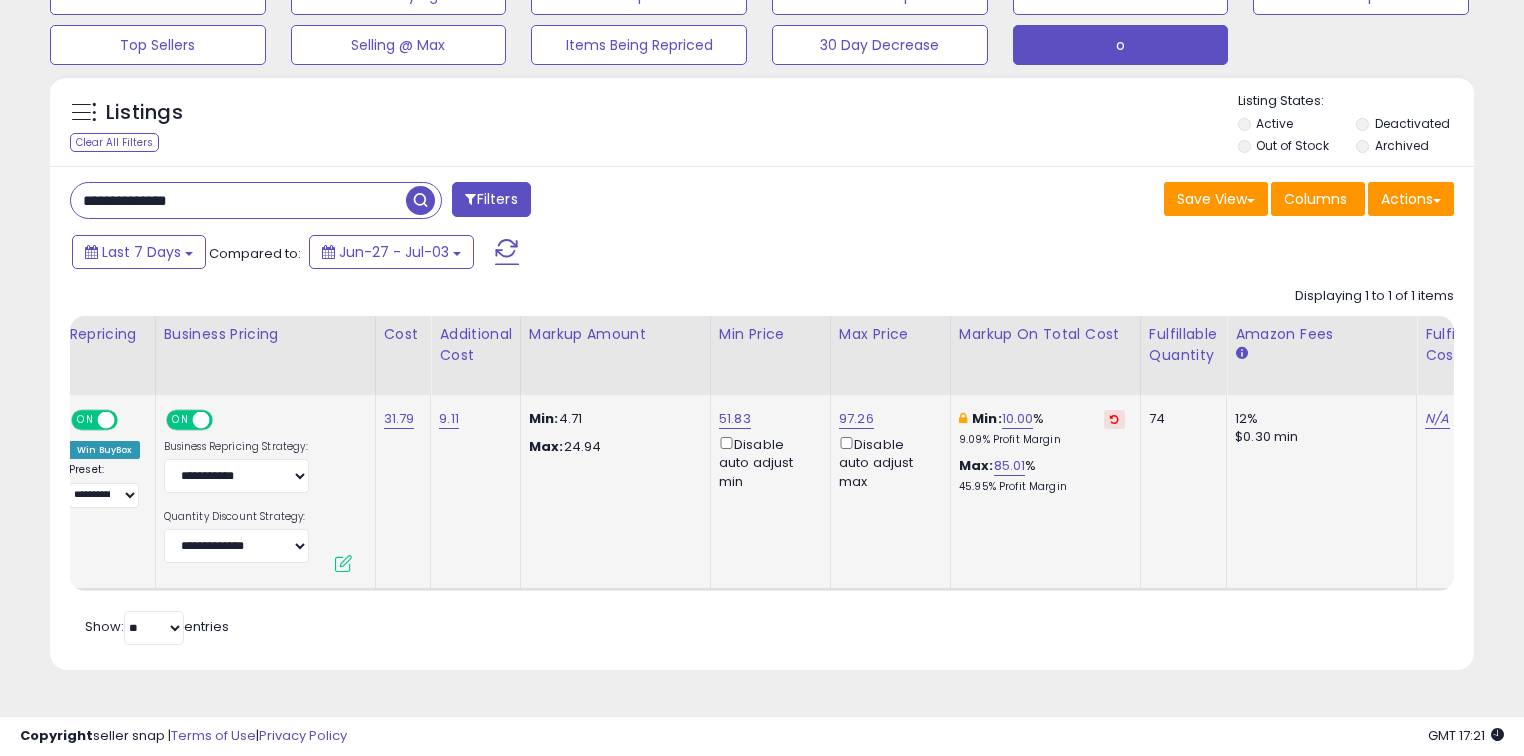 click at bounding box center [1114, 419] 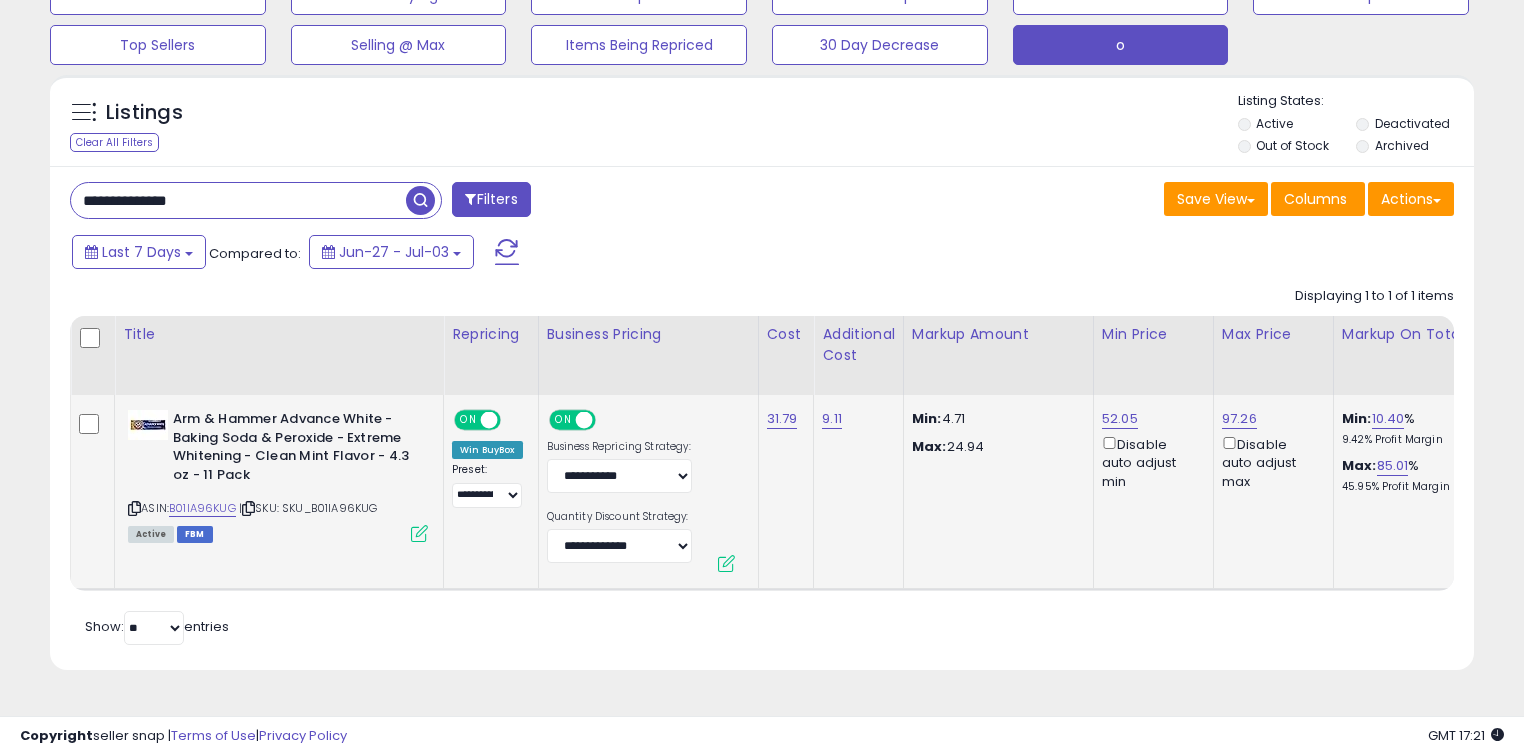 drag, startPoint x: 281, startPoint y: 220, endPoint x: 272, endPoint y: 206, distance: 16.643316 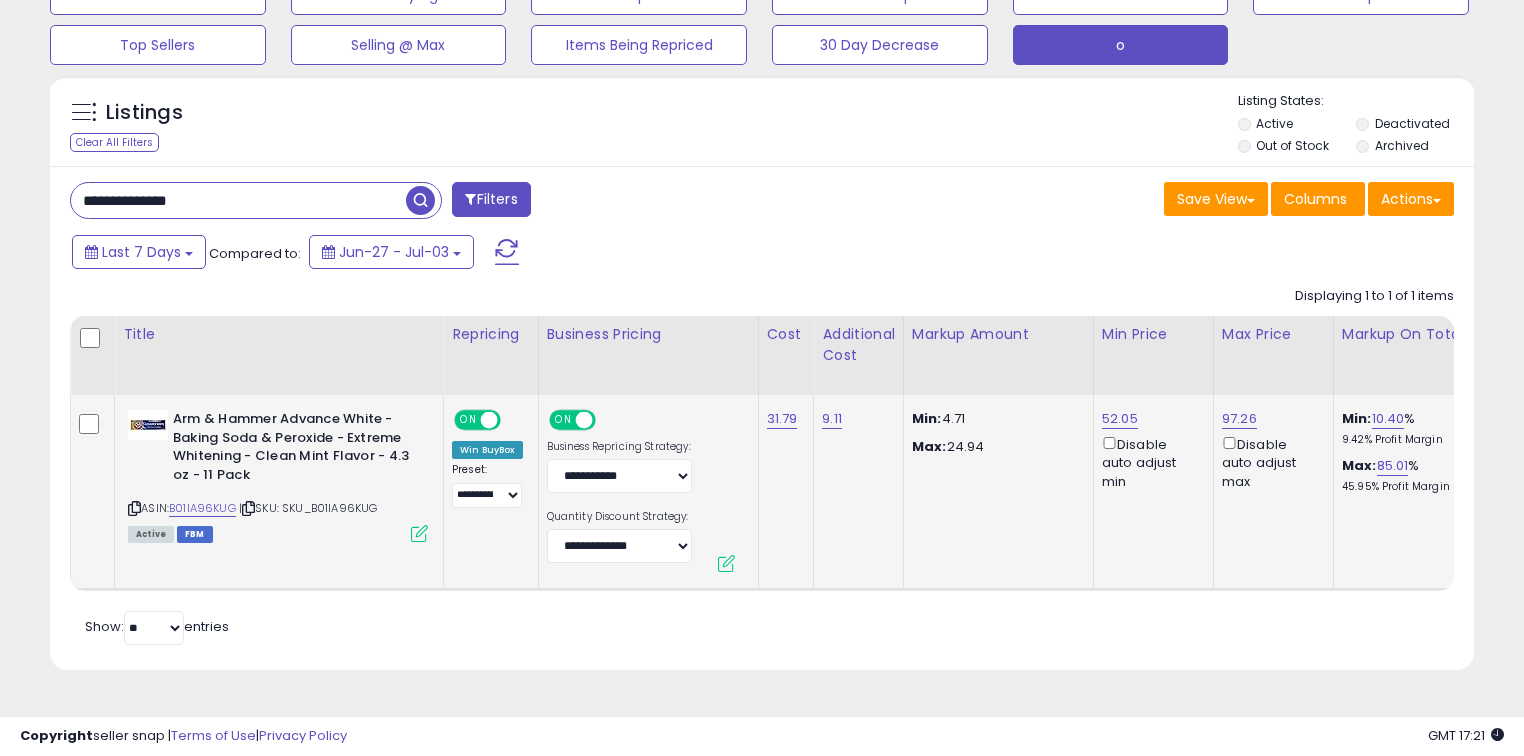 click on "**********" at bounding box center [238, 200] 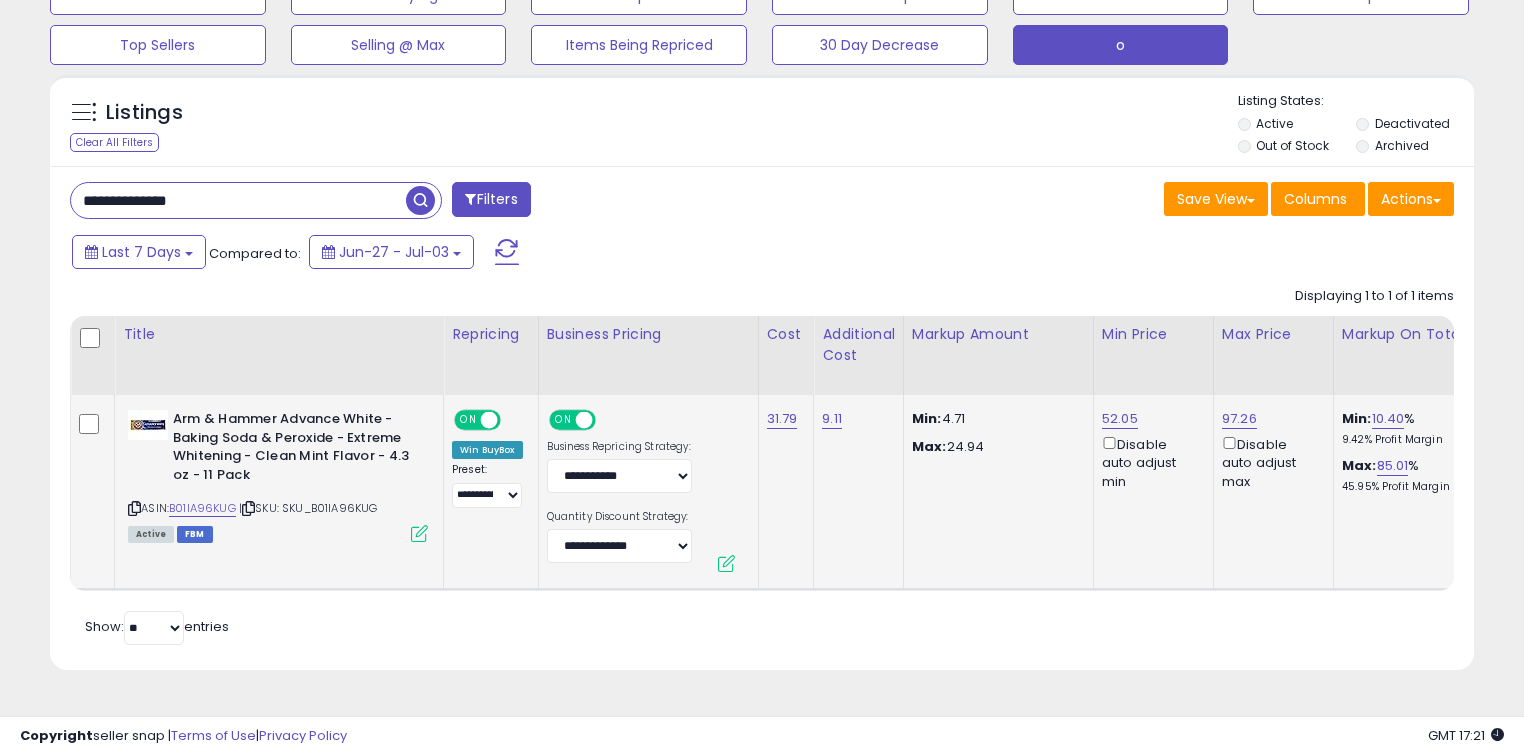 click on "**********" at bounding box center (238, 200) 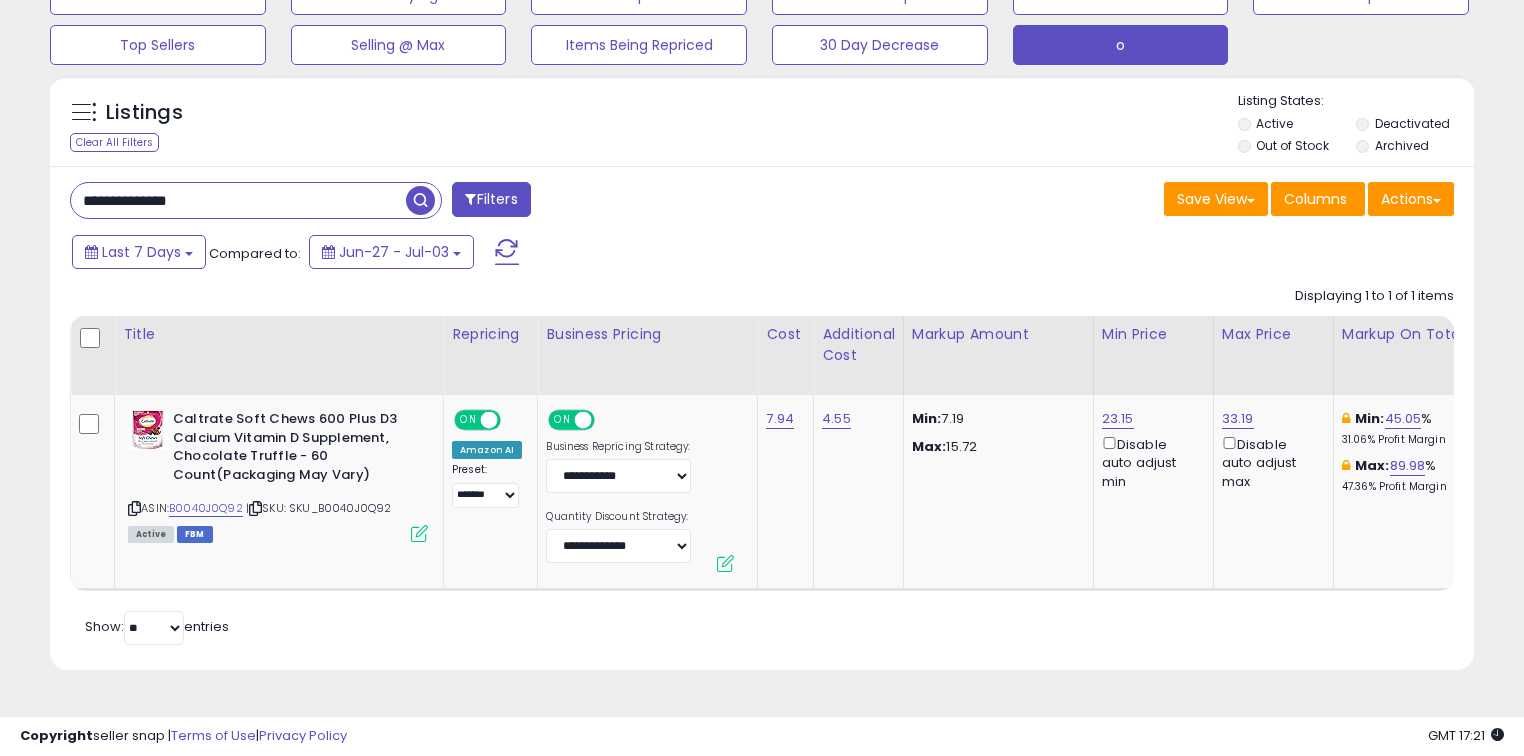 click on "**********" at bounding box center (238, 200) 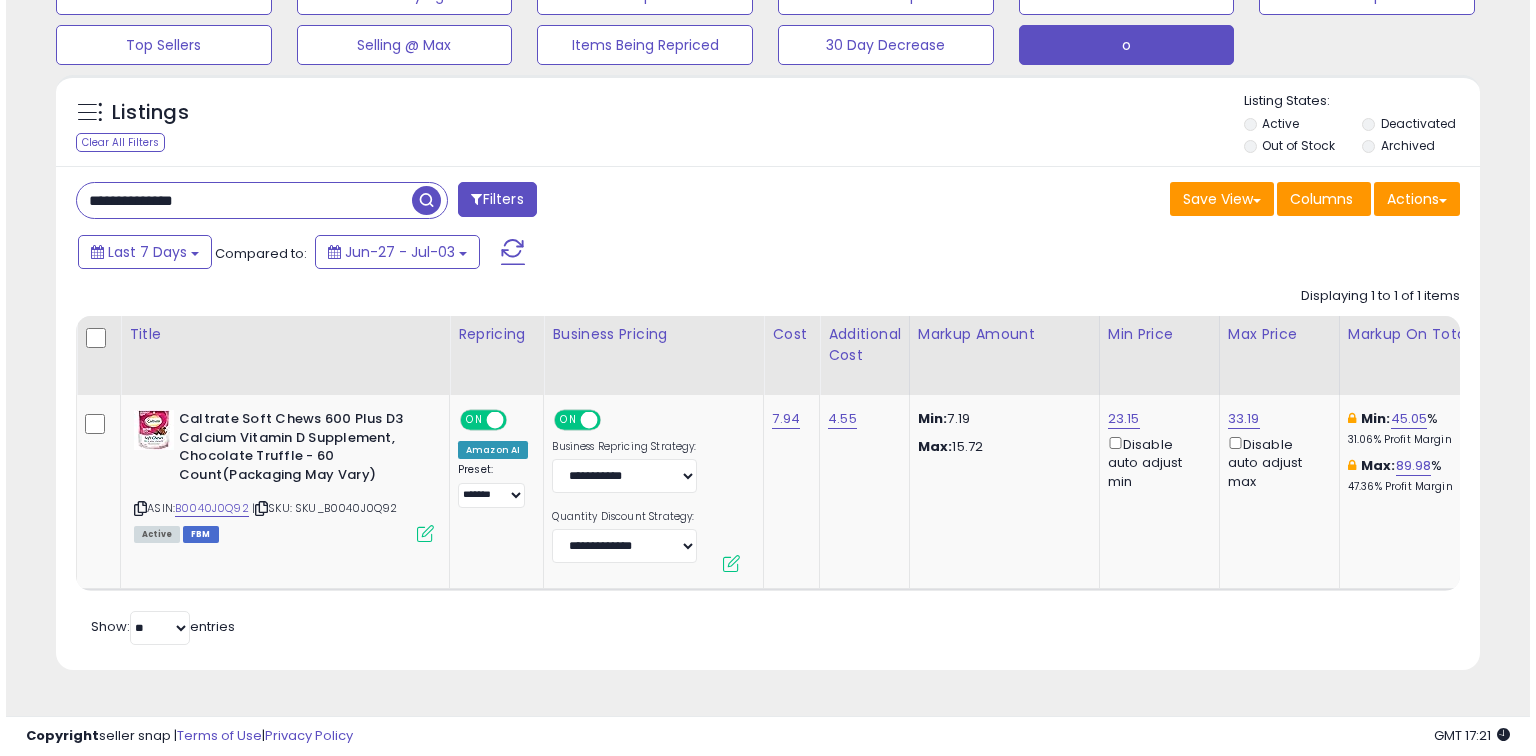 scroll, scrollTop: 139, scrollLeft: 0, axis: vertical 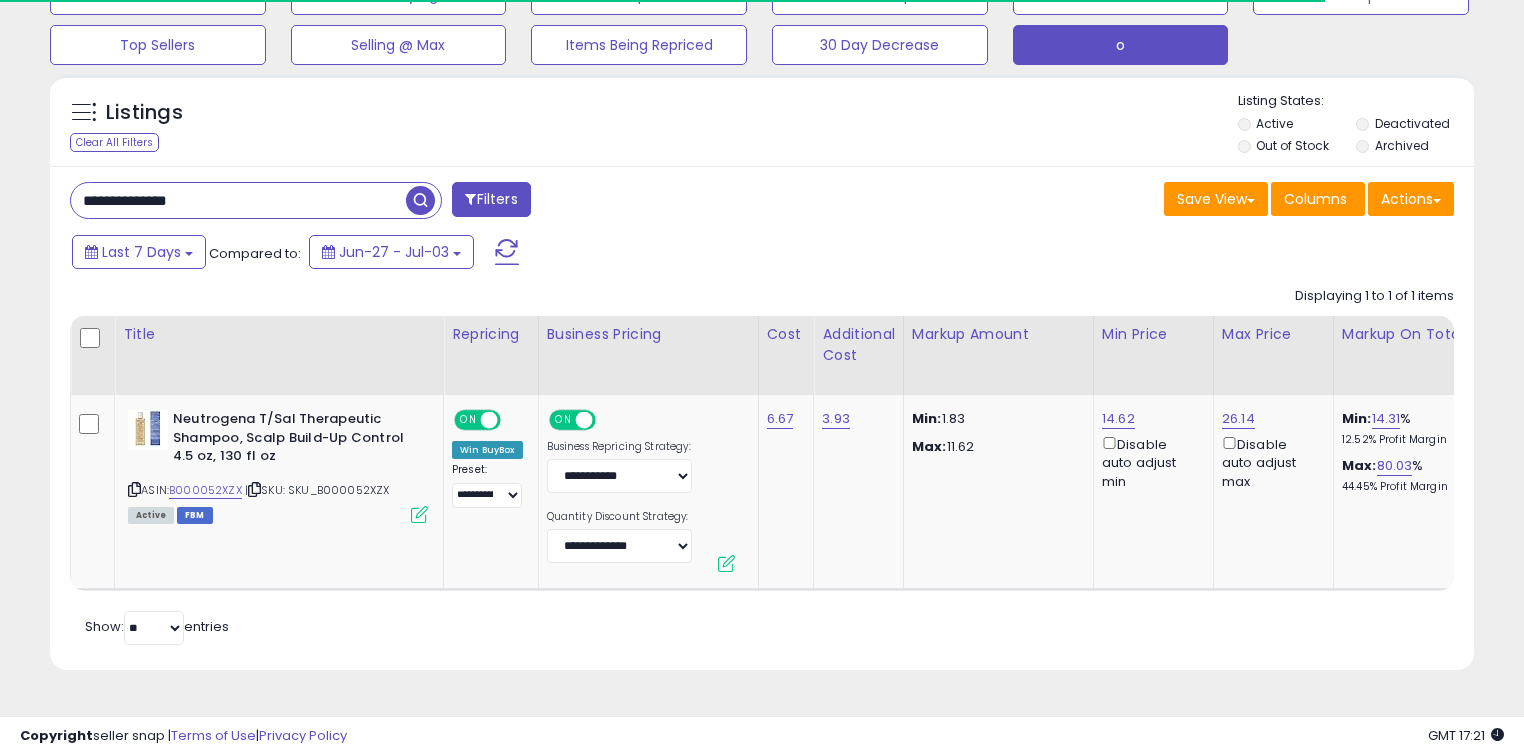 click on "**********" at bounding box center (238, 200) 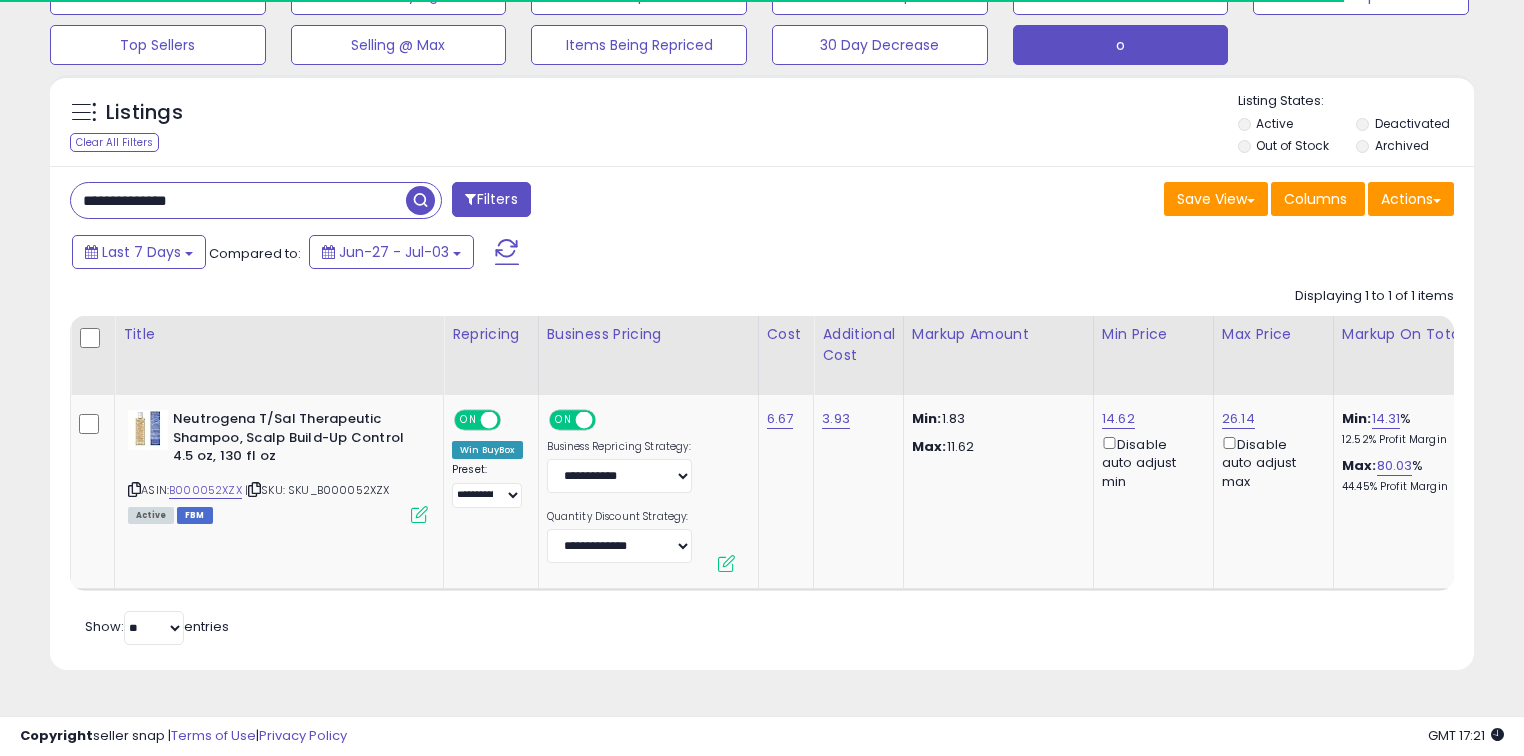 click on "**********" at bounding box center [238, 200] 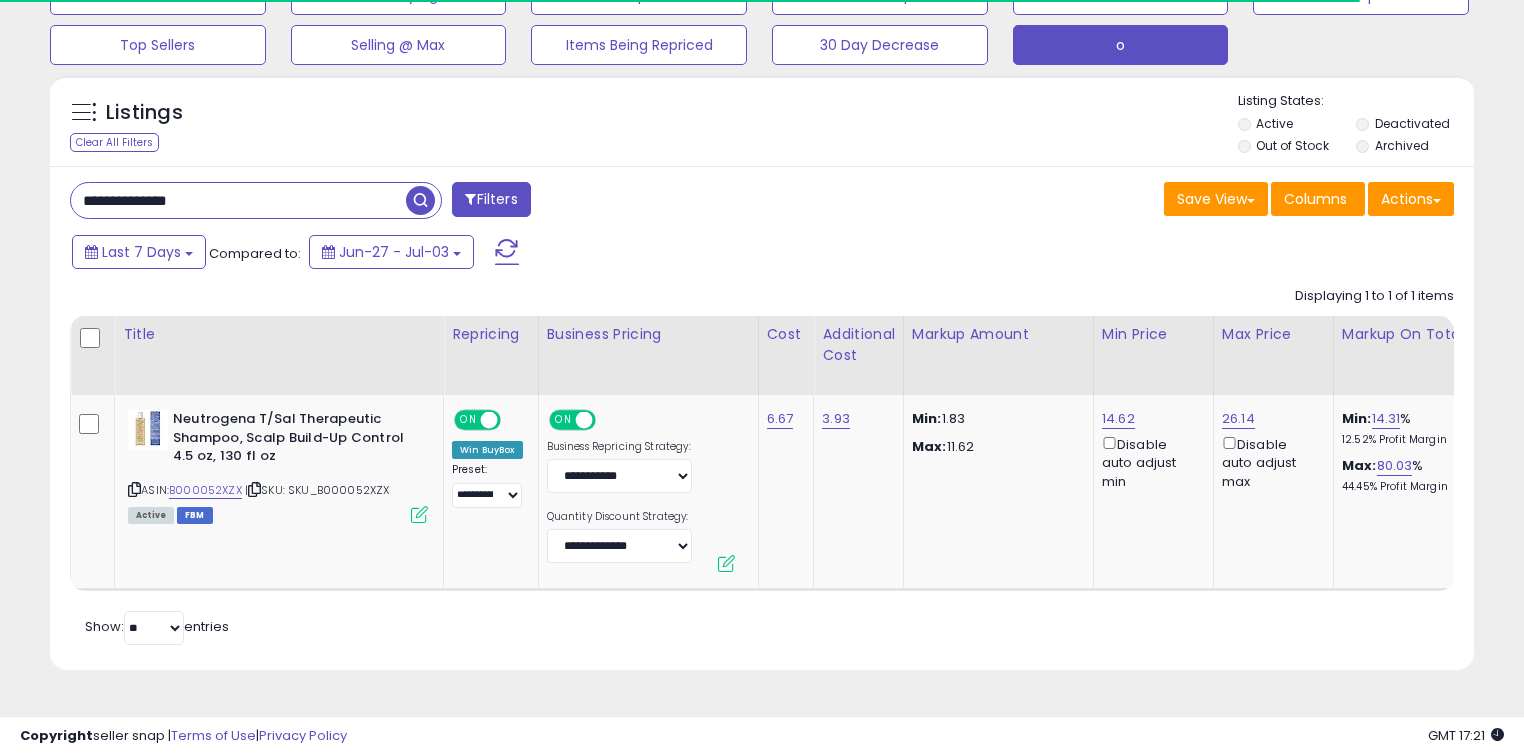 paste 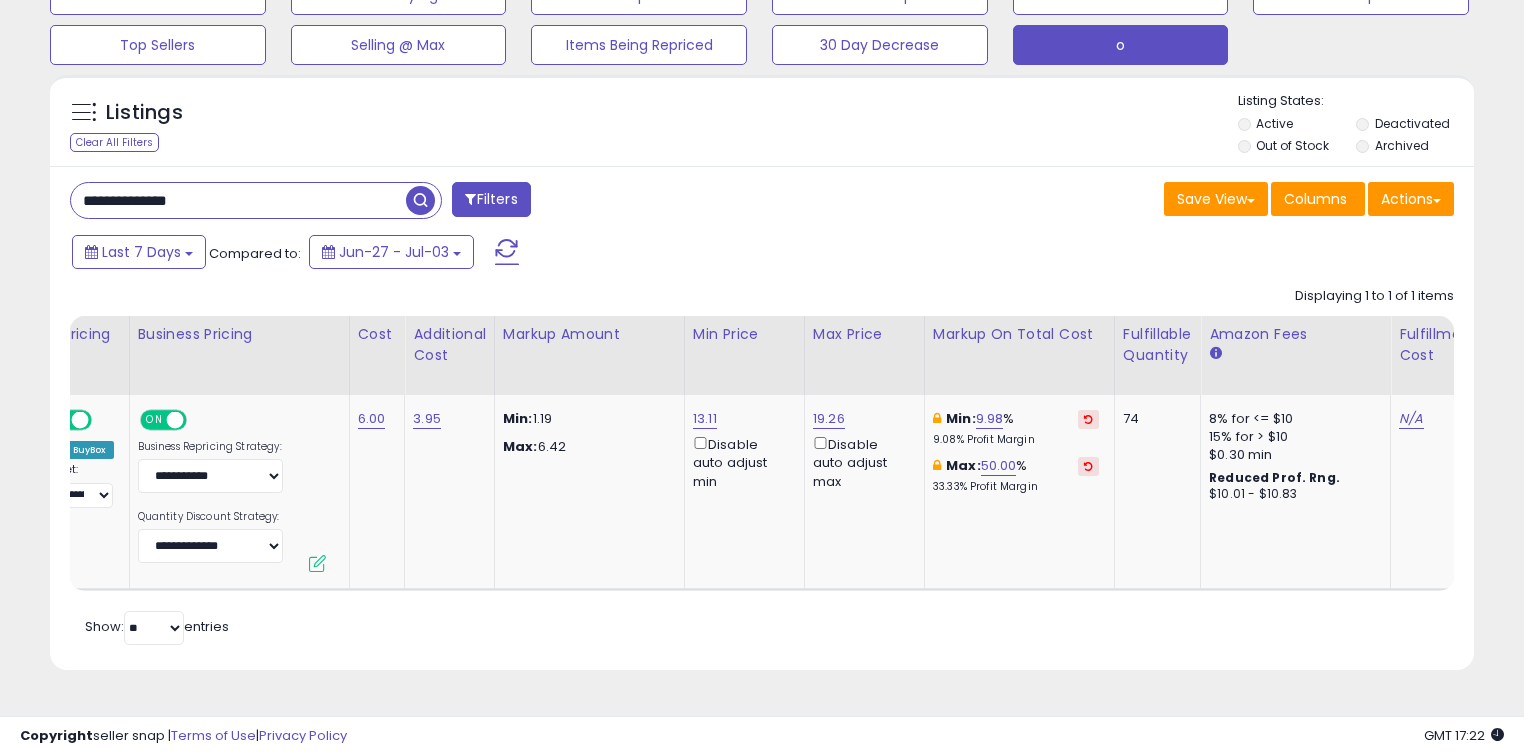 scroll, scrollTop: 0, scrollLeft: 502, axis: horizontal 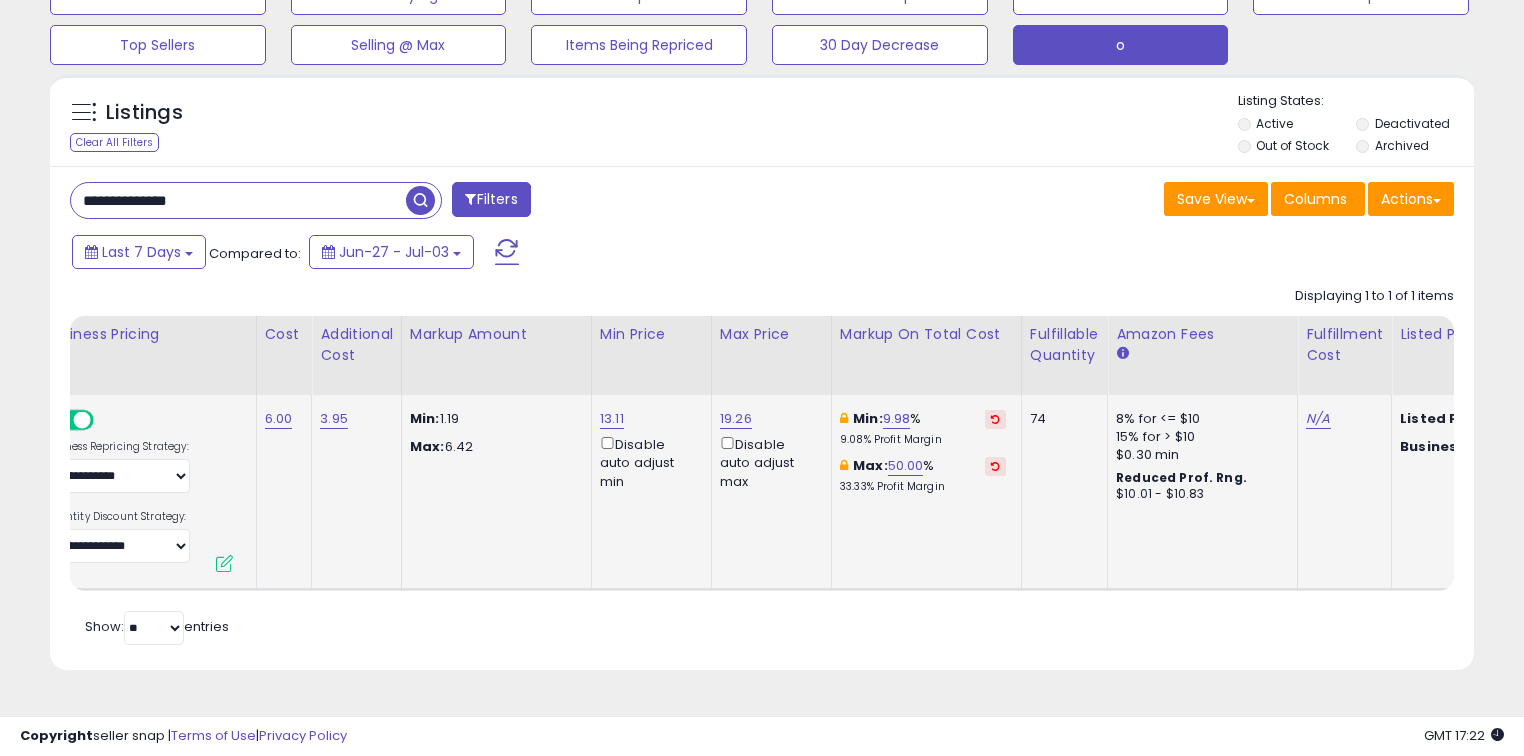 click at bounding box center [995, 419] 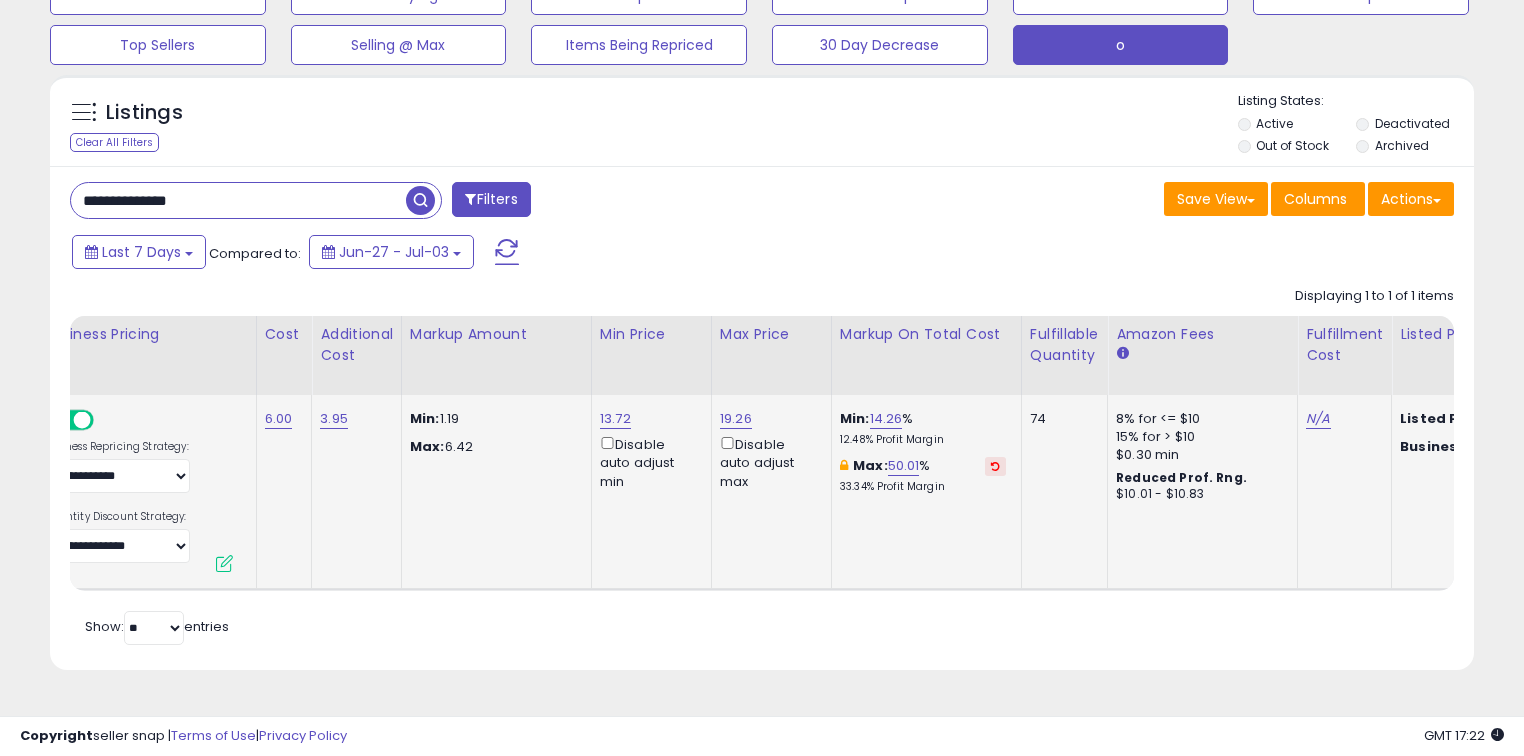 click at bounding box center [995, 466] 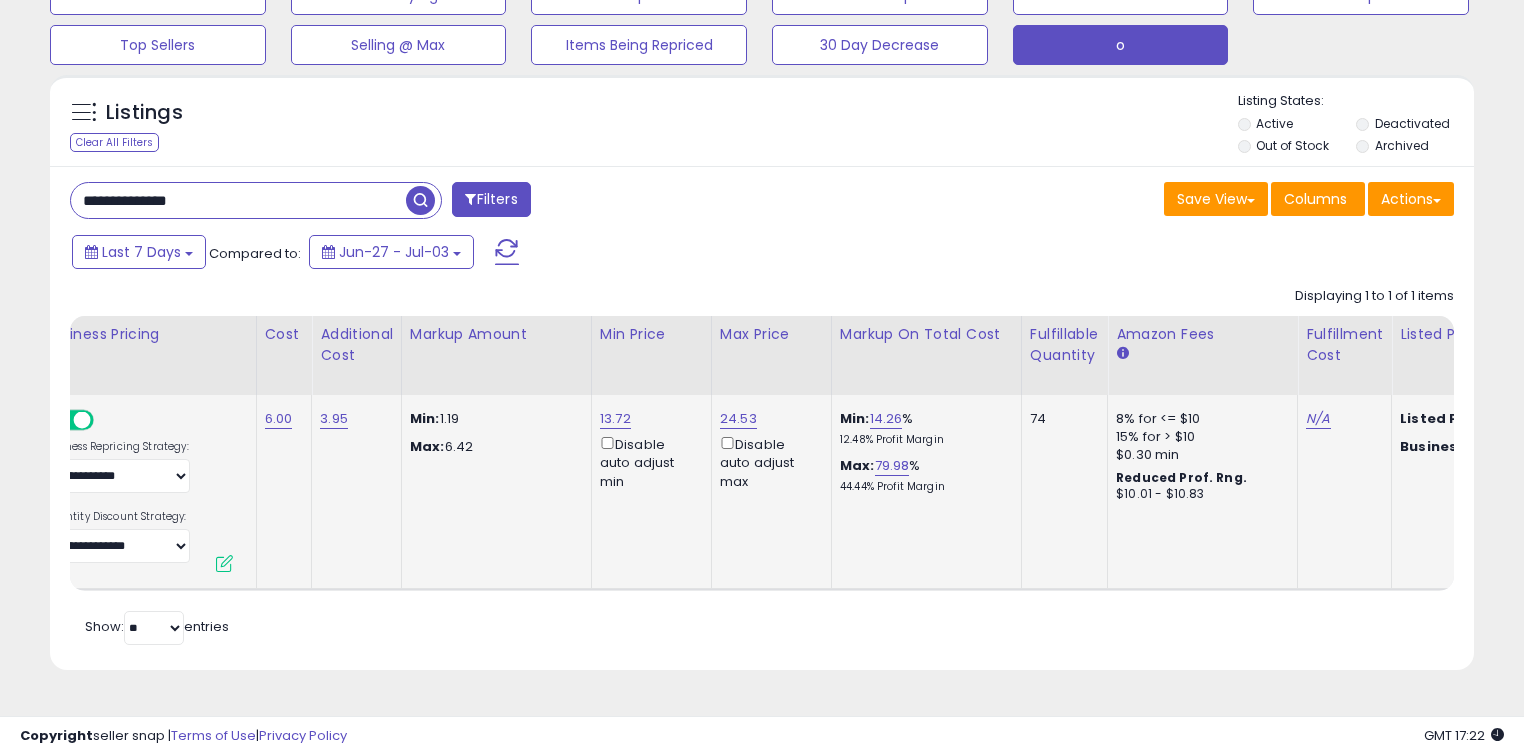 click on "**********" at bounding box center (238, 200) 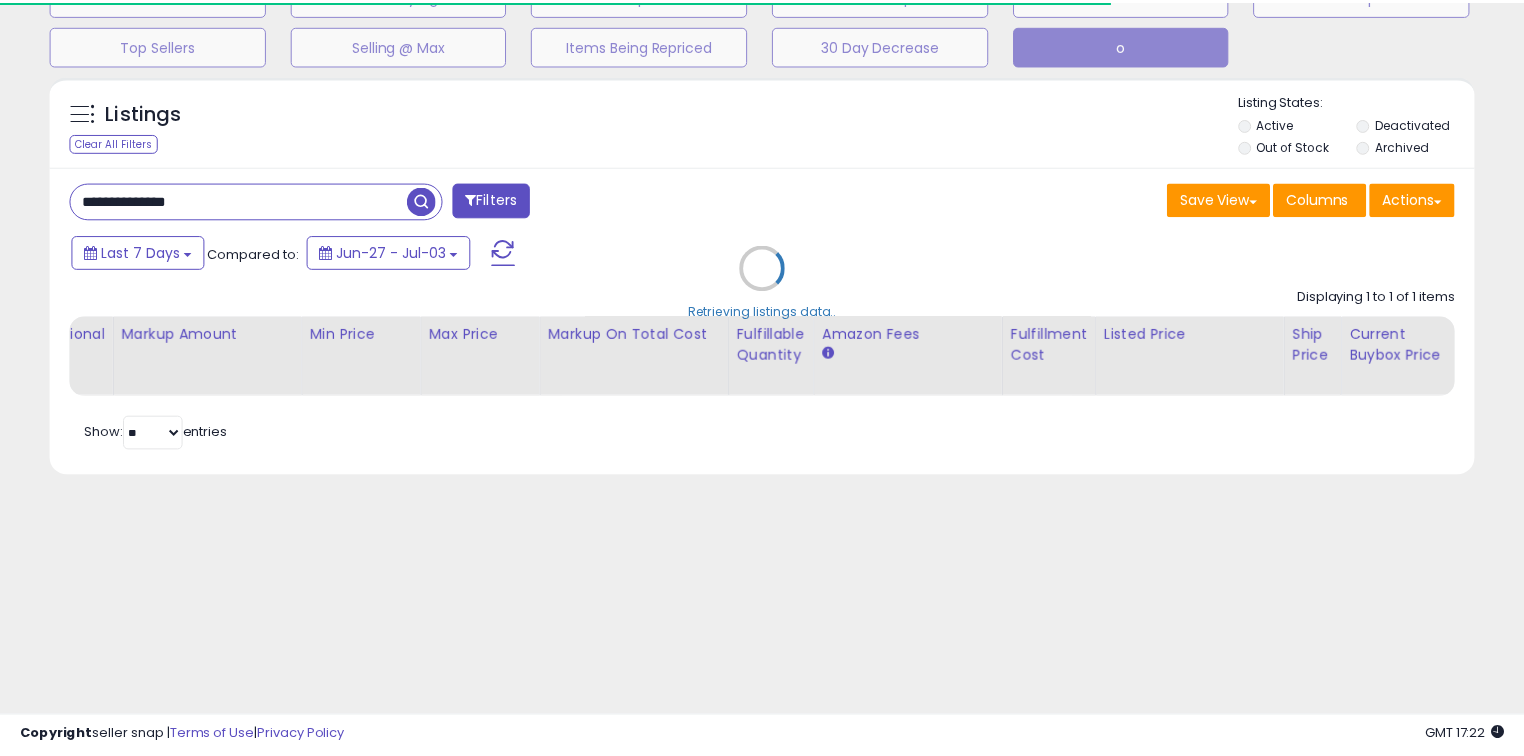 scroll, scrollTop: 140, scrollLeft: 0, axis: vertical 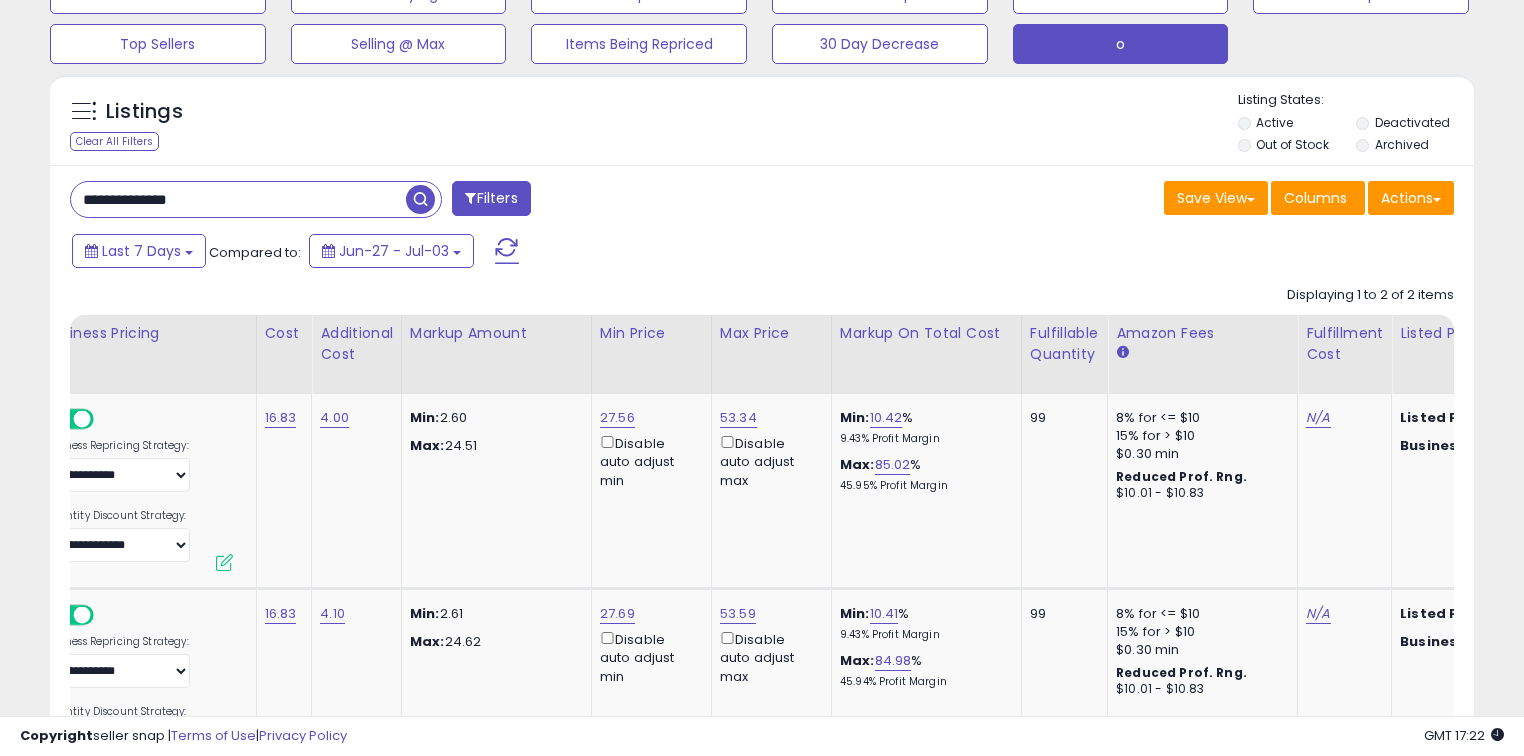 click on "**********" at bounding box center [238, 199] 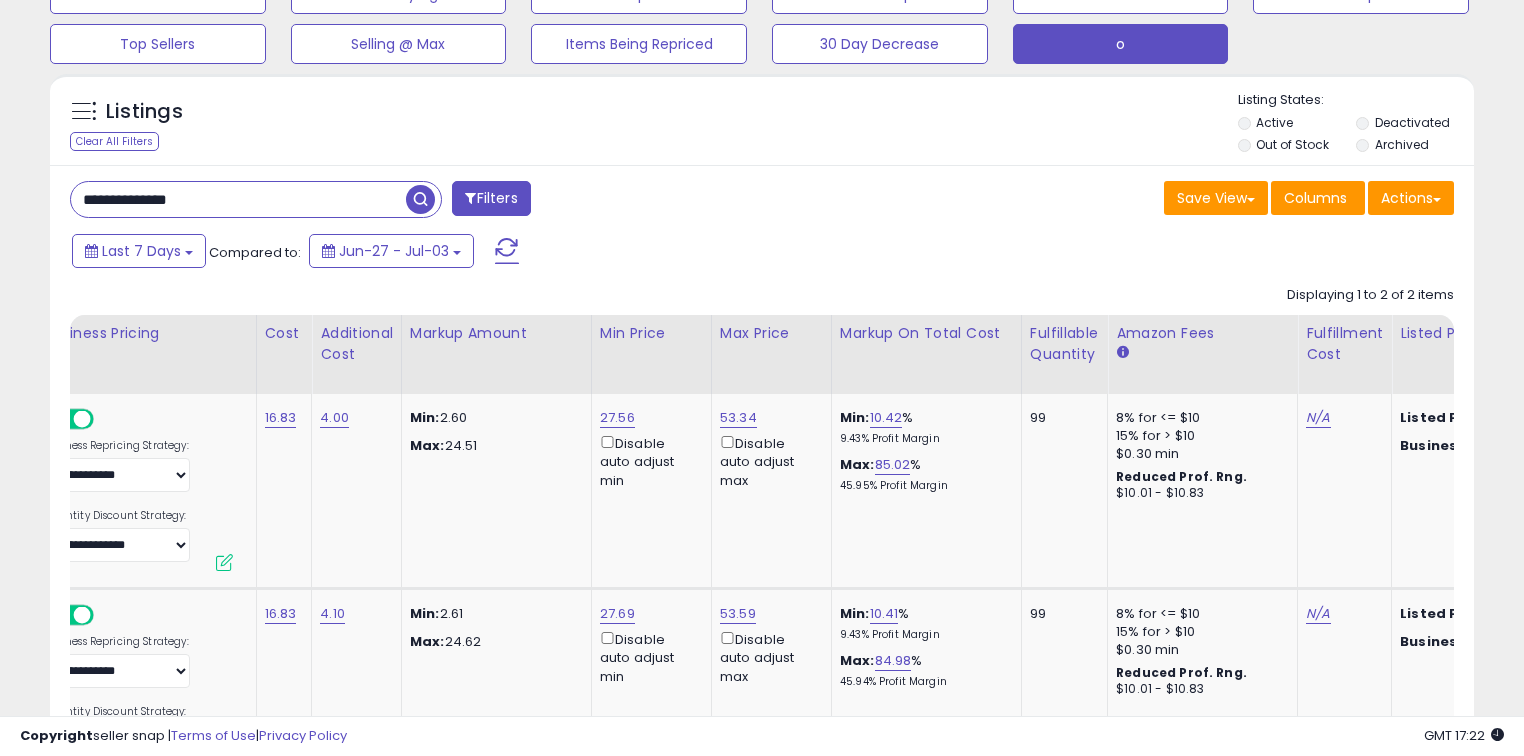 click on "**********" at bounding box center [238, 199] 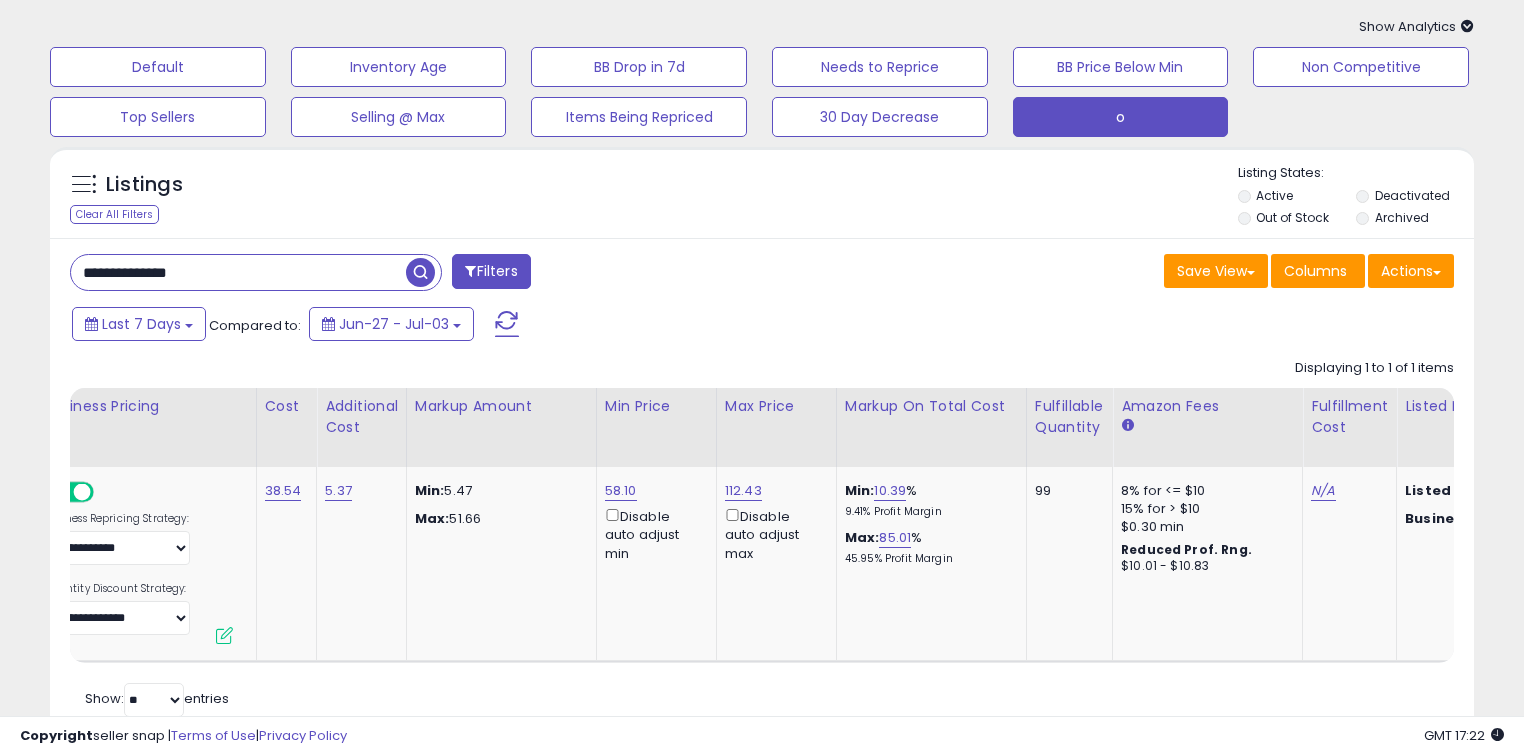 scroll, scrollTop: 0, scrollLeft: 0, axis: both 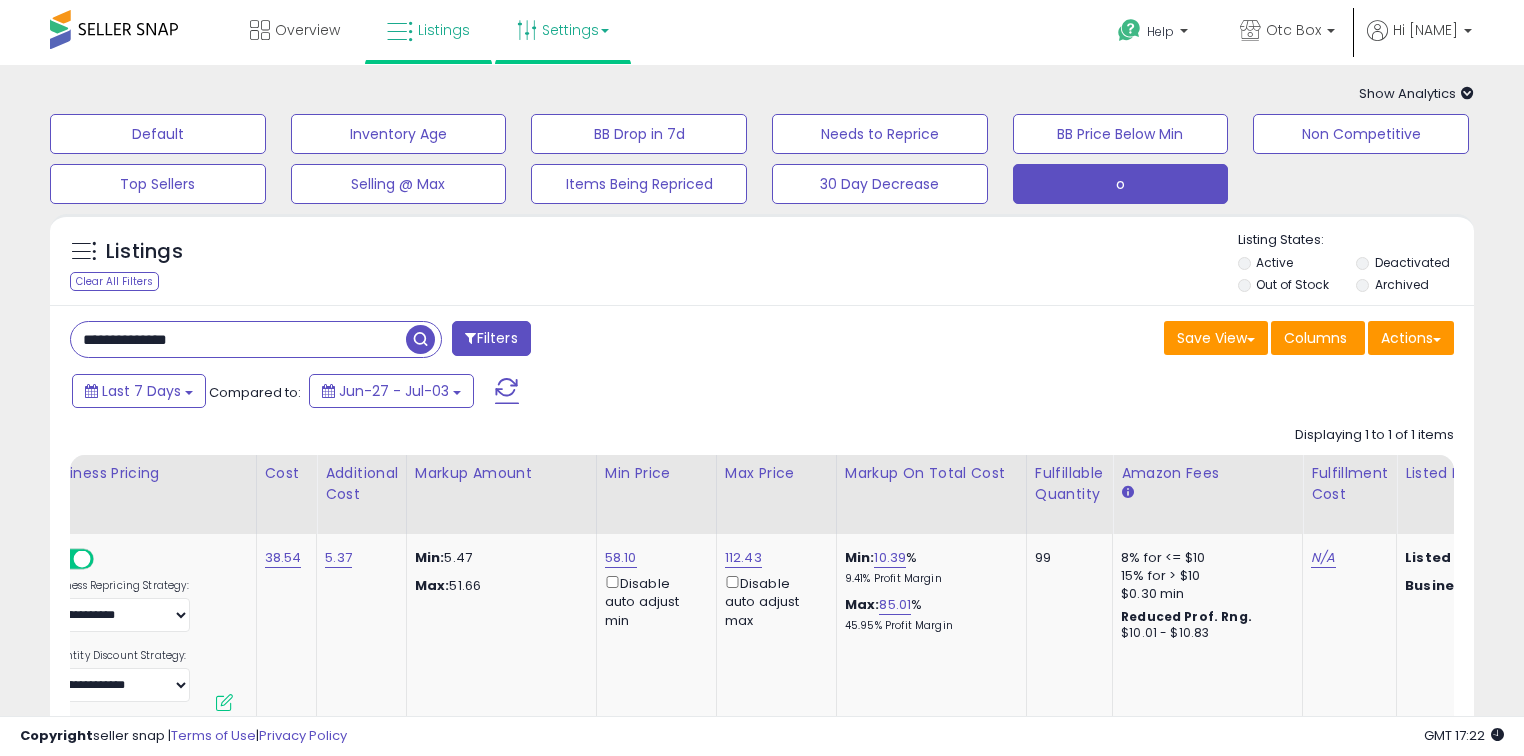click on "Settings" at bounding box center [563, 30] 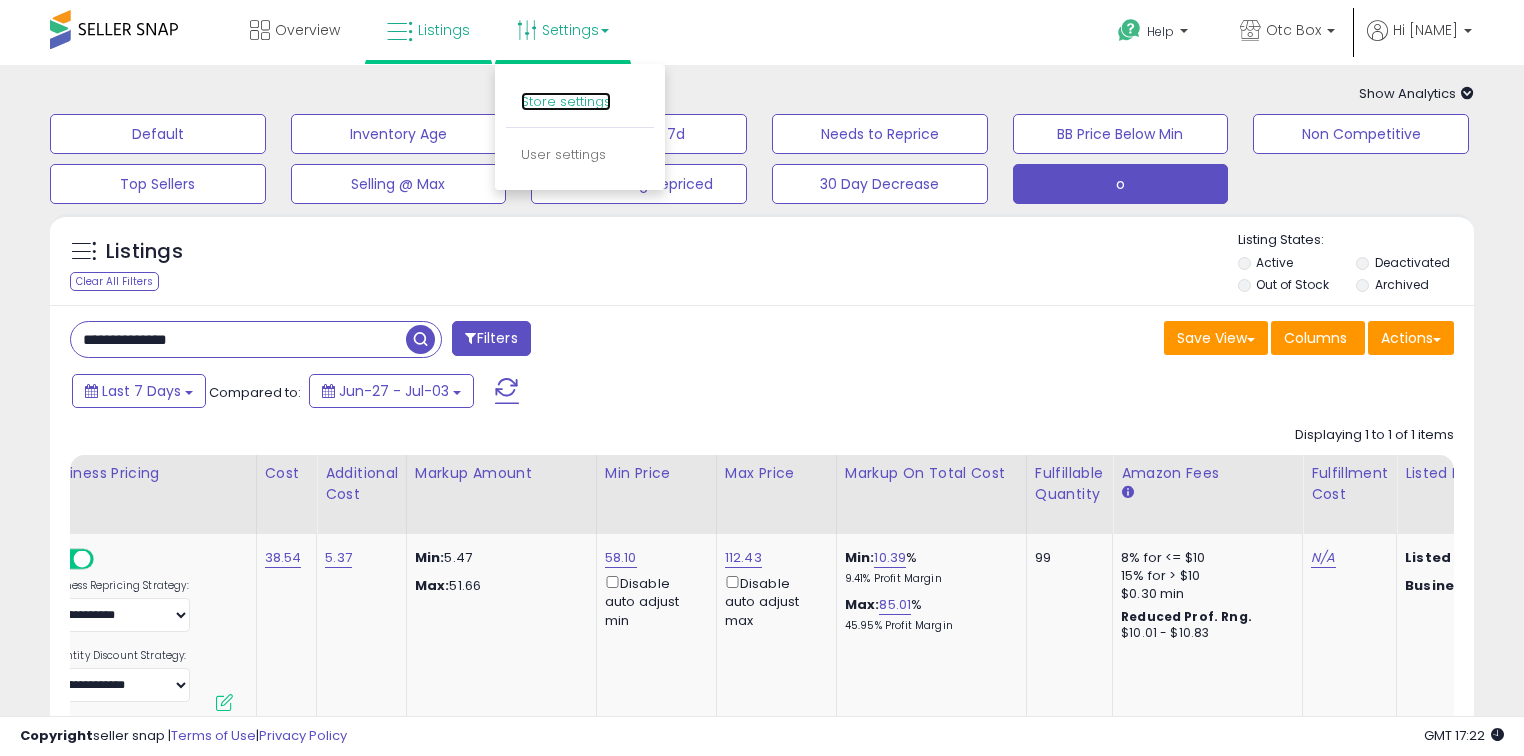 click on "Store
settings" at bounding box center [566, 101] 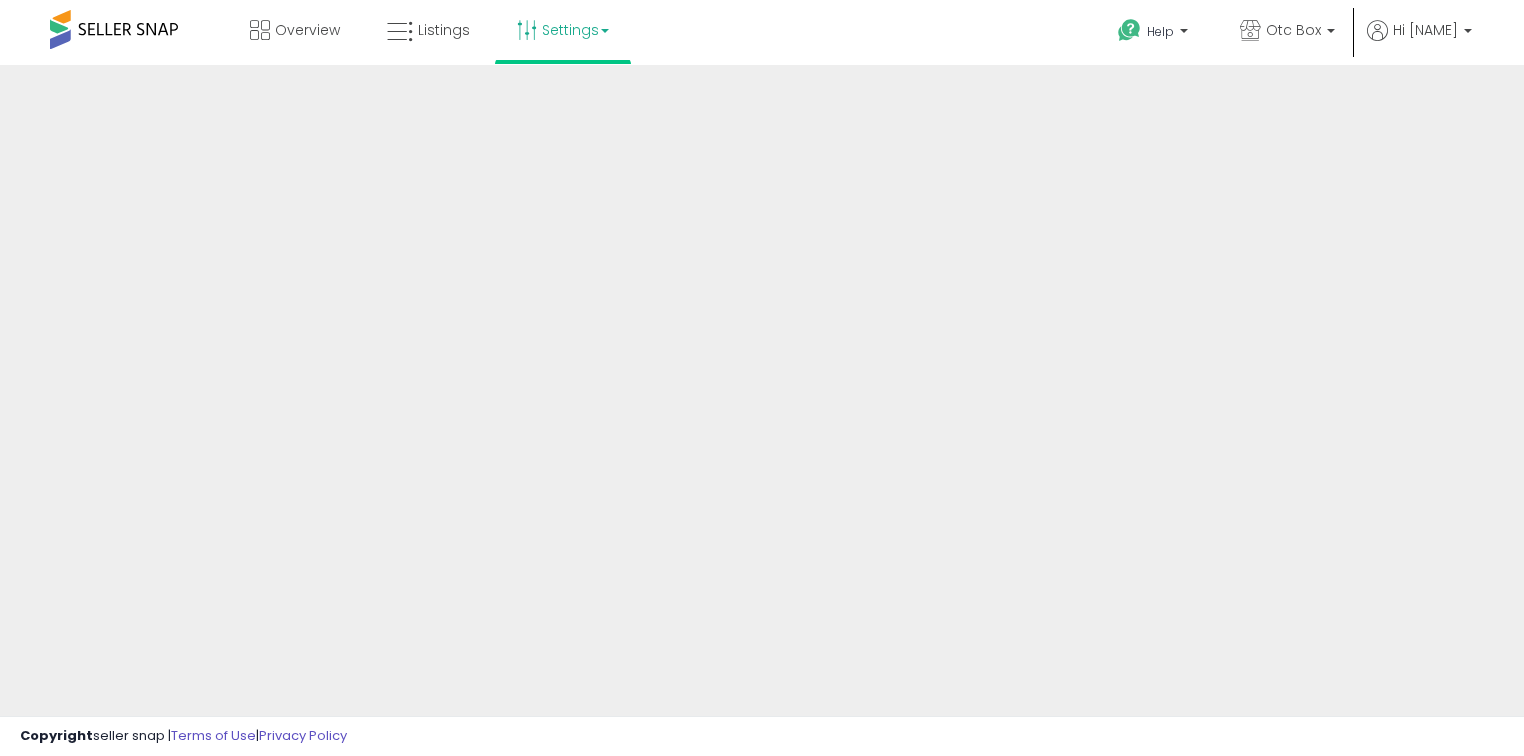 scroll, scrollTop: 0, scrollLeft: 0, axis: both 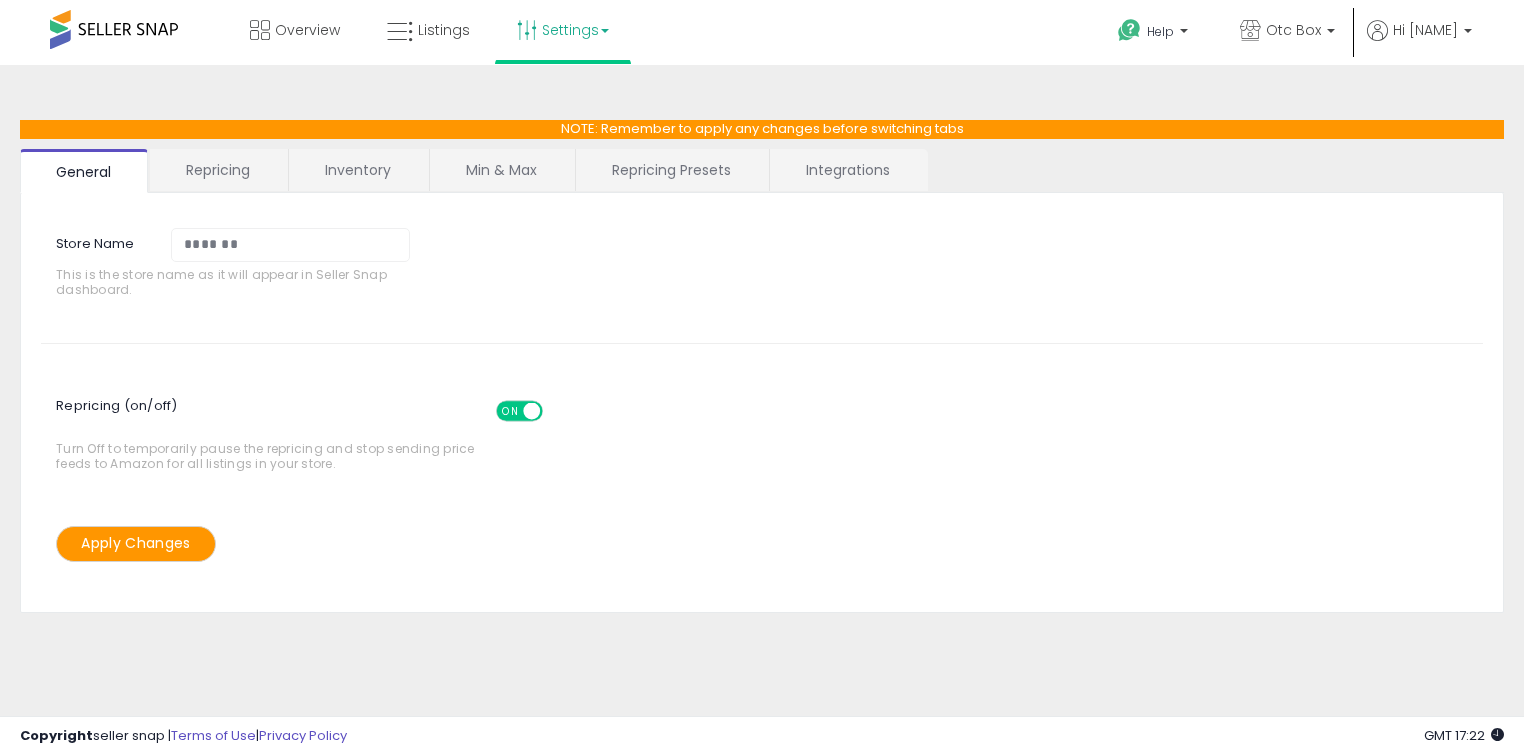 click on "Min & Max" at bounding box center (501, 170) 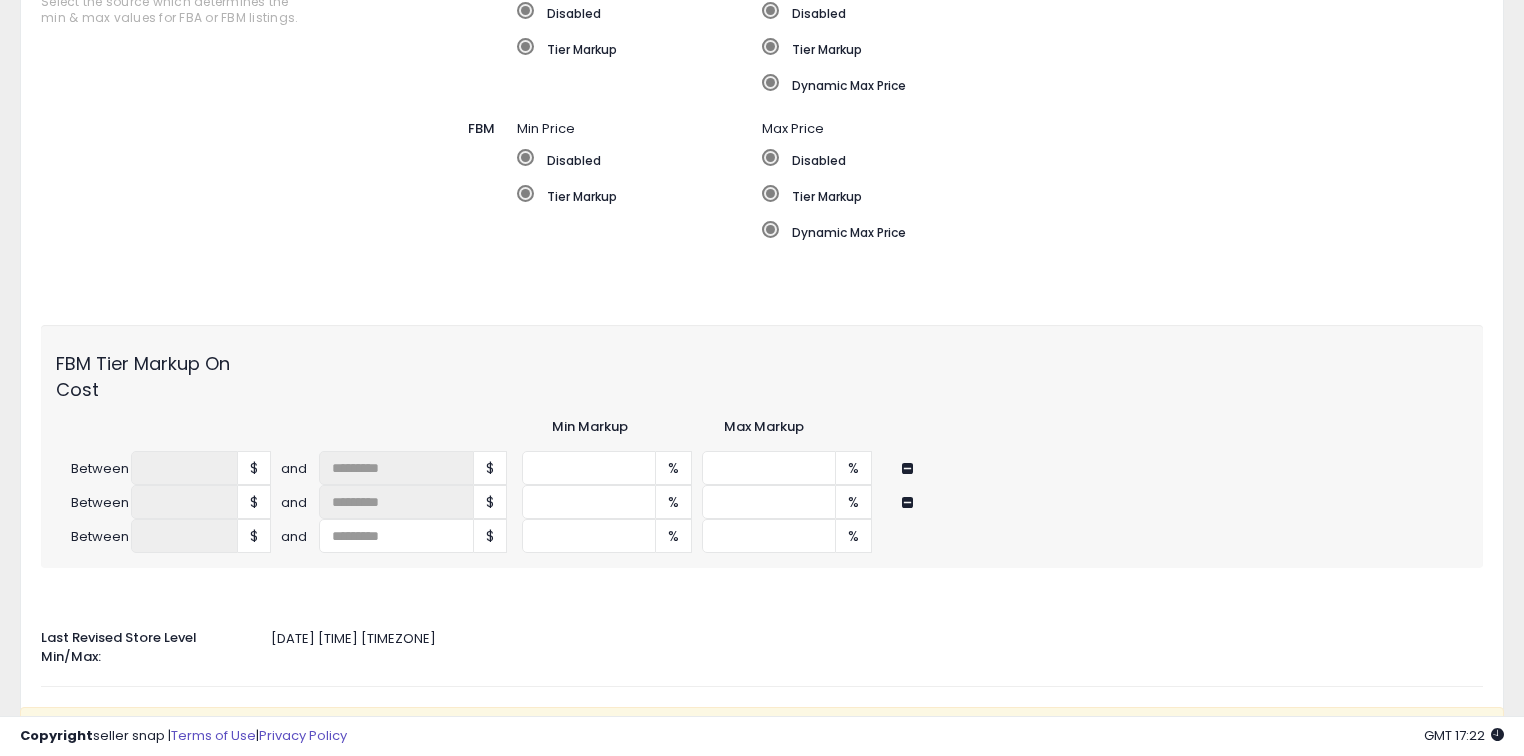 scroll, scrollTop: 560, scrollLeft: 0, axis: vertical 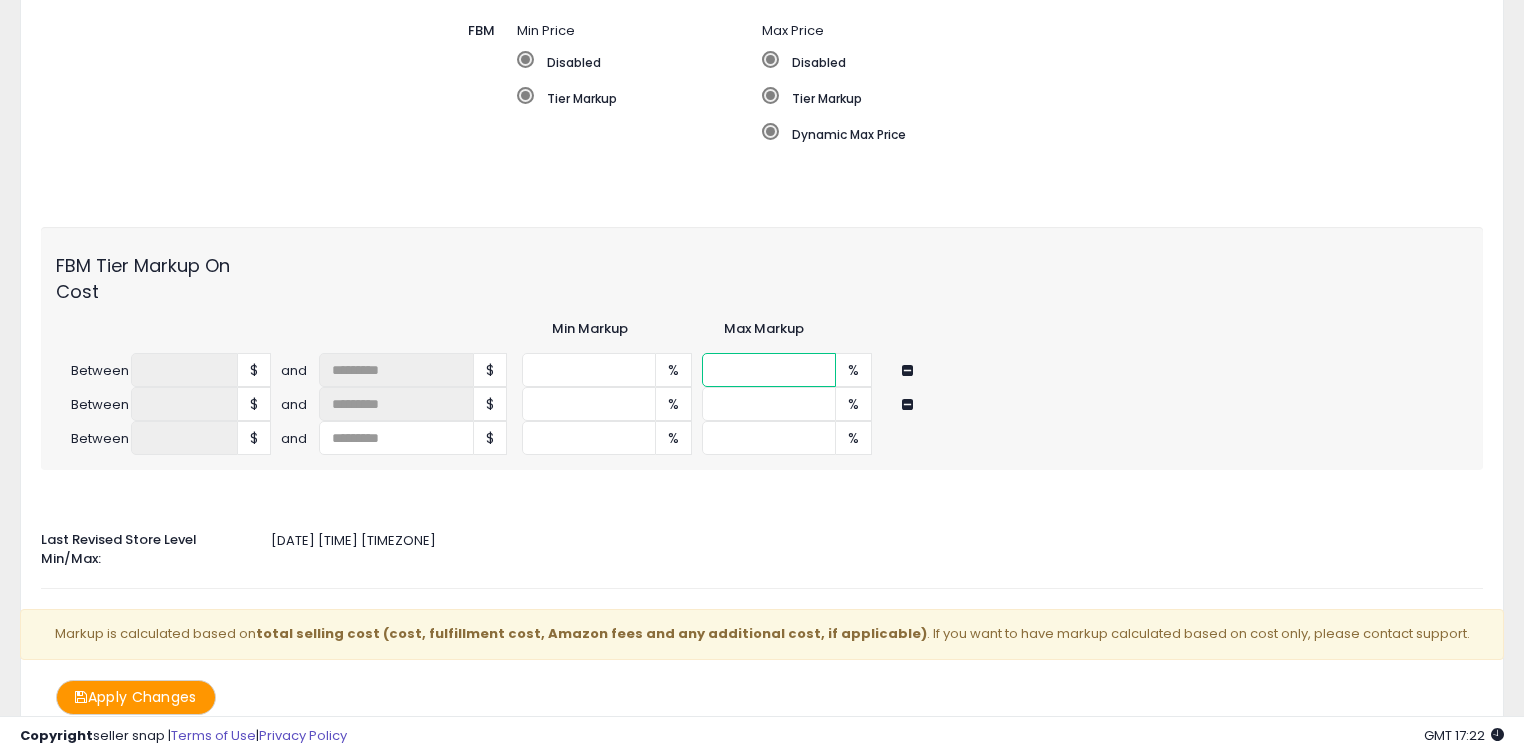 drag, startPoint x: 740, startPoint y: 370, endPoint x: 709, endPoint y: 364, distance: 31.575306 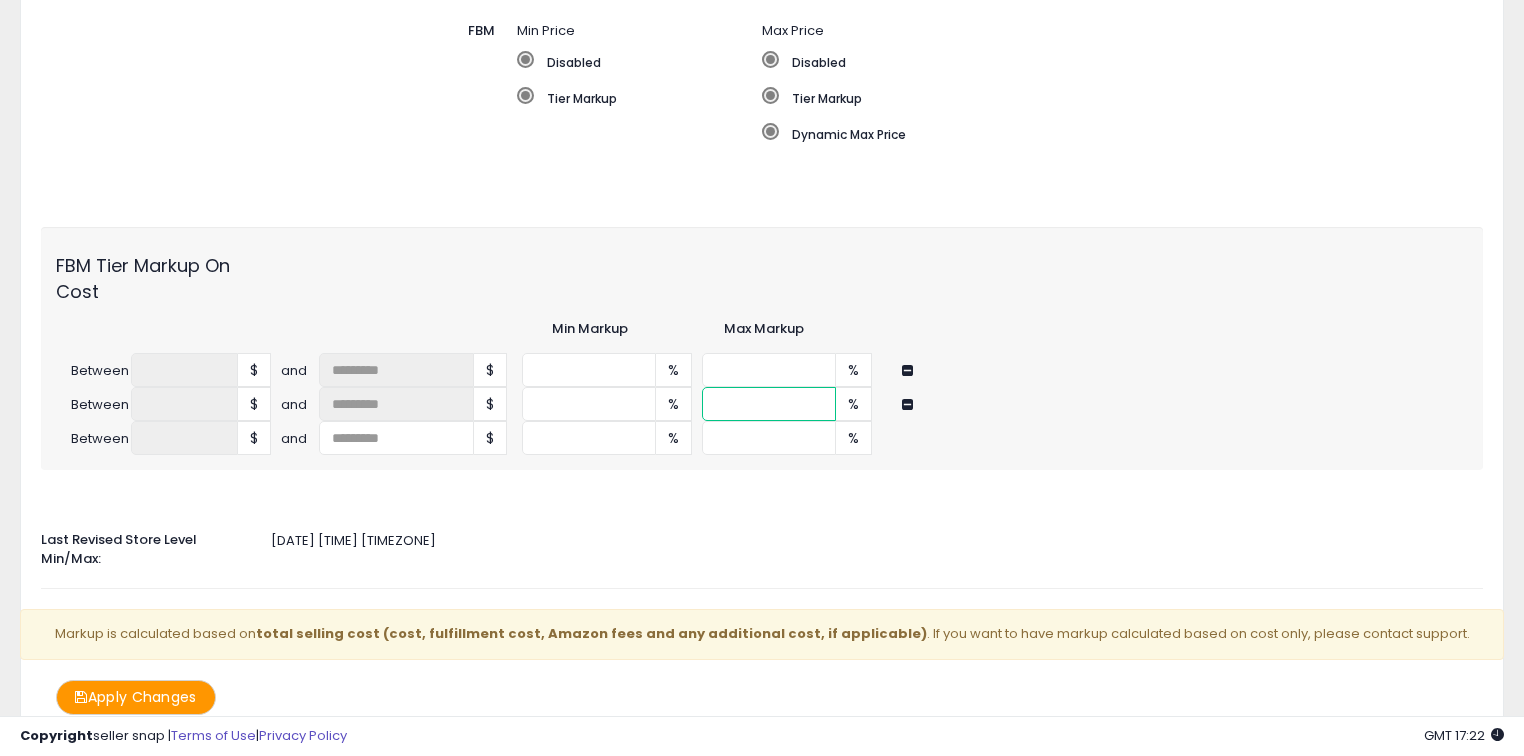 drag, startPoint x: 740, startPoint y: 404, endPoint x: 715, endPoint y: 400, distance: 25.317978 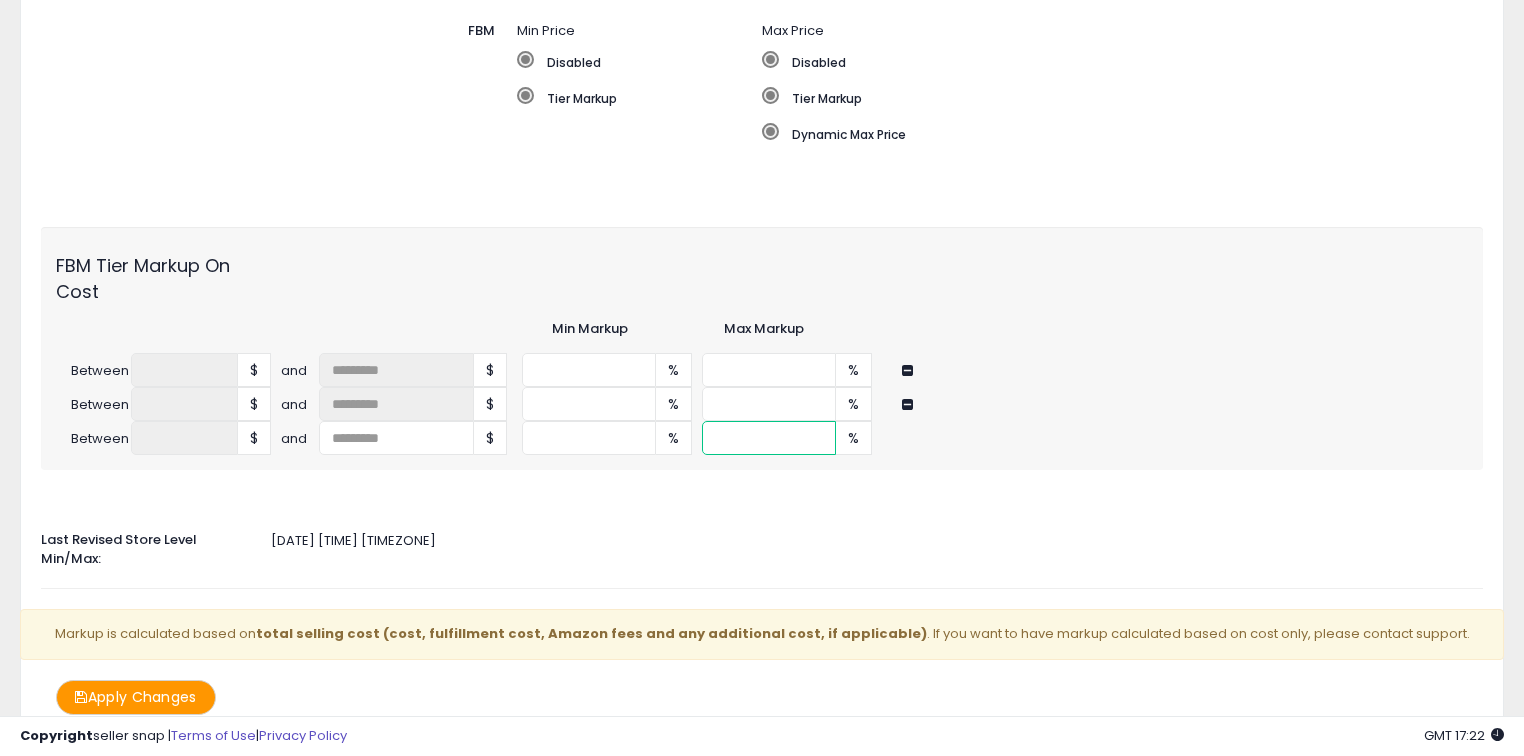 drag, startPoint x: 728, startPoint y: 439, endPoint x: 713, endPoint y: 436, distance: 15.297058 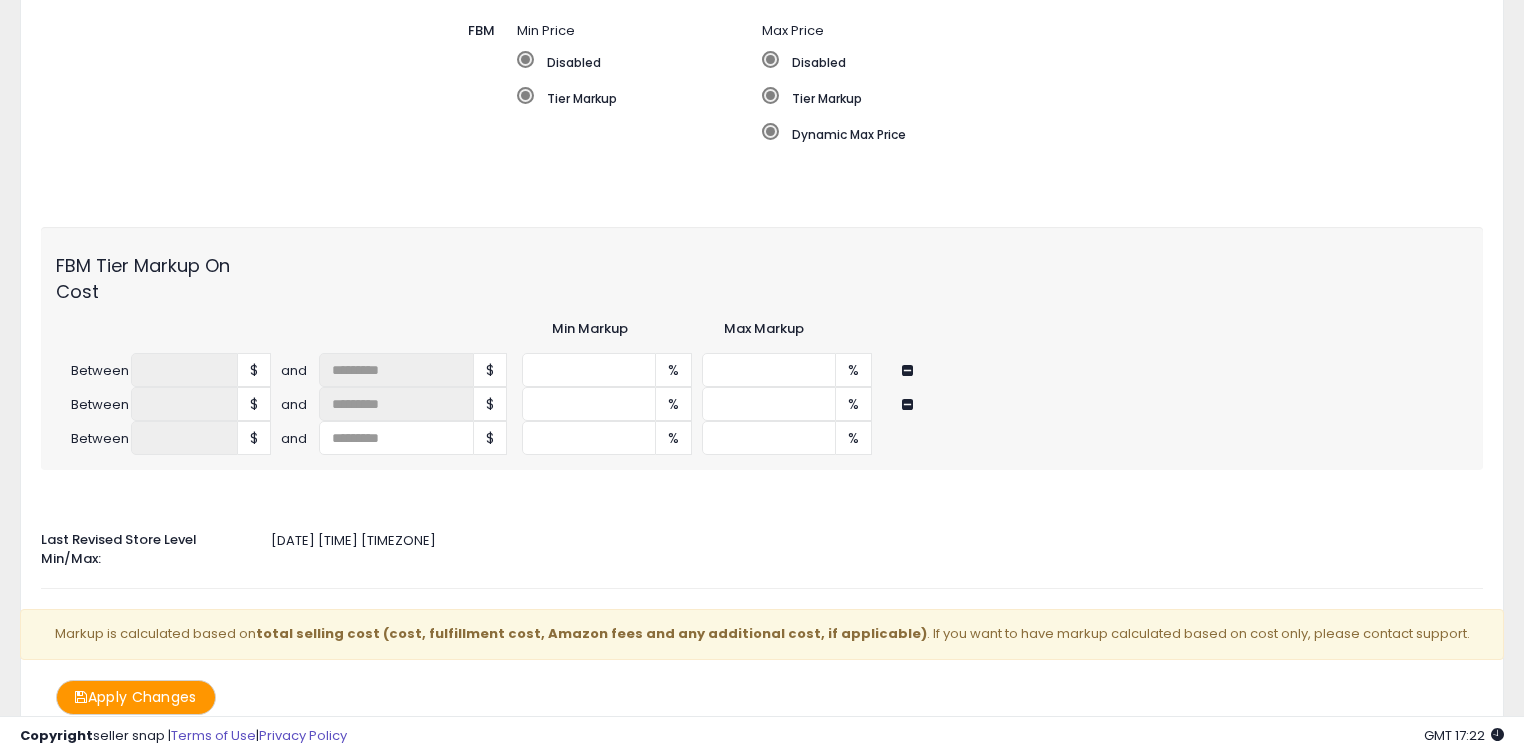 click on "Auto Adjust Min/Max
When activated, Seller Snap will automatically adjust min & max values based on either markup percentage on cost, InventoryLab or Dynamic Max Price.
ON   OFF
Min & Max Source
Select the source which determines the min & max values for FBA or FBM listings.
FBA
Min Price
Disabled
Tier Markup
Max Price
Disabled" at bounding box center (762, 184) 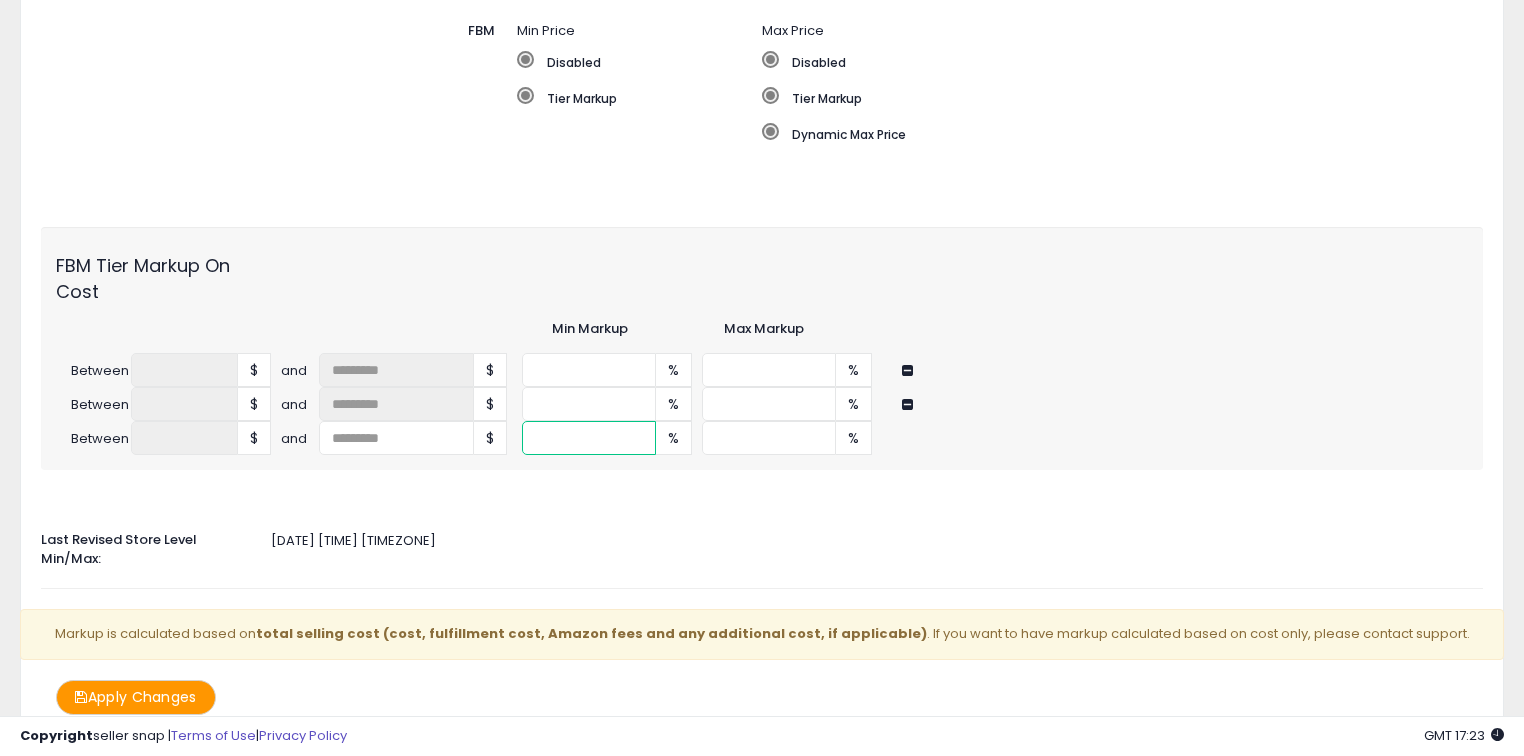 click on "****" at bounding box center (589, 438) 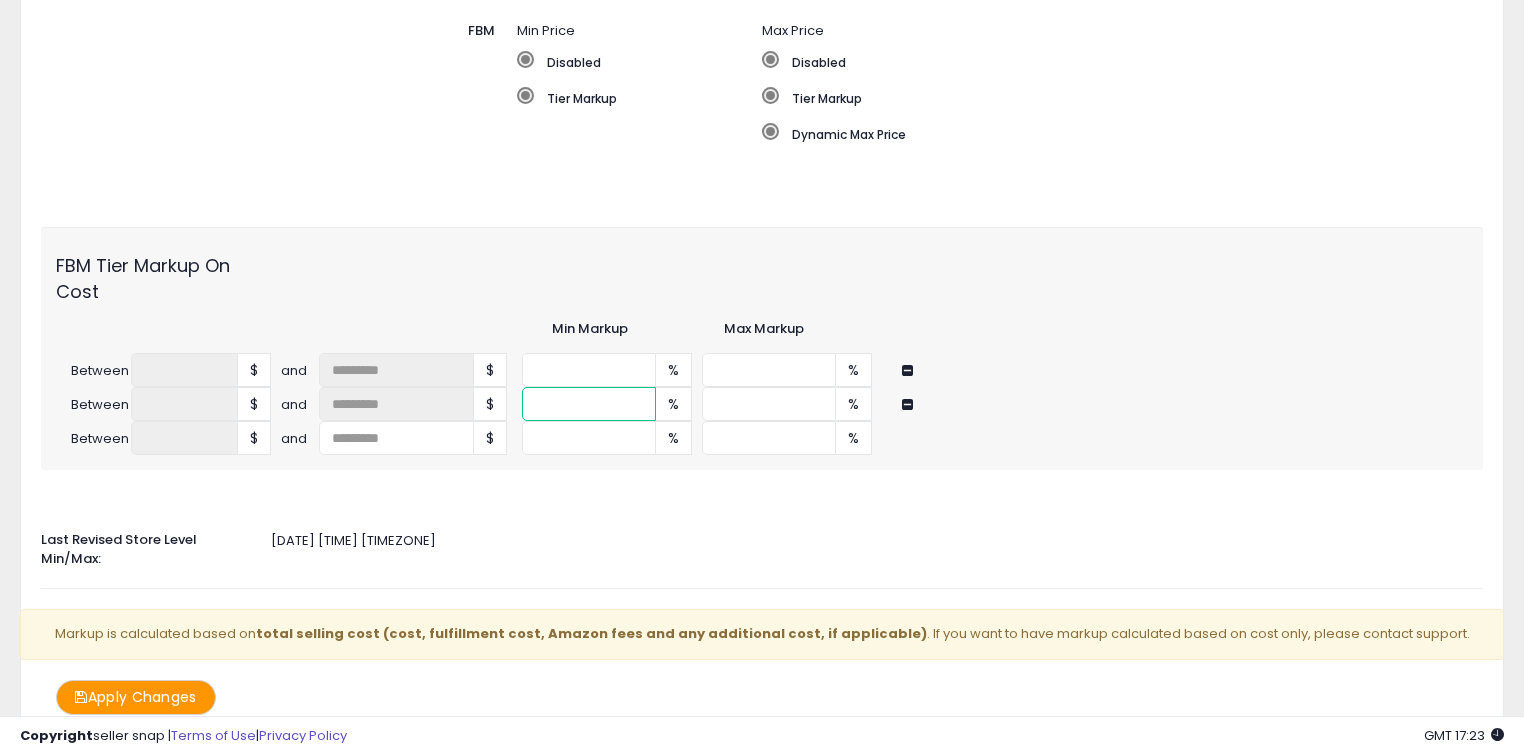 click on "****" at bounding box center [589, 404] 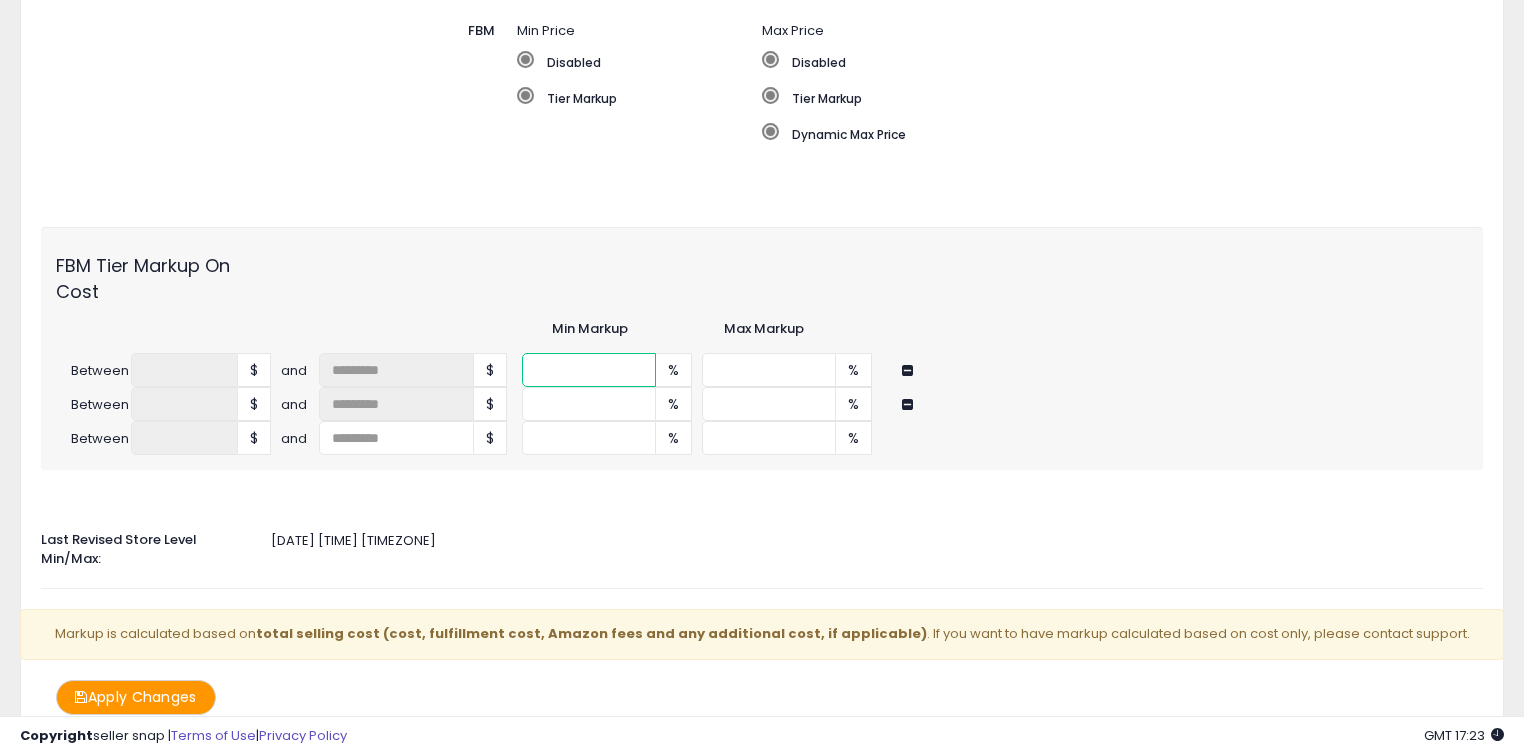 click on "*****" at bounding box center (589, 370) 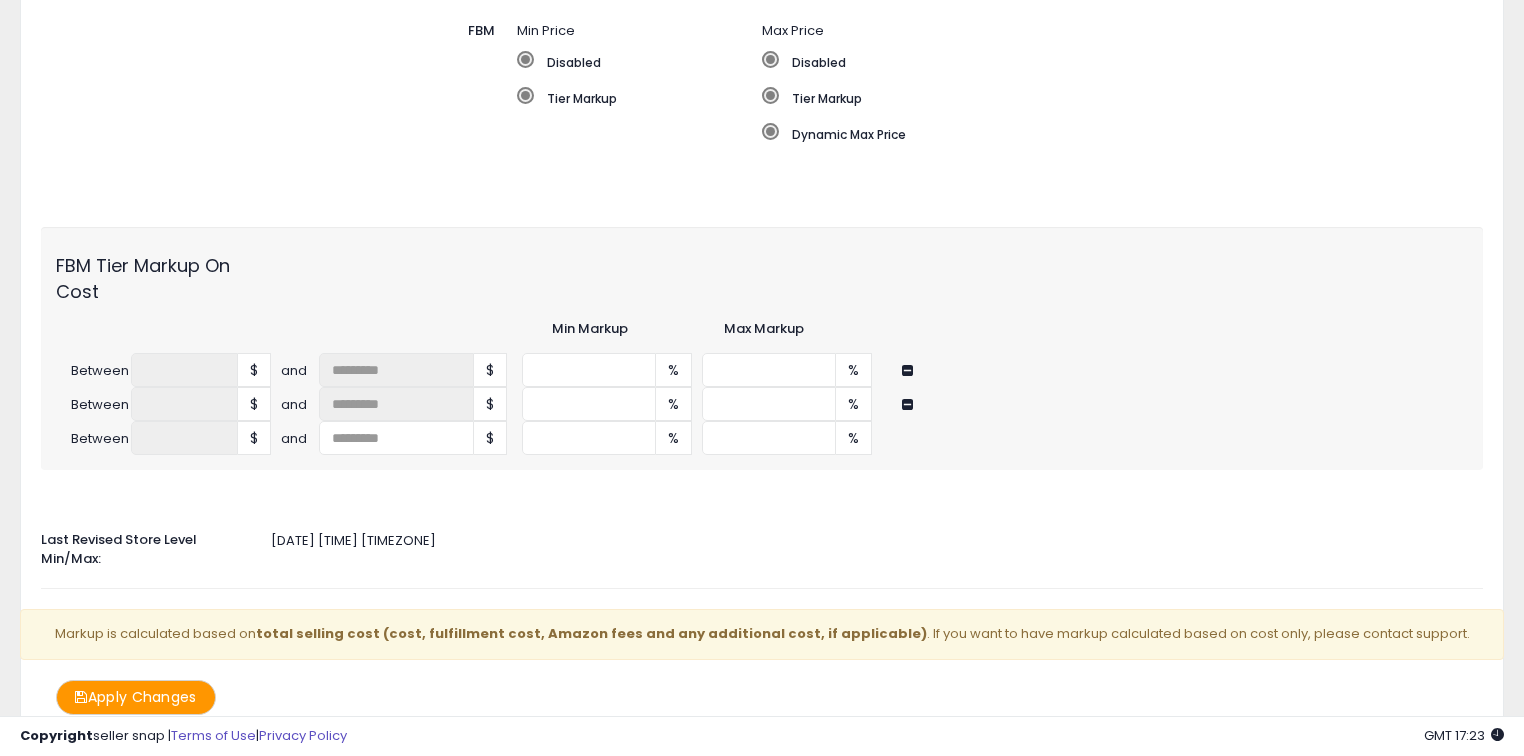 click on "Auto Adjust Min/Max
When activated, Seller Snap will automatically adjust min & max values based on either markup percentage on cost, InventoryLab or Dynamic Max Price.
ON   OFF
Min & Max Source
Select the source which determines the min & max values for FBA or FBM listings.
FBA
Min Price
Disabled
Tier Markup
Max Price
Disabled" at bounding box center [762, 184] 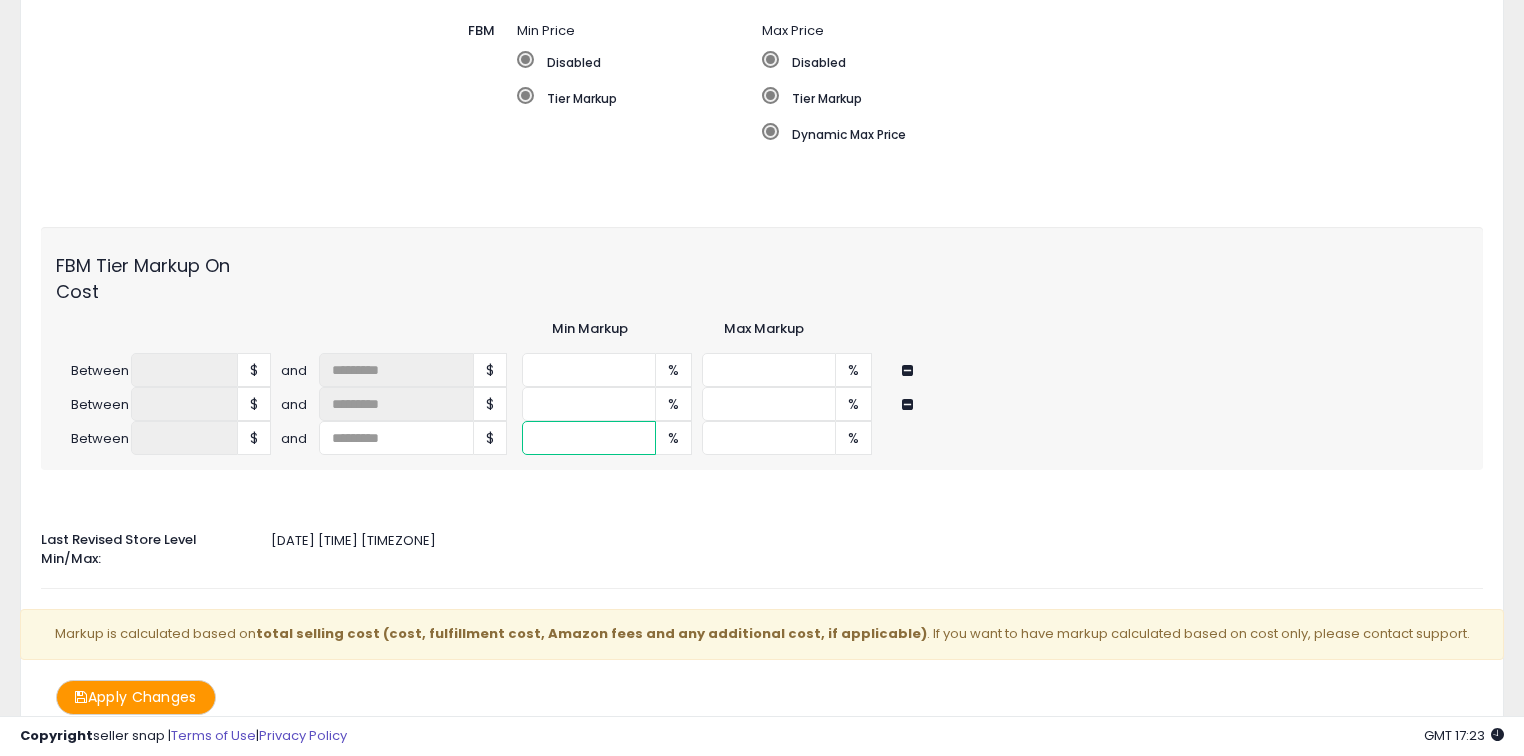 click on "*****" at bounding box center [589, 438] 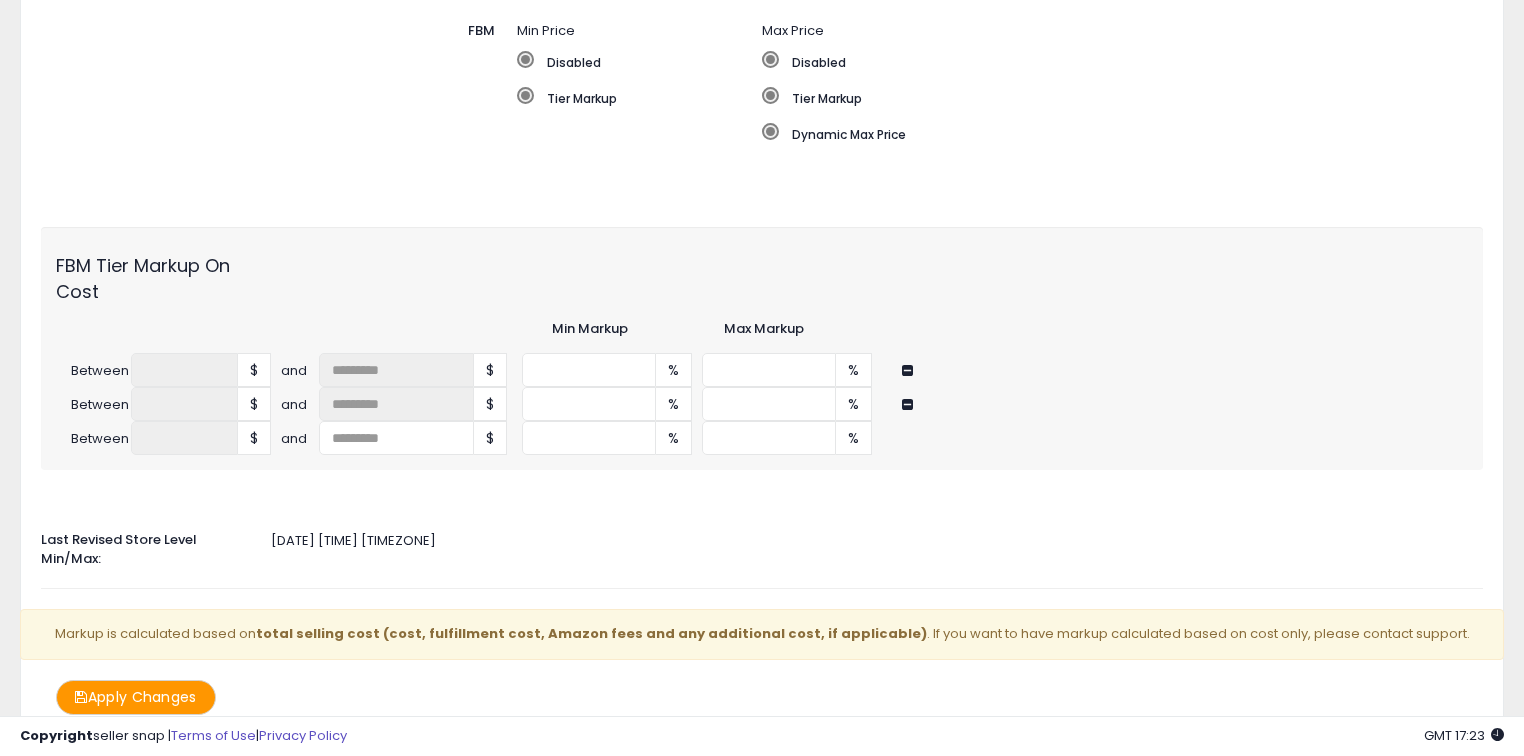 click on "Auto Adjust Min/Max
When activated, Seller Snap will automatically adjust min & max values based on either markup percentage on cost, InventoryLab or Dynamic Max Price.
ON   OFF
Min & Max Source
Select the source which determines the min & max values for FBA or FBM listings.
FBA
Min Price
Disabled
Tier Markup
Max Price
Disabled" at bounding box center [762, 184] 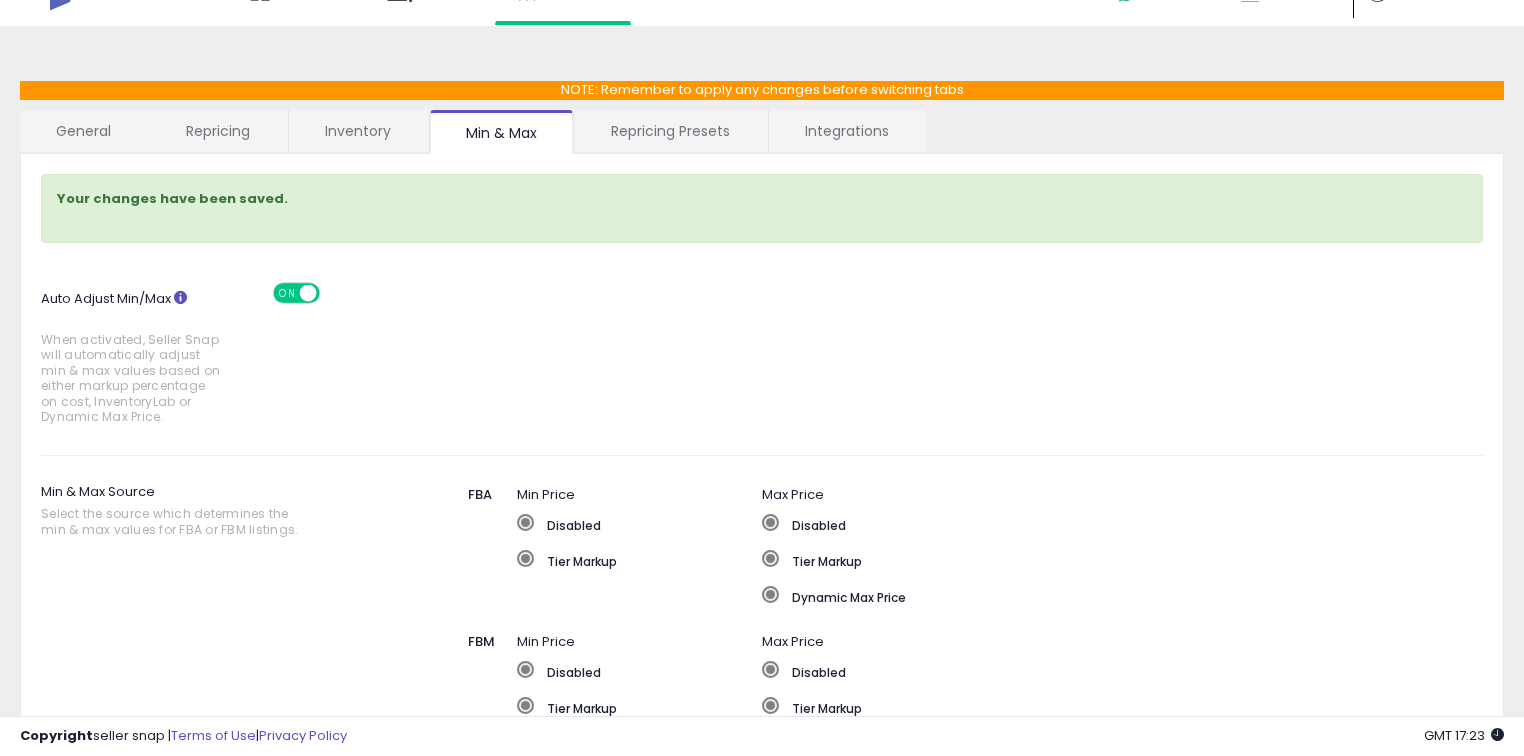 scroll, scrollTop: 0, scrollLeft: 0, axis: both 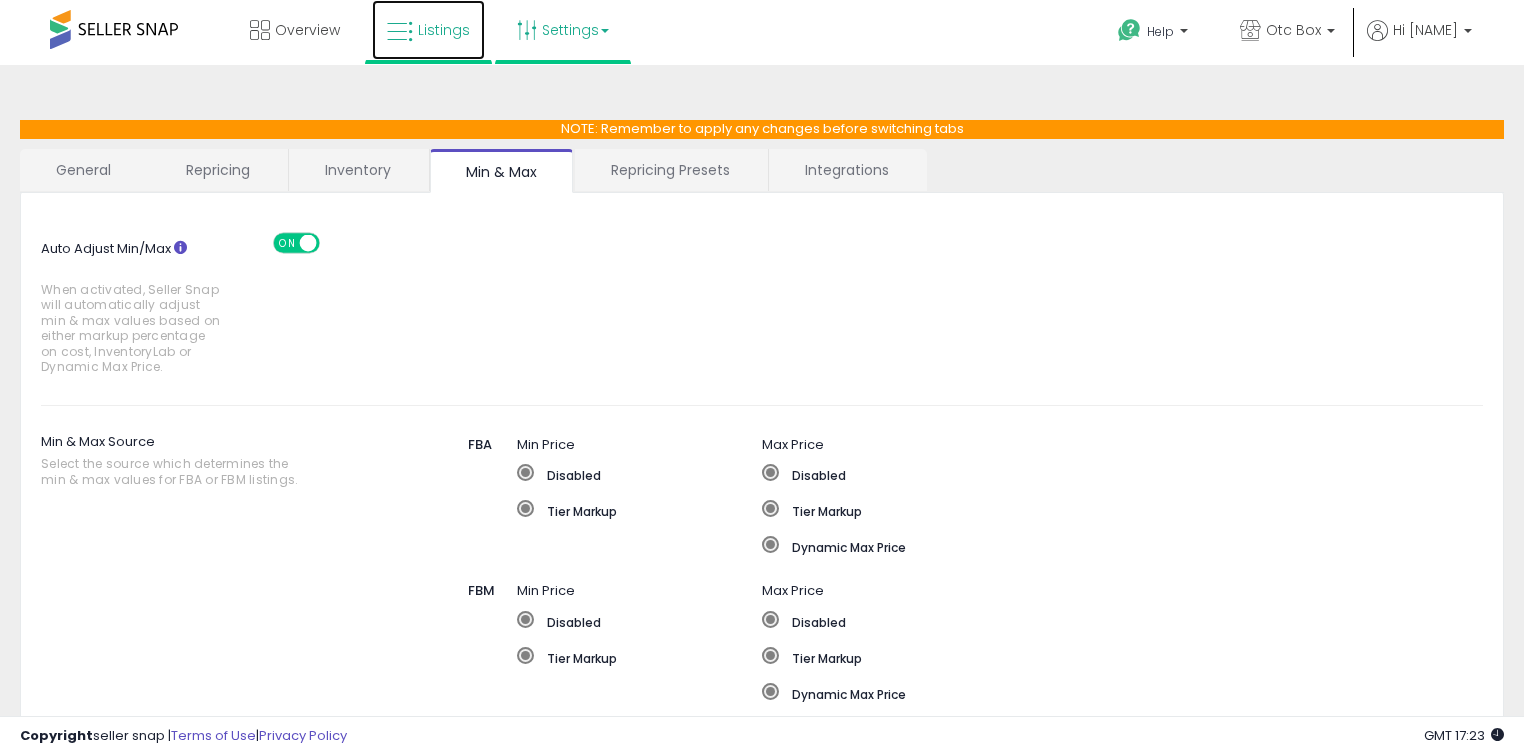 click on "Listings" at bounding box center [444, 30] 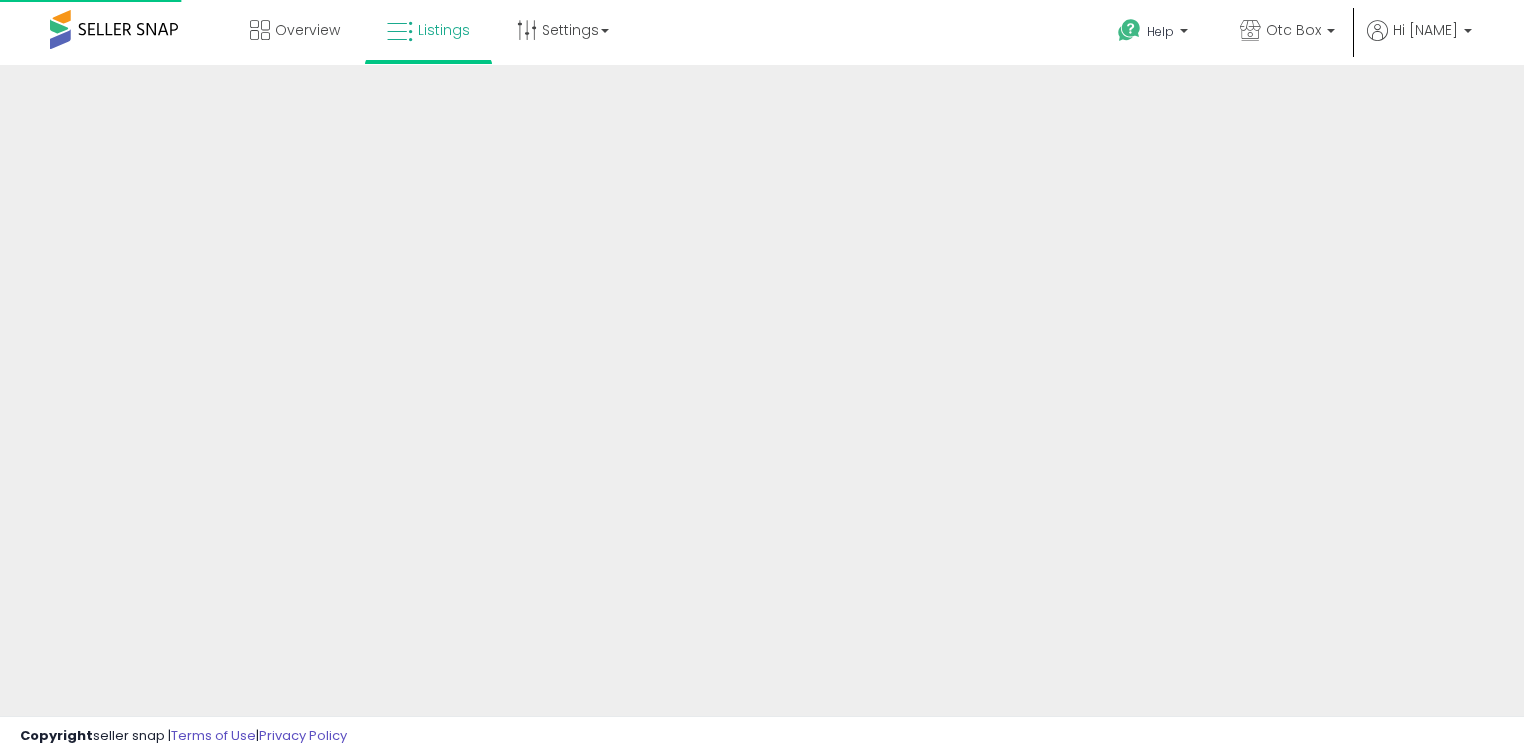 scroll, scrollTop: 0, scrollLeft: 0, axis: both 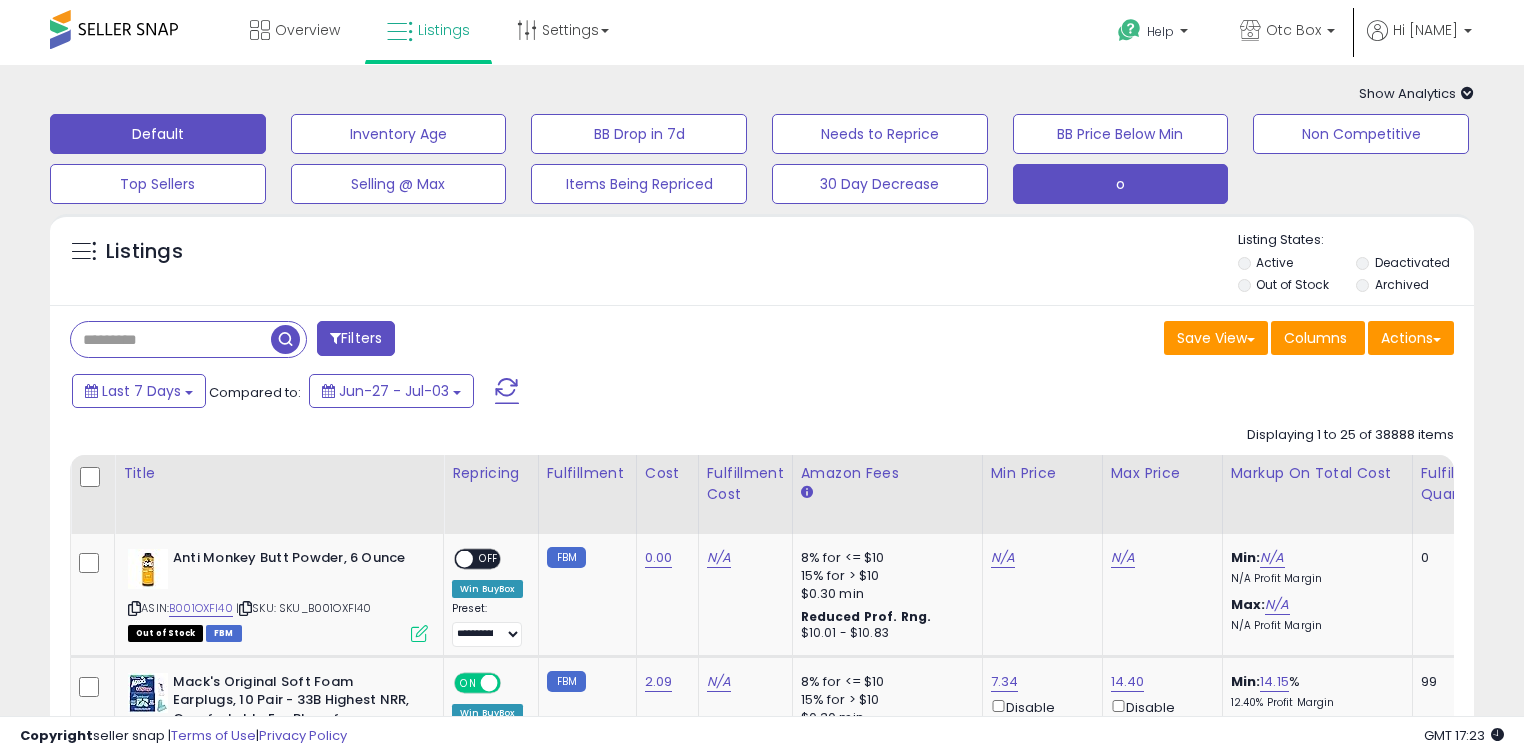 click on "o" at bounding box center [399, 134] 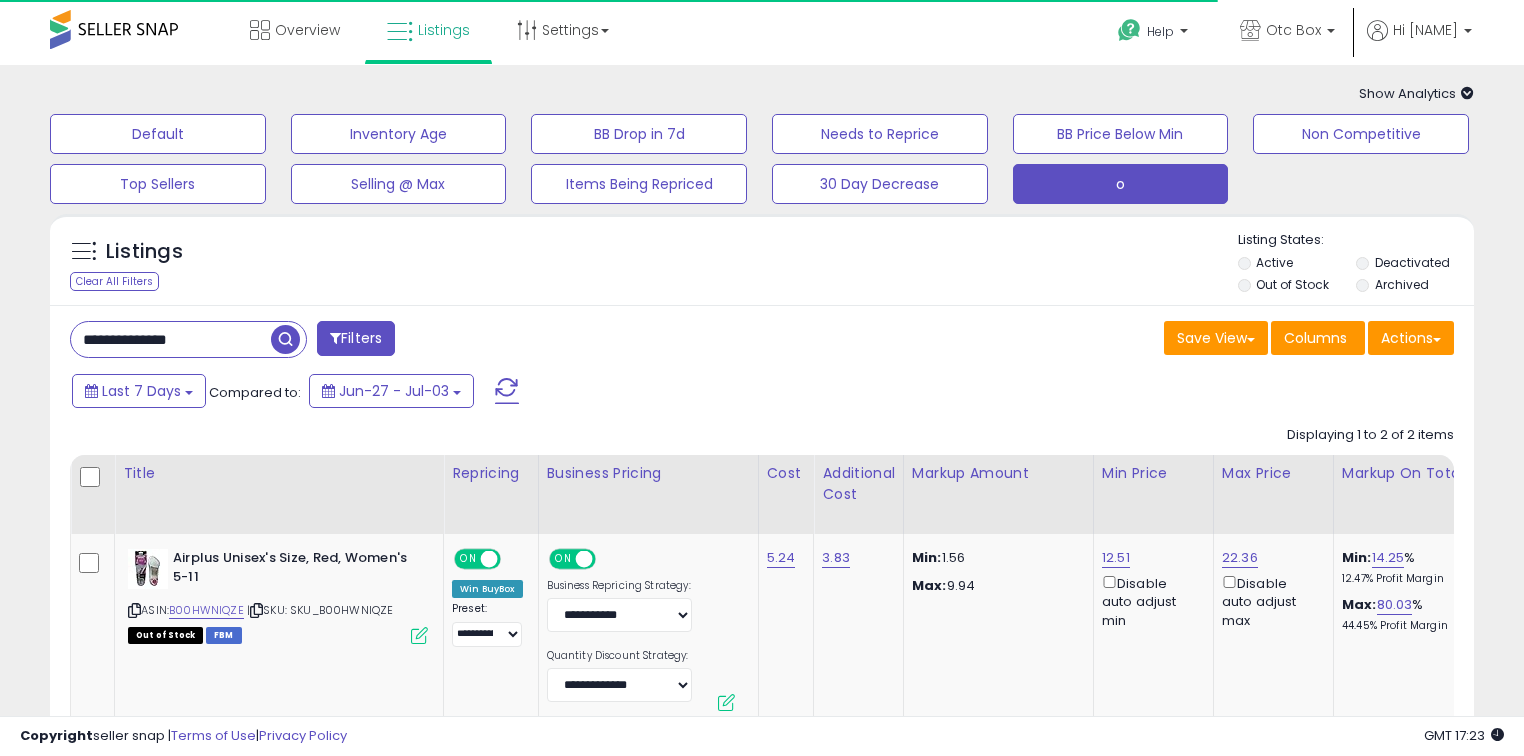 click on "**********" at bounding box center (171, 339) 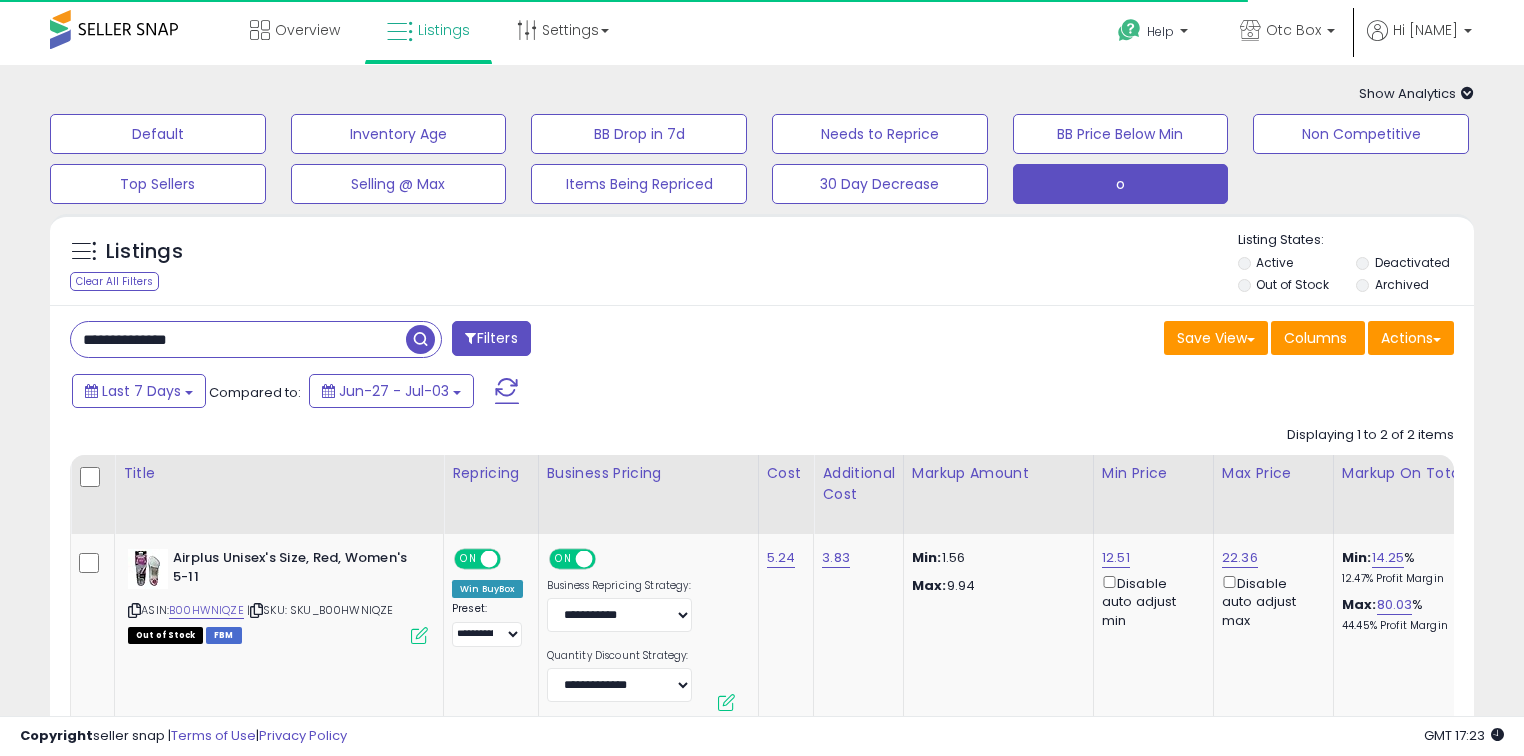 click on "**********" at bounding box center [238, 339] 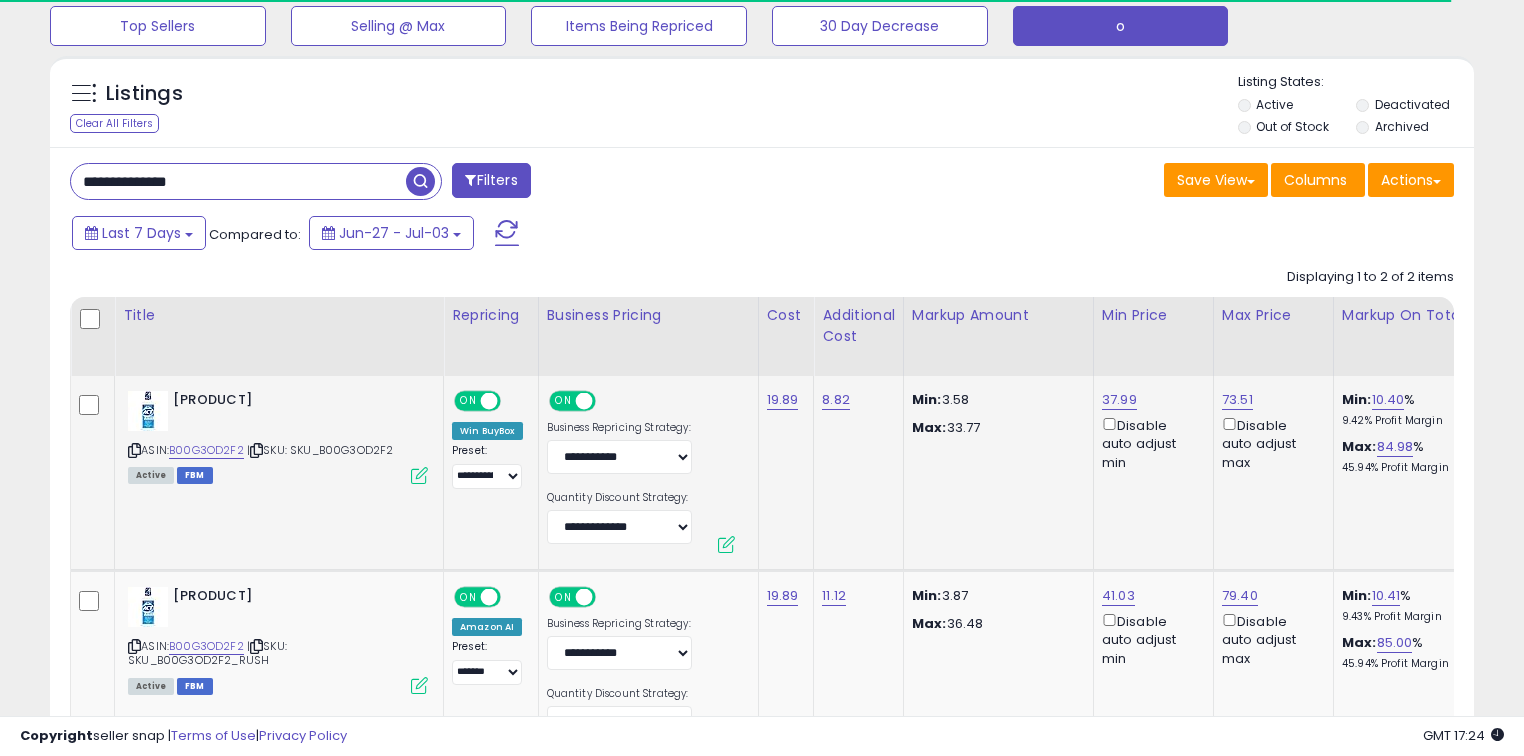 scroll, scrollTop: 160, scrollLeft: 0, axis: vertical 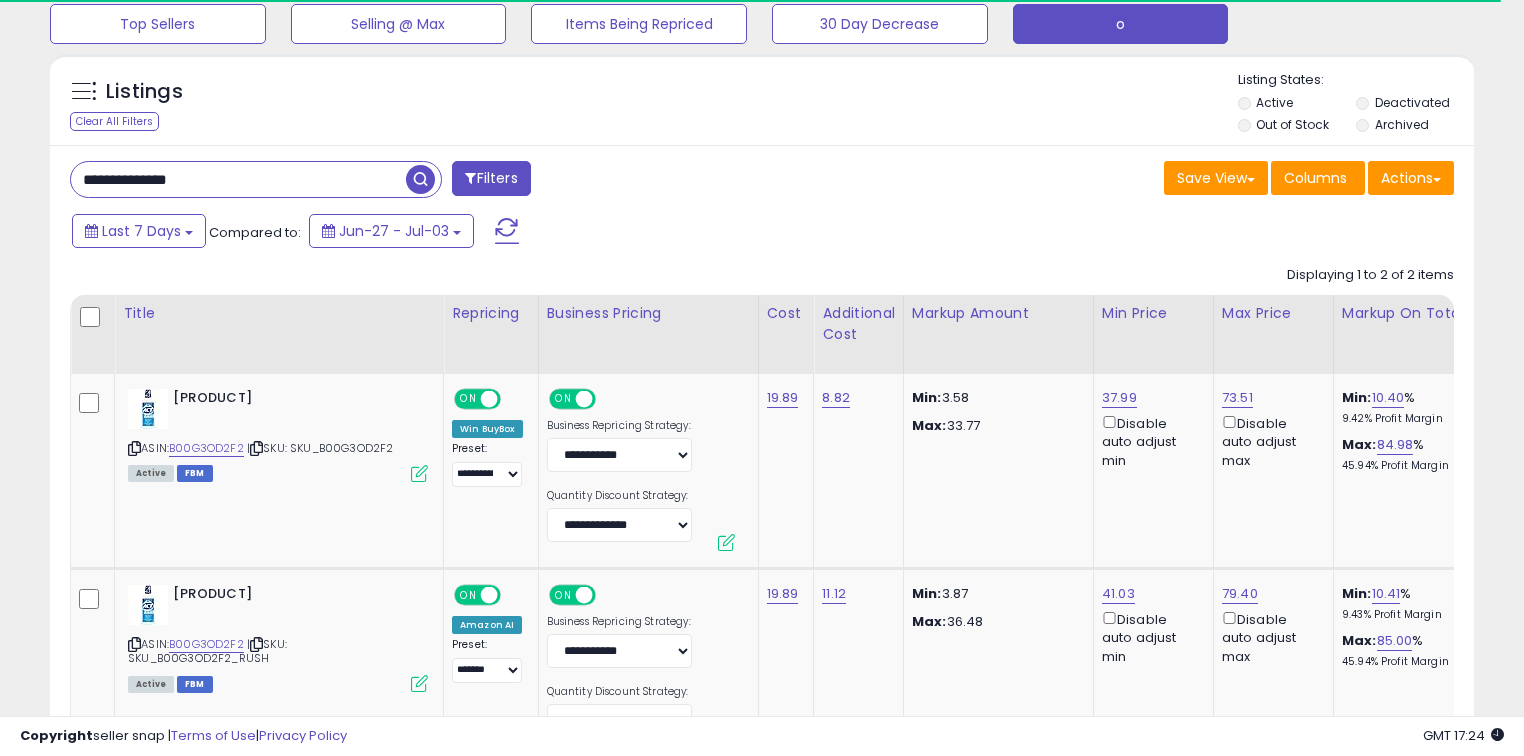 click on "**********" at bounding box center (238, 179) 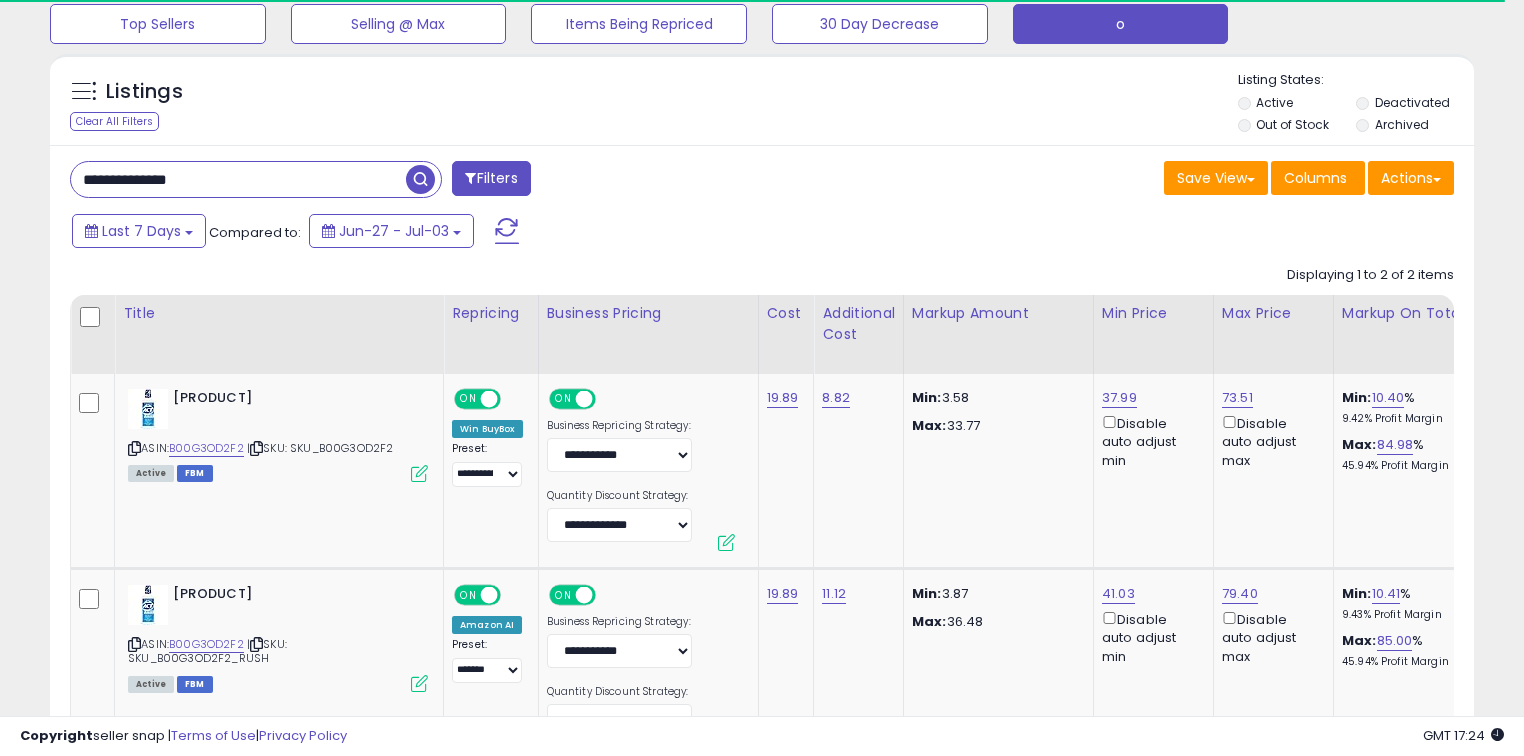 paste 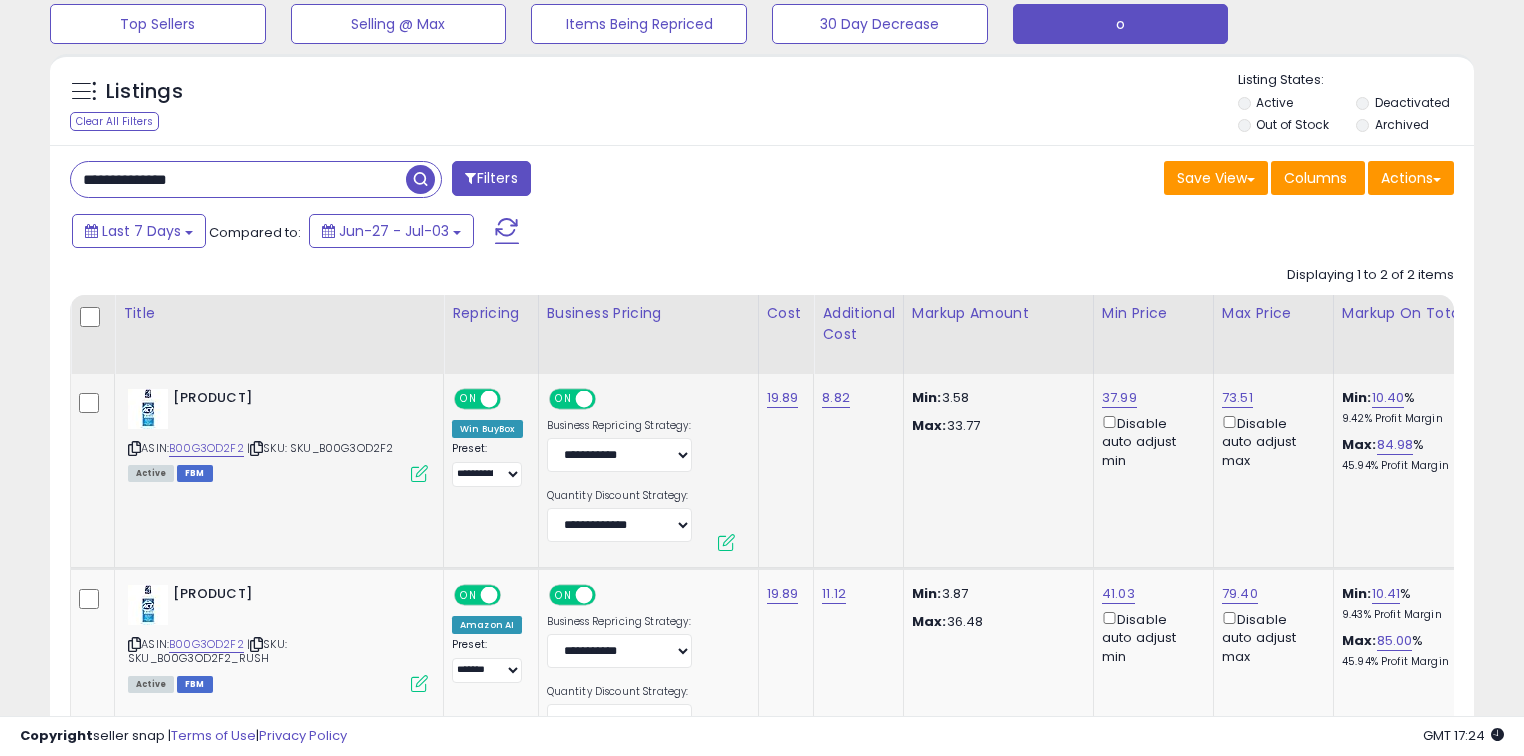 type on "**********" 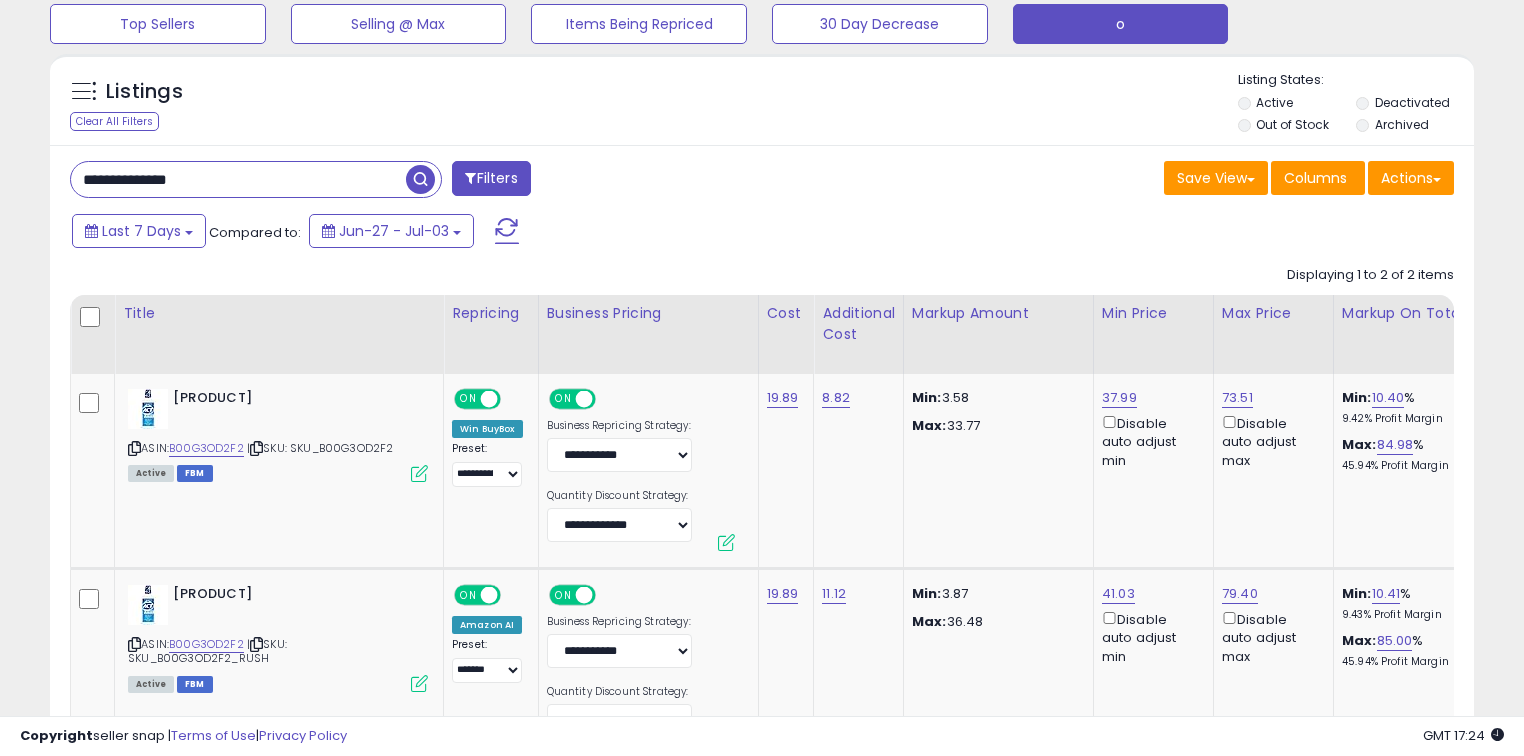 click on "**********" at bounding box center [238, 179] 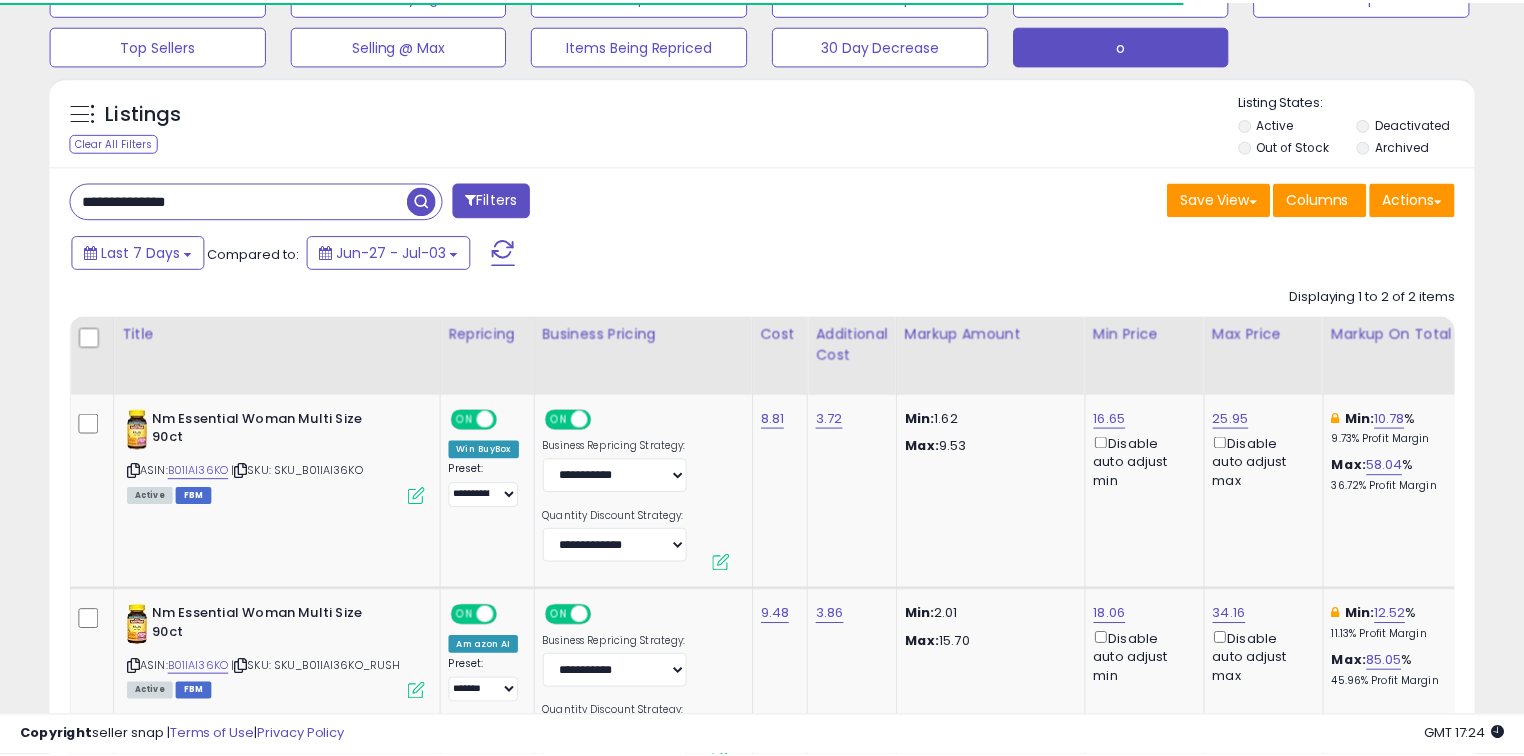scroll, scrollTop: 160, scrollLeft: 0, axis: vertical 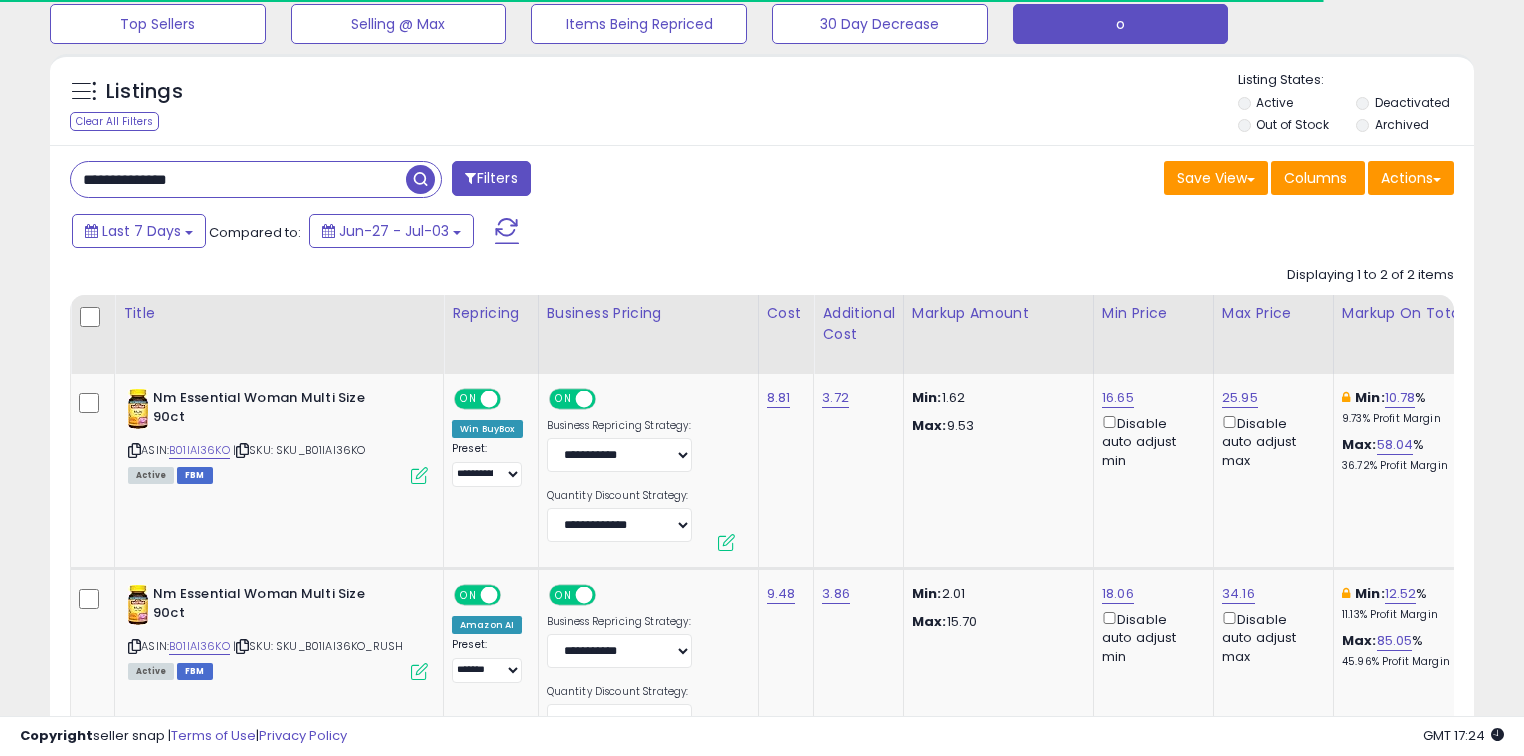 click on "**********" at bounding box center (238, 179) 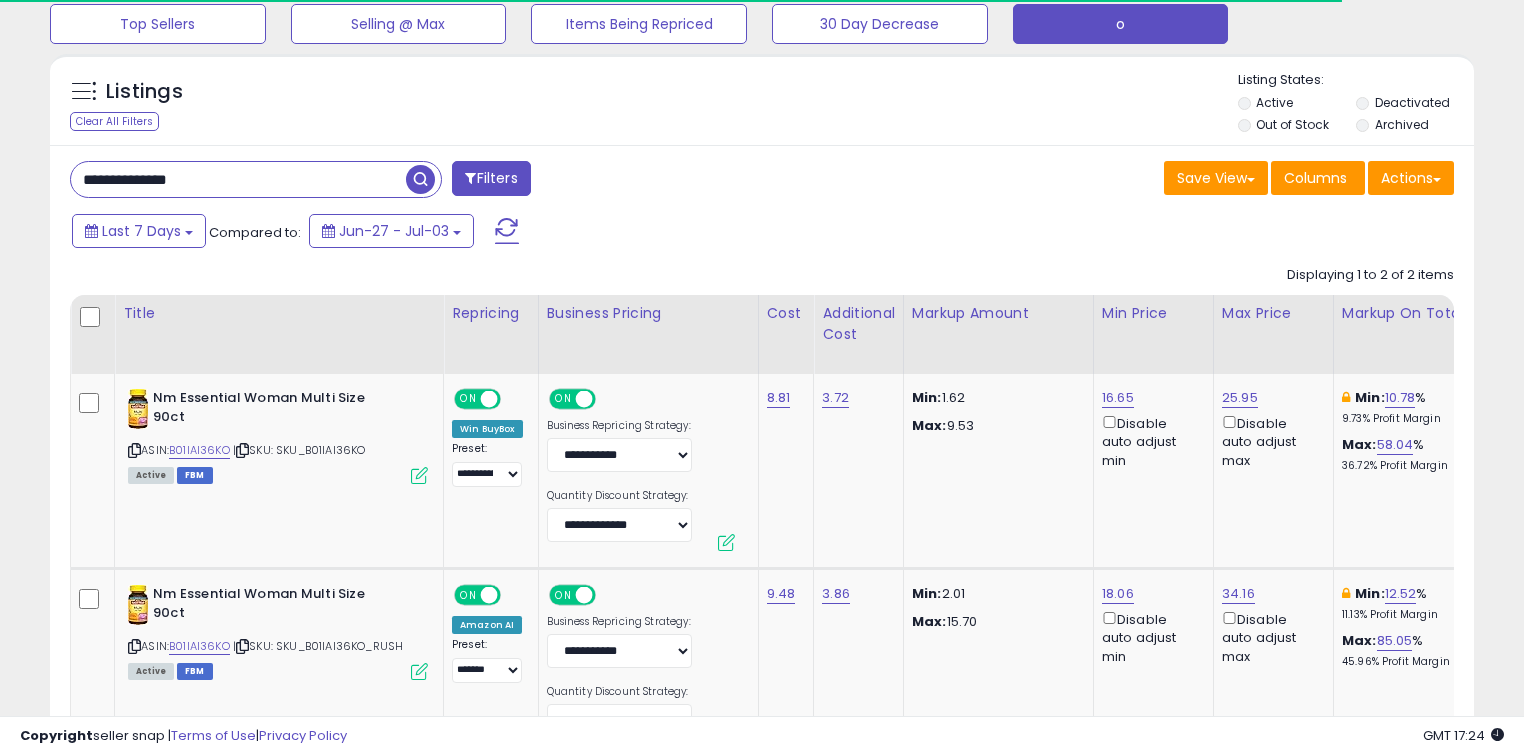 click on "**********" at bounding box center (238, 179) 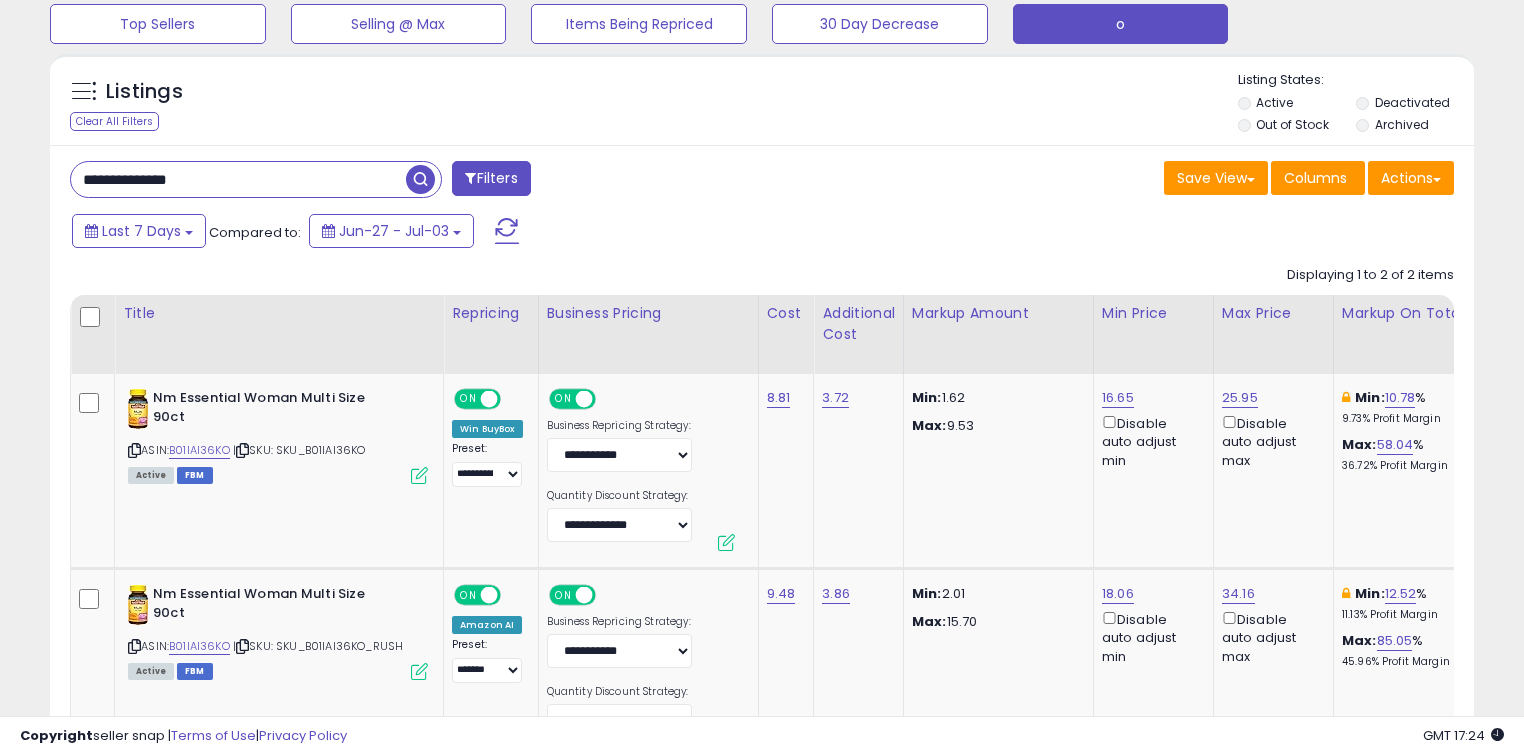 scroll, scrollTop: 0, scrollLeft: 249, axis: horizontal 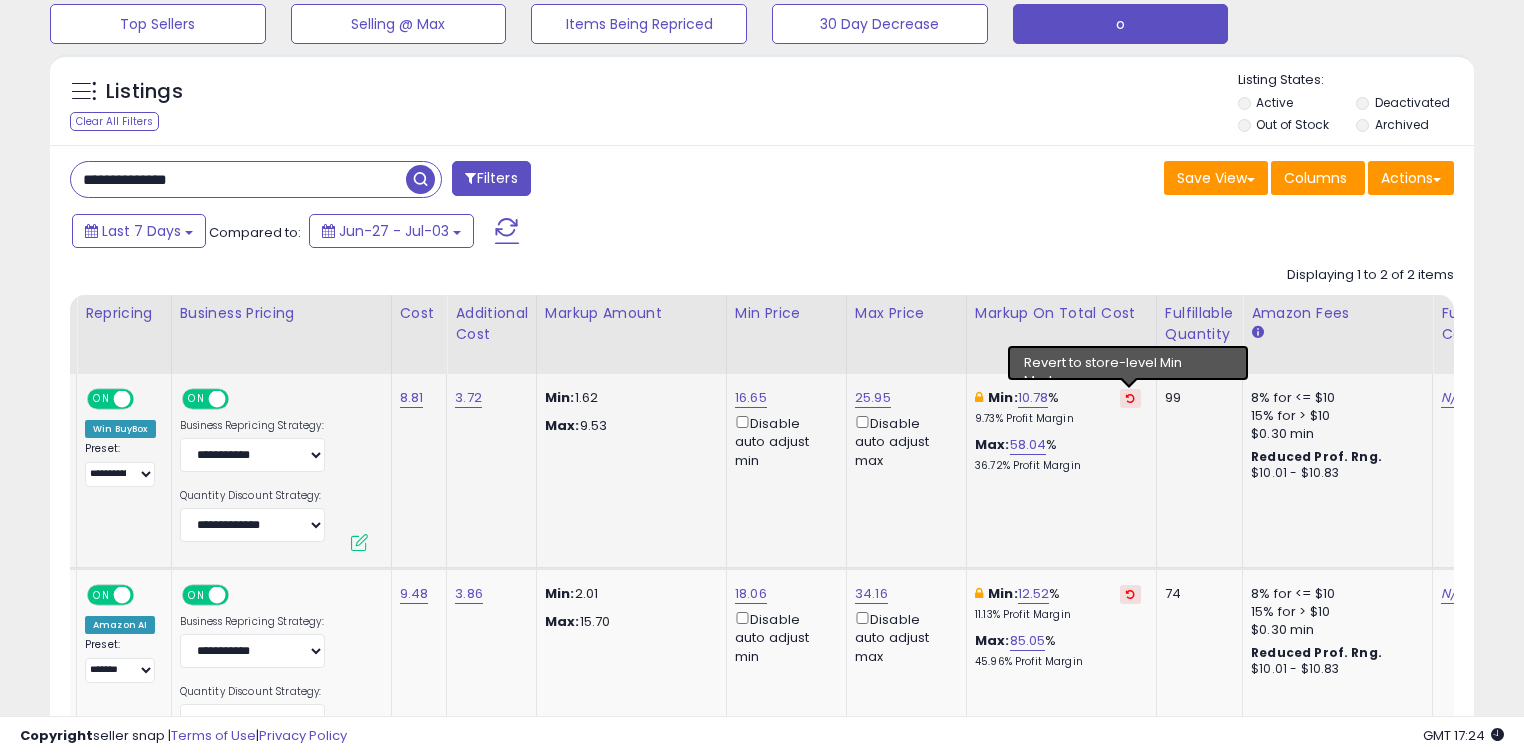 click at bounding box center [1130, 398] 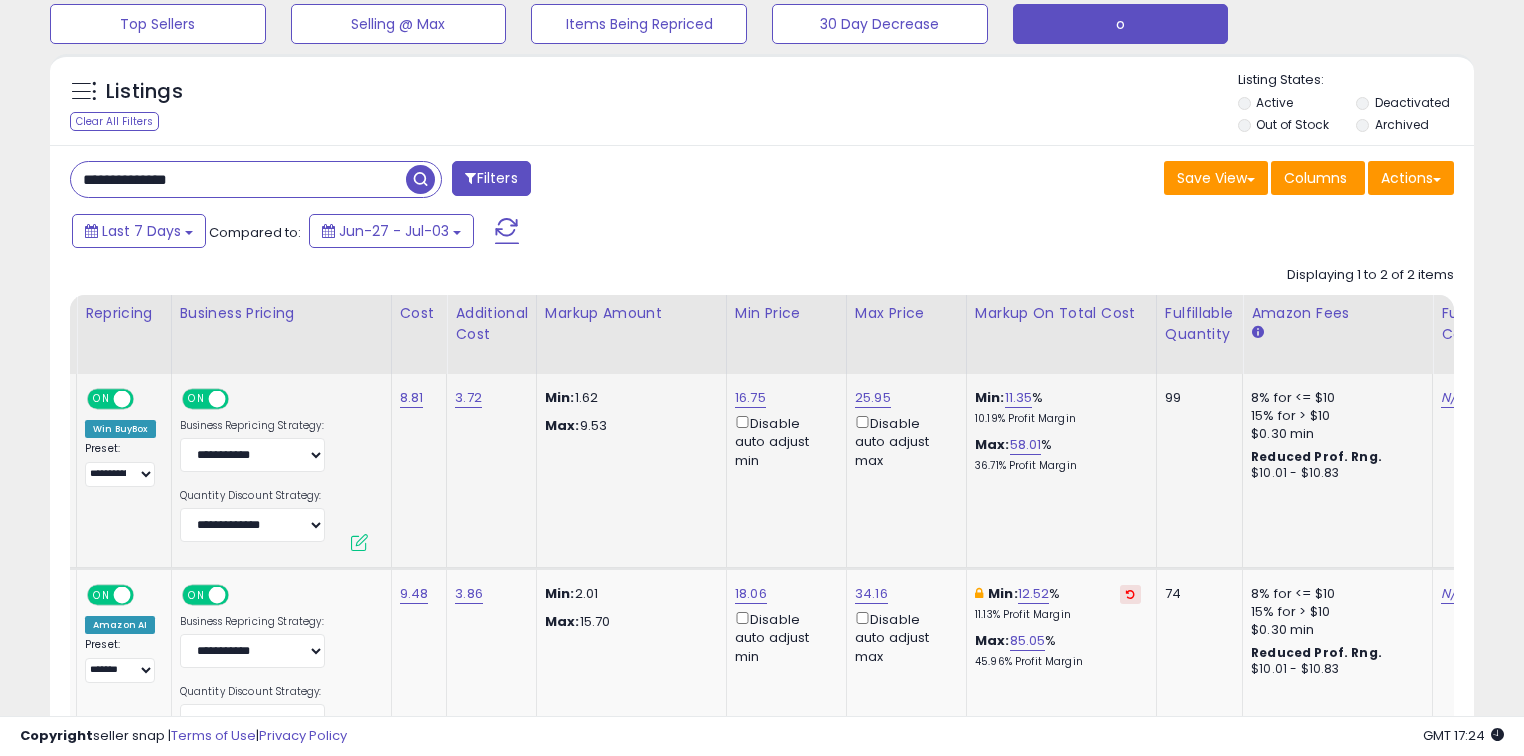 click at bounding box center [507, 231] 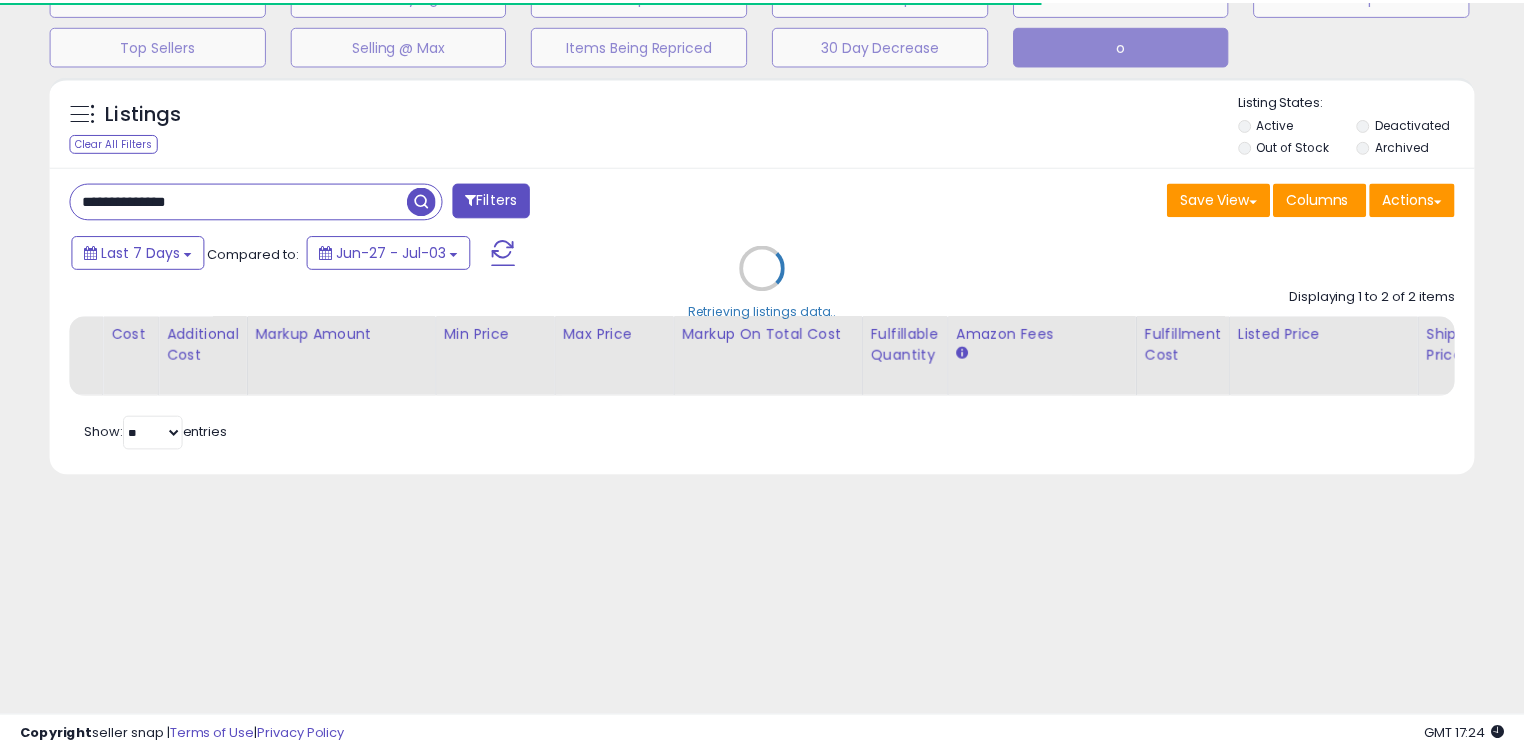 scroll, scrollTop: 160, scrollLeft: 0, axis: vertical 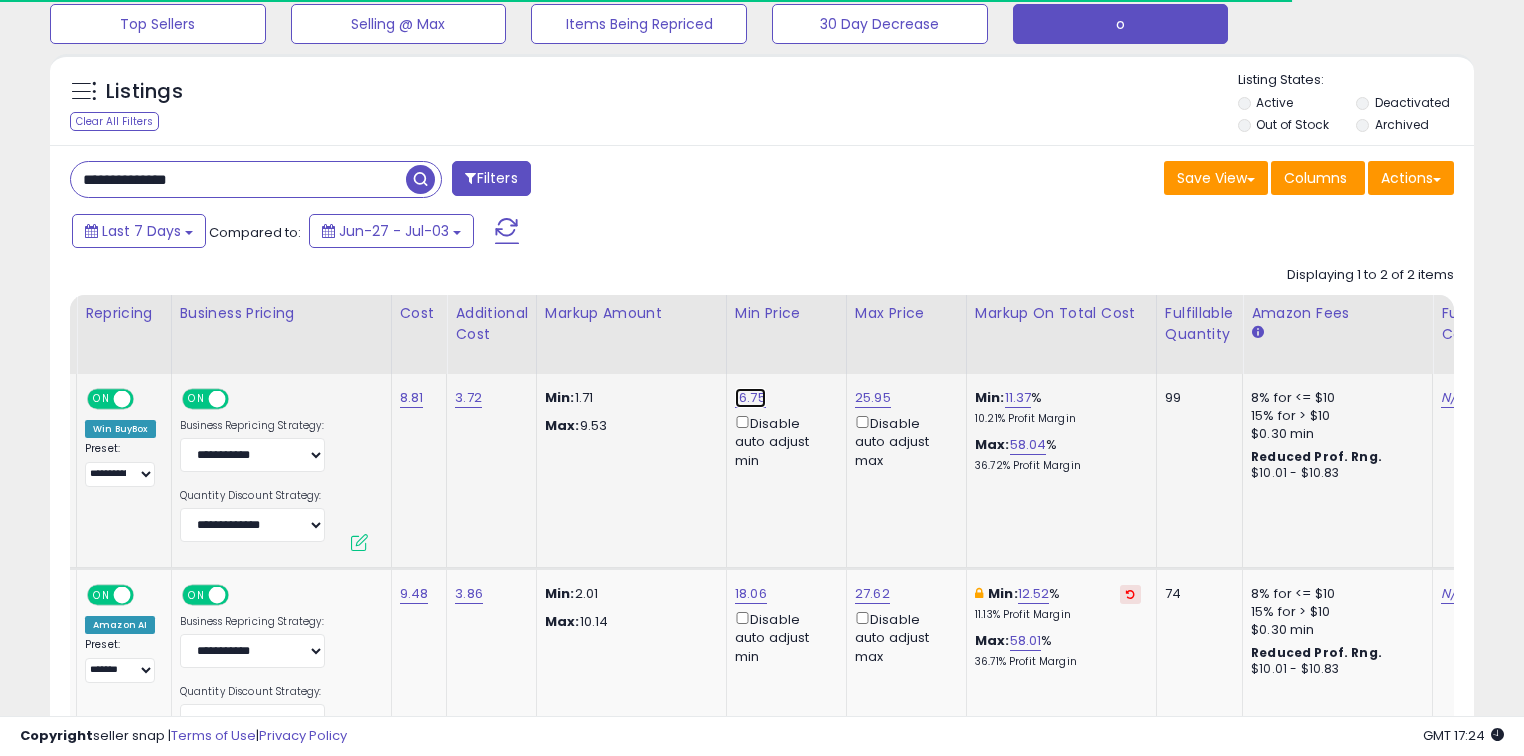 click on "16.75" at bounding box center (750, 398) 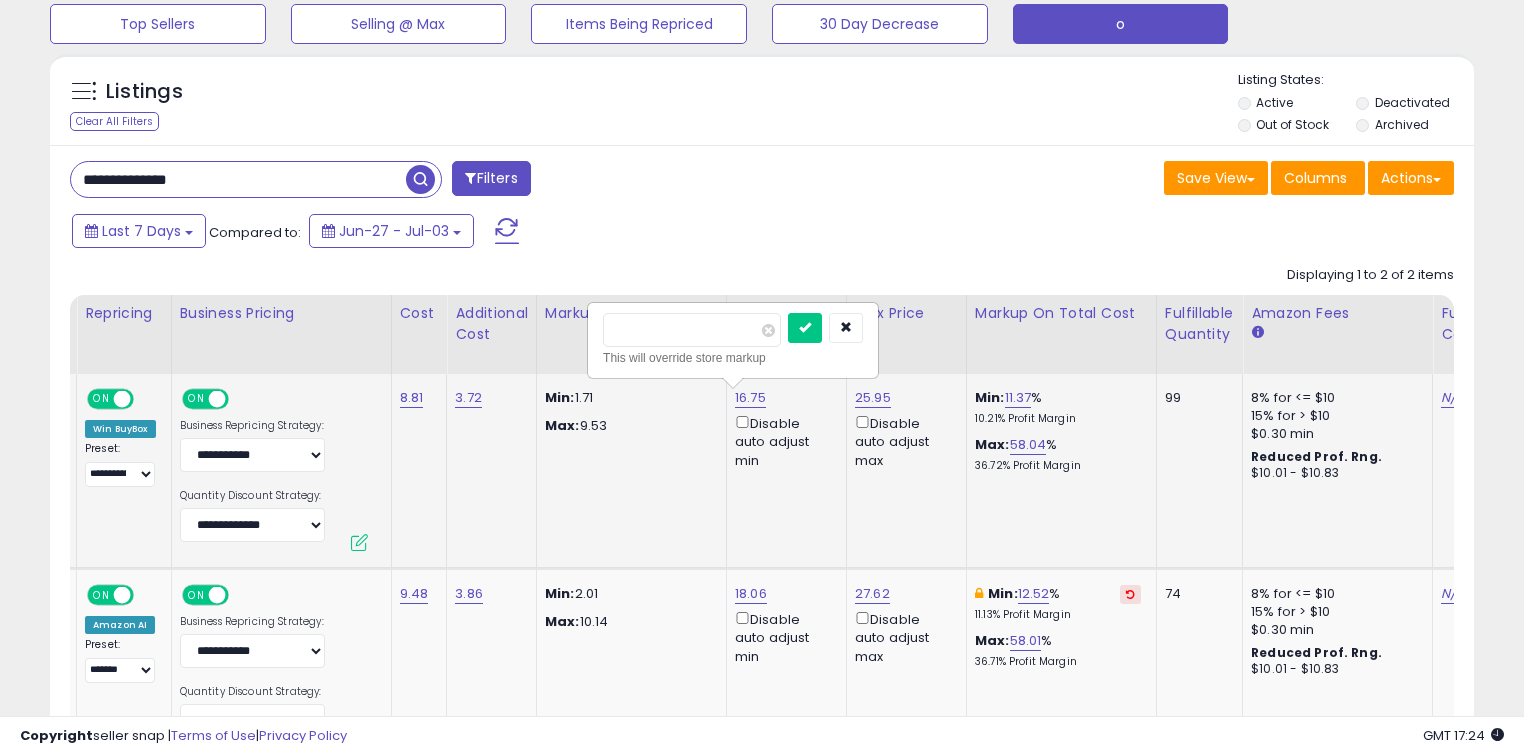 click on "*****" at bounding box center [692, 330] 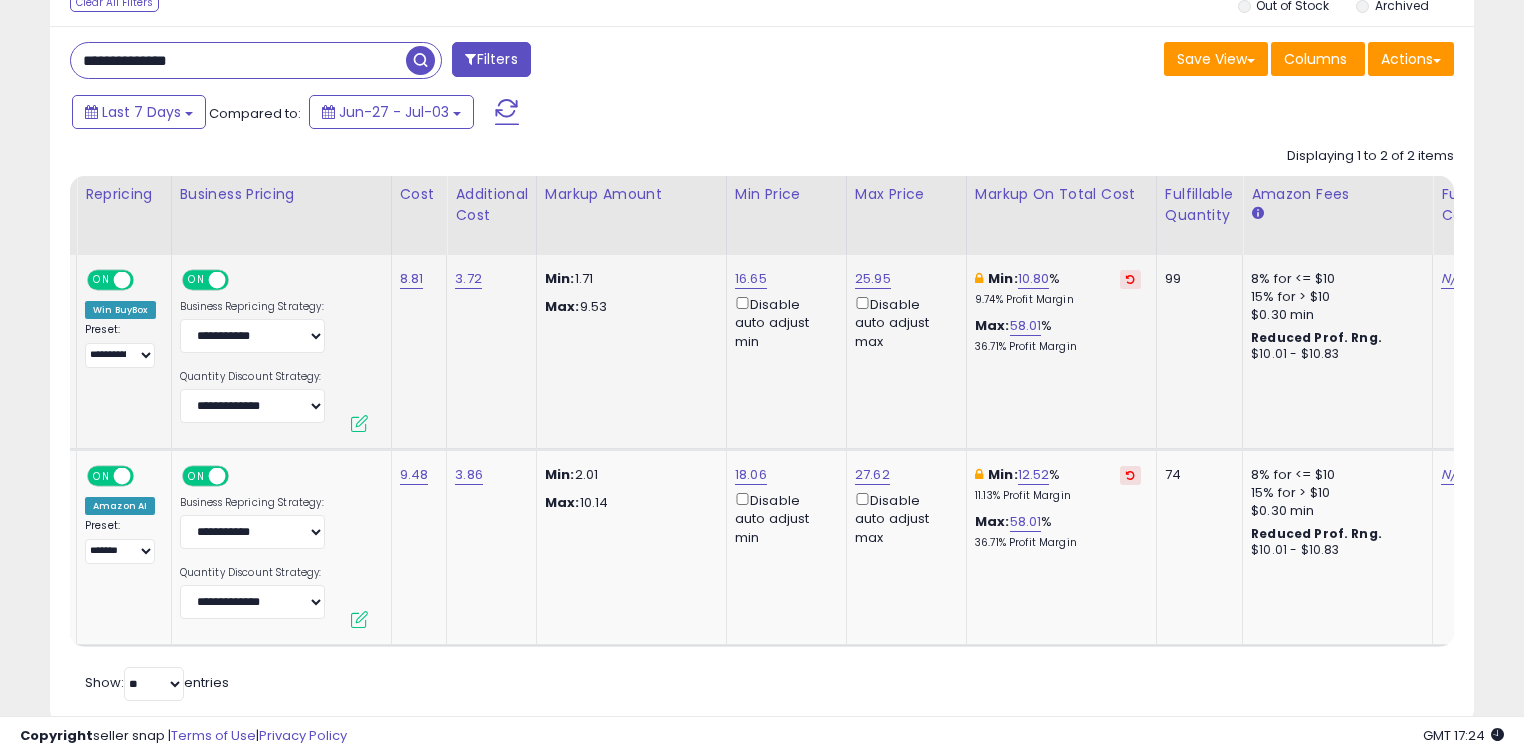 scroll, scrollTop: 320, scrollLeft: 0, axis: vertical 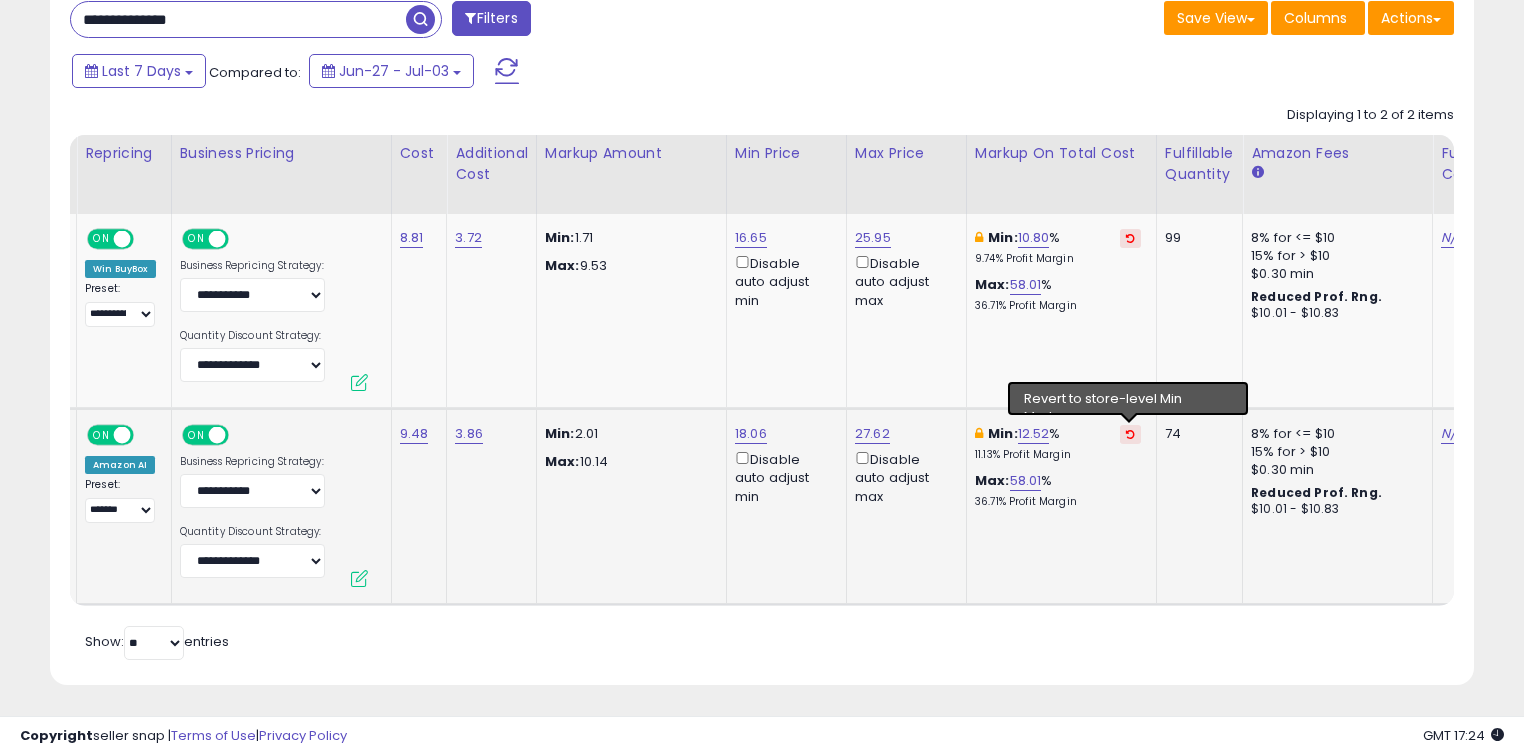 click at bounding box center (1130, 434) 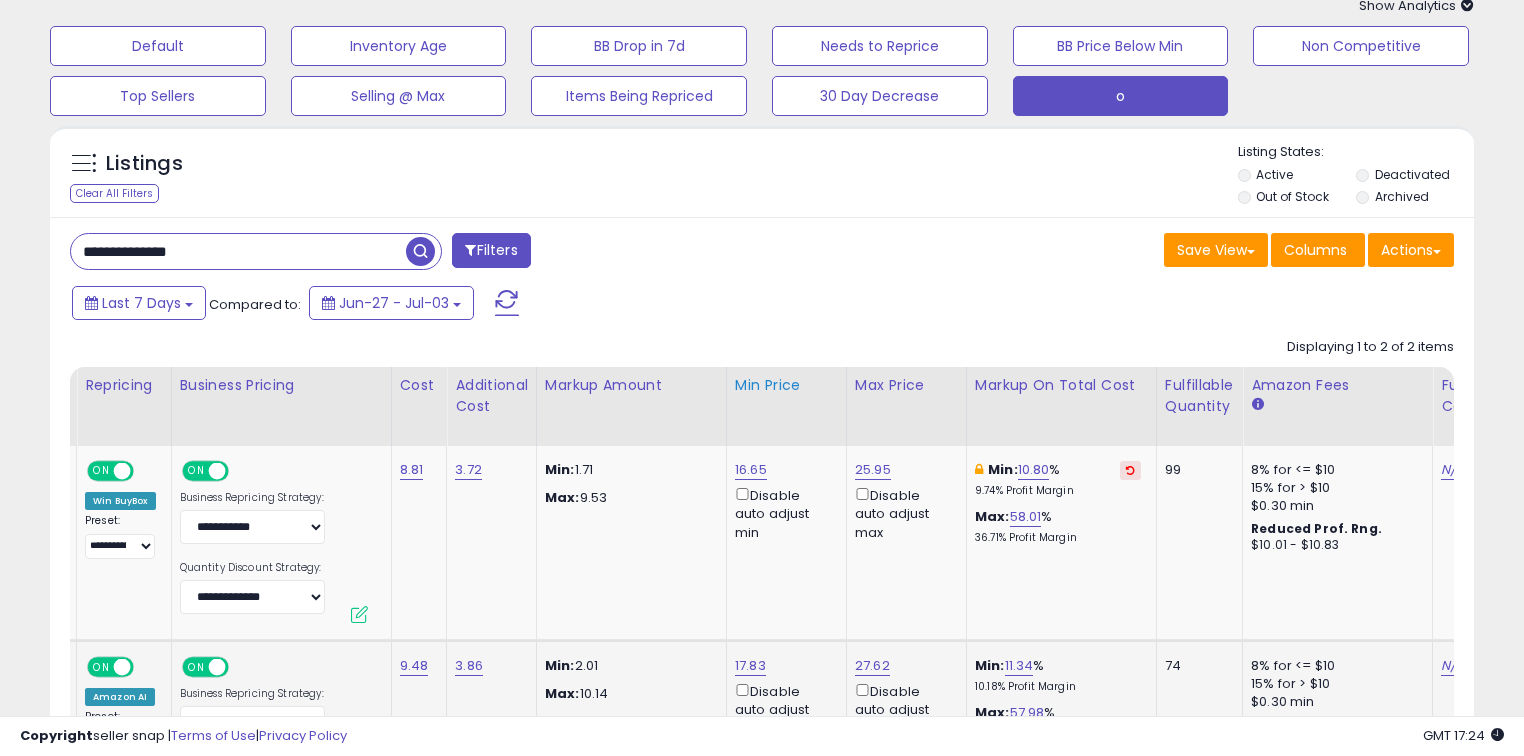 scroll, scrollTop: 80, scrollLeft: 0, axis: vertical 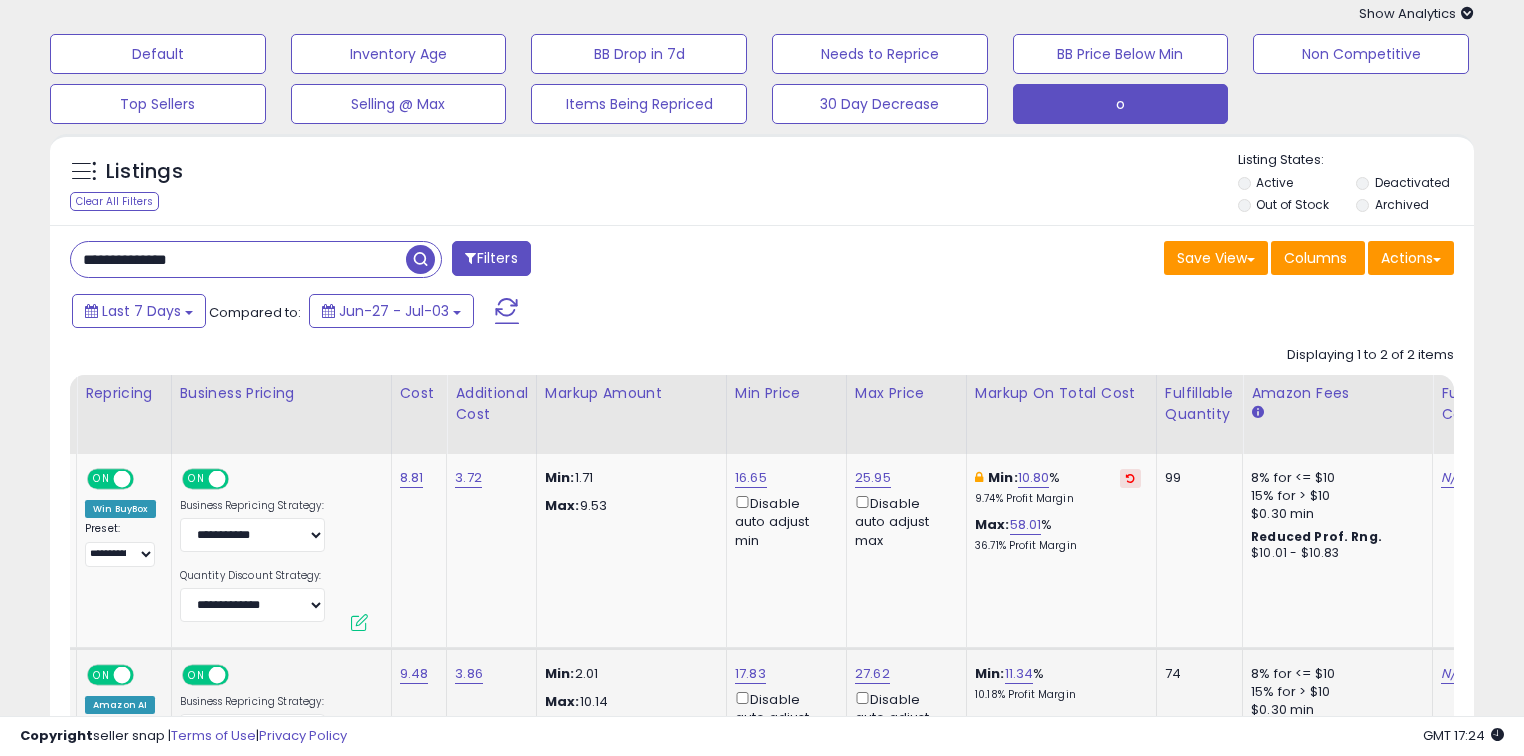 click on "**********" at bounding box center (238, 259) 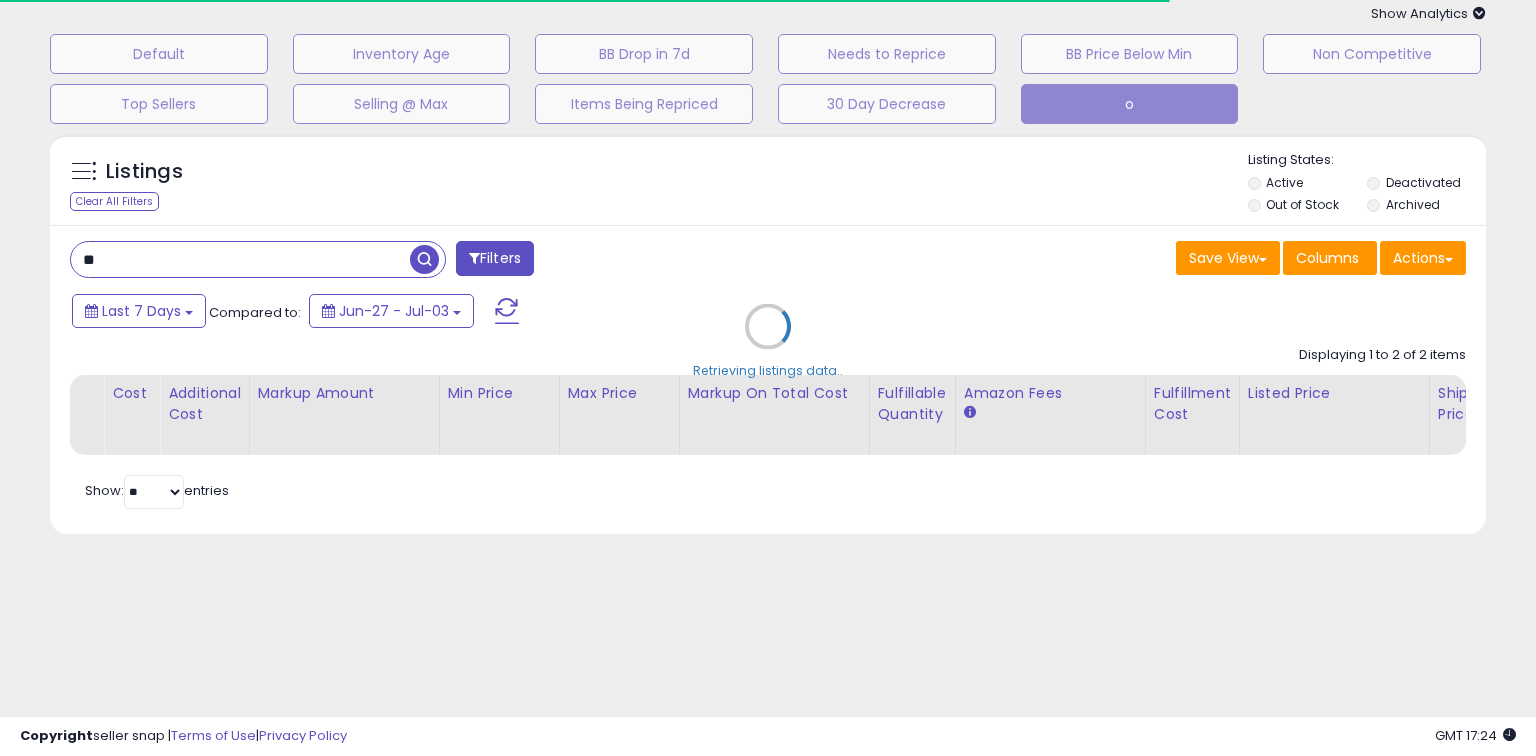 click on "Retrieving listings data.." at bounding box center [768, 341] 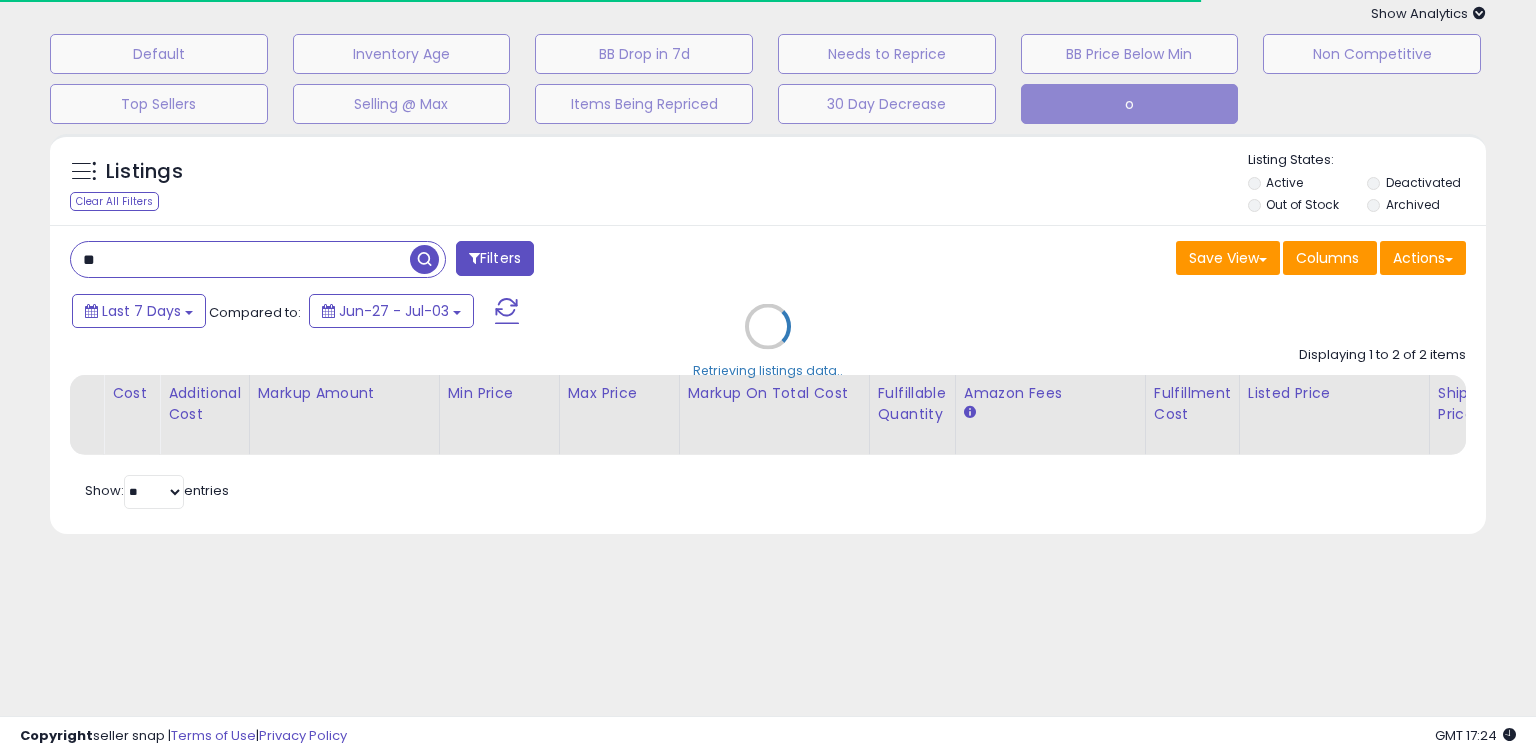 click on "Retrieving listings data.." at bounding box center [768, 341] 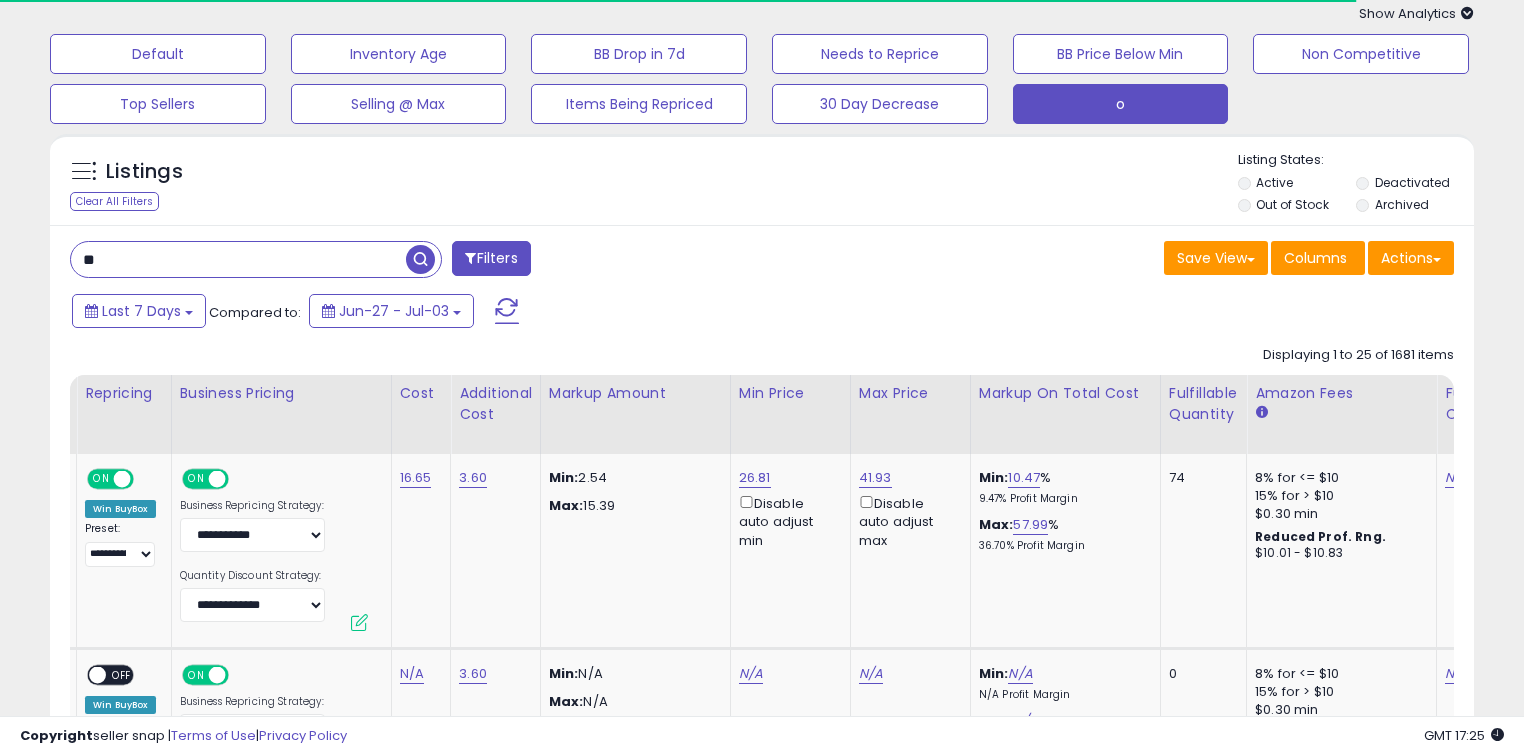 click on "**" at bounding box center (238, 259) 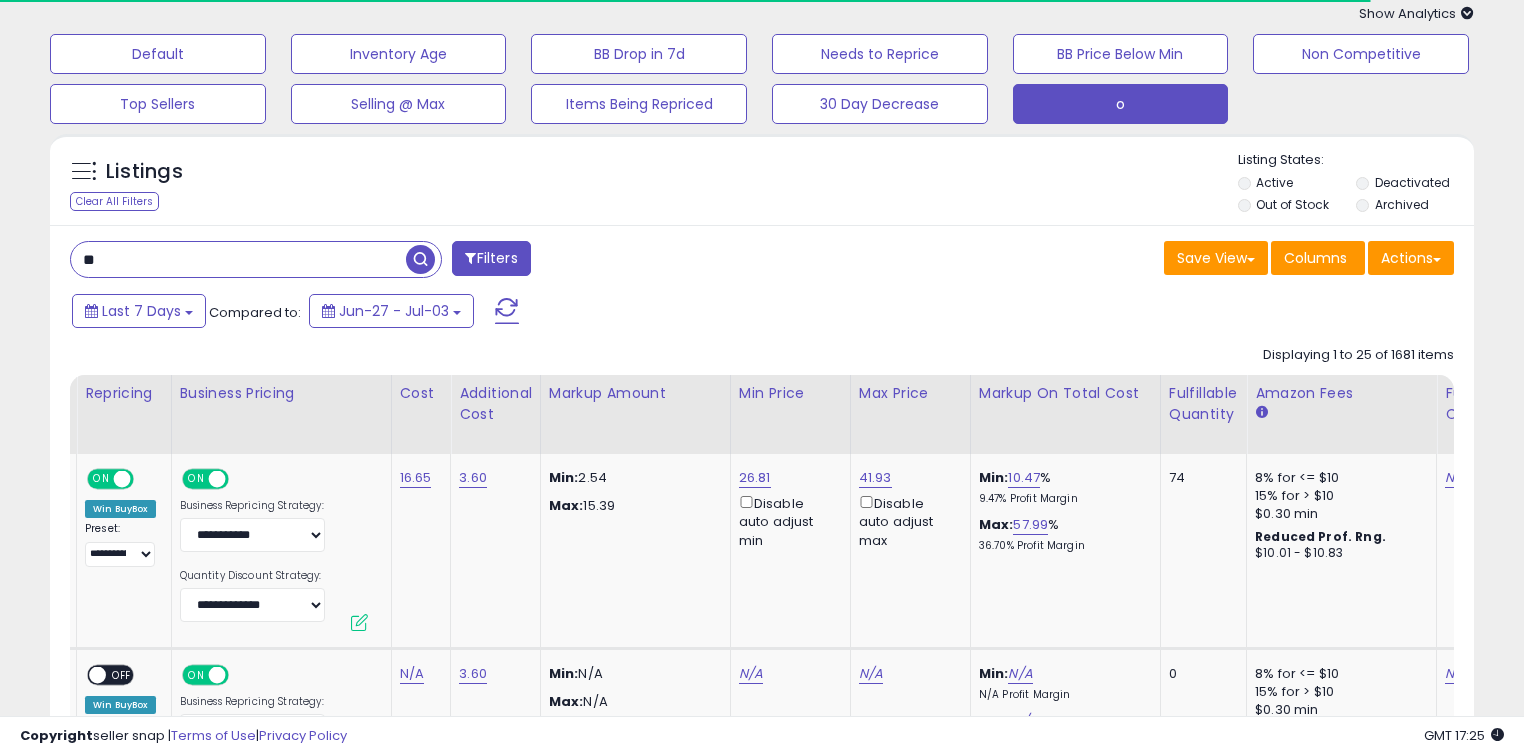 click on "**" at bounding box center (238, 259) 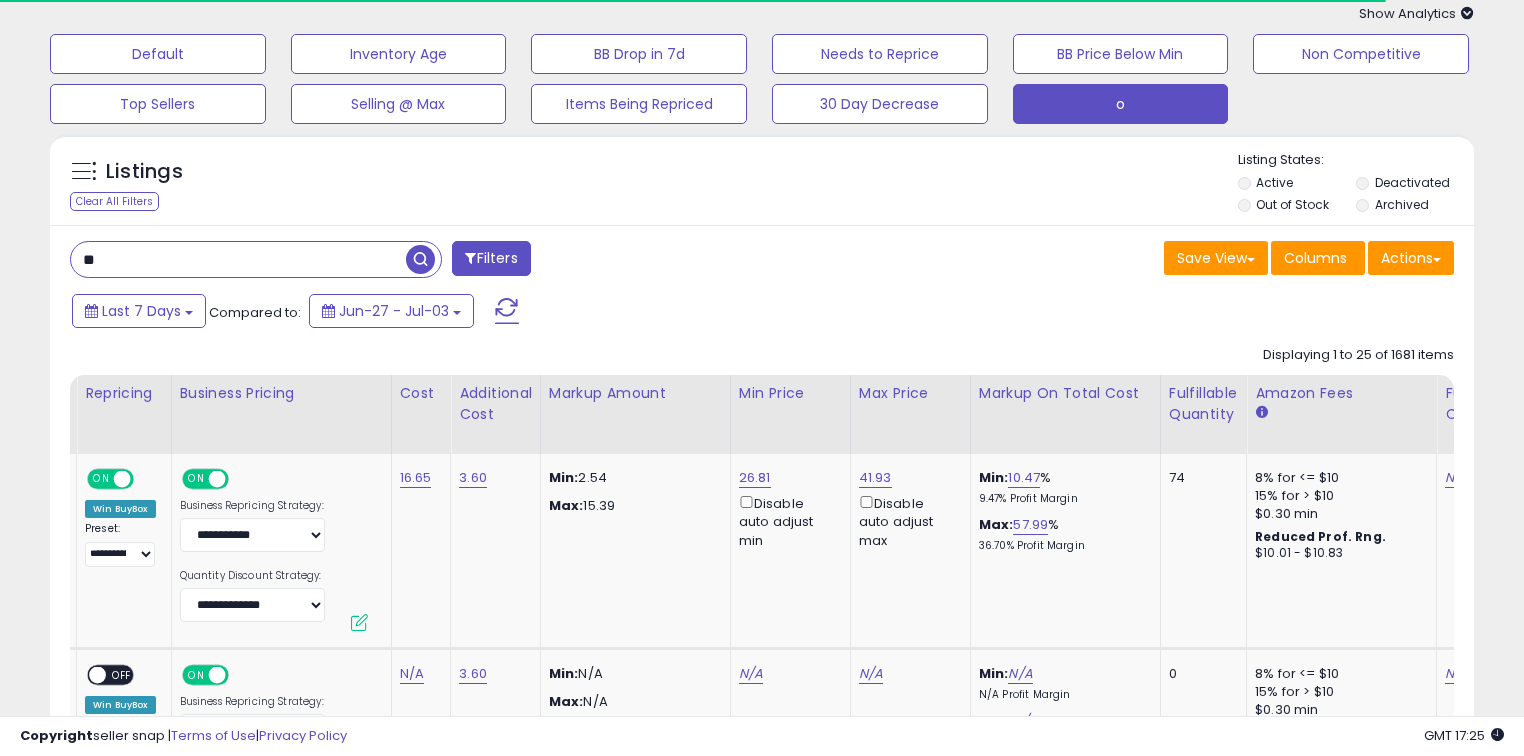 click on "**" at bounding box center [238, 259] 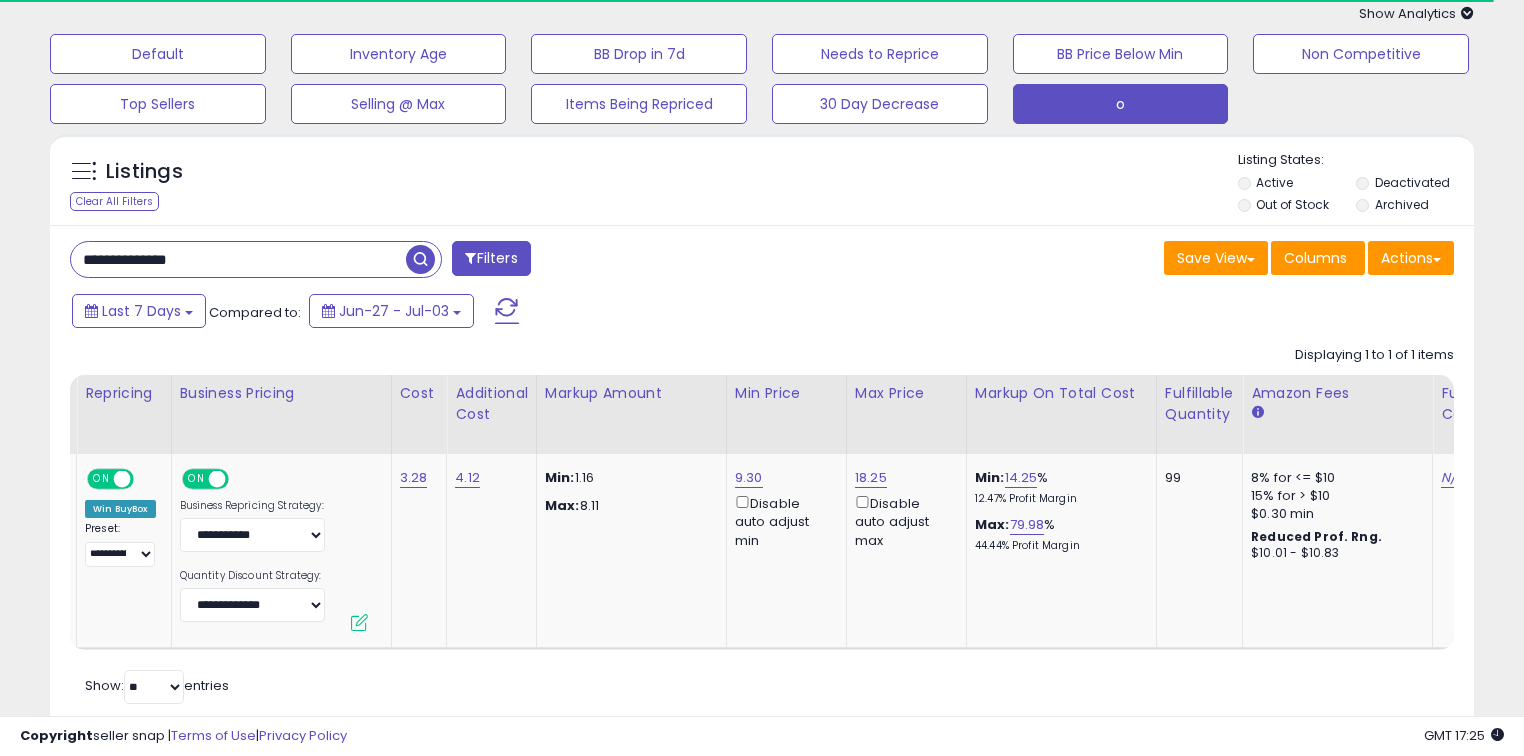 click on "**********" at bounding box center (238, 259) 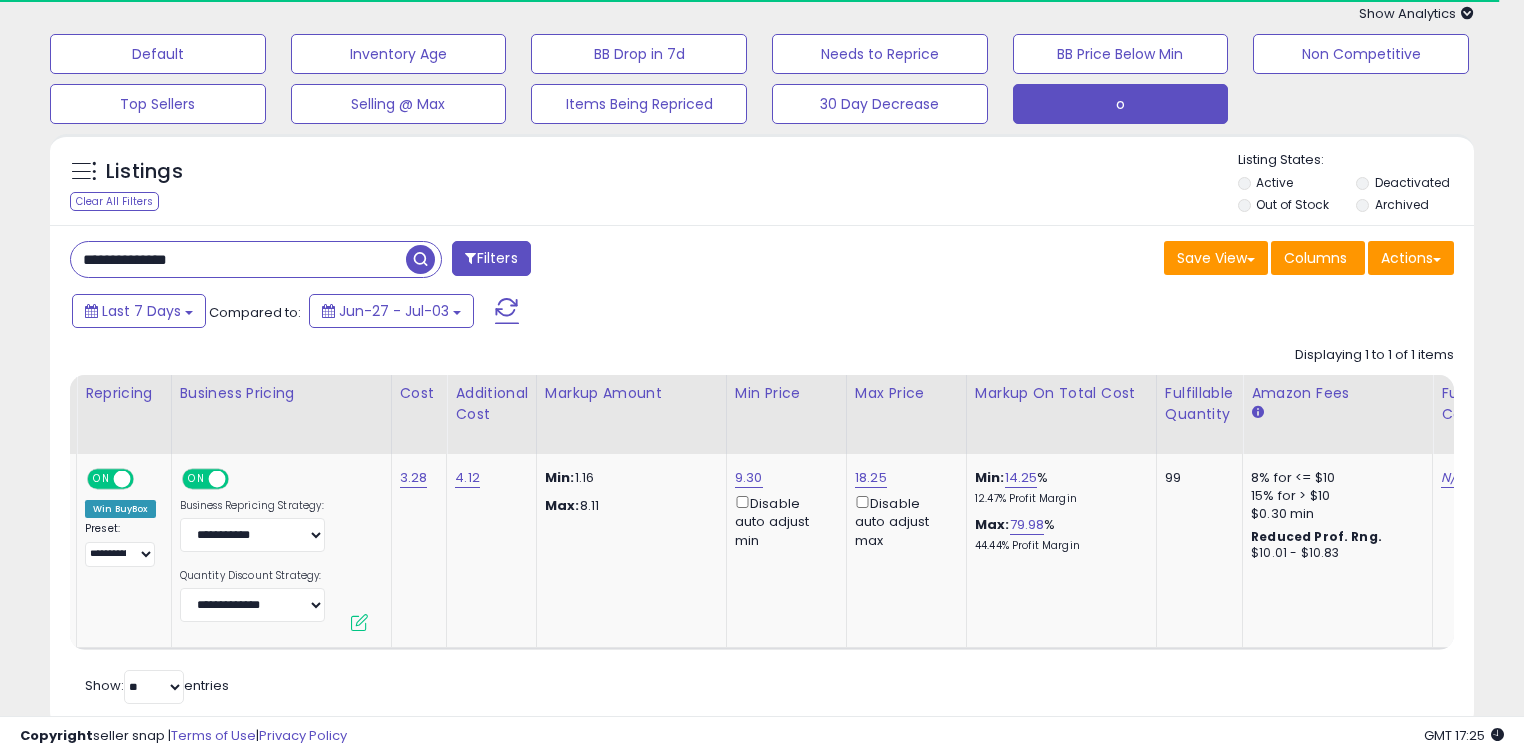 click on "**********" at bounding box center [238, 259] 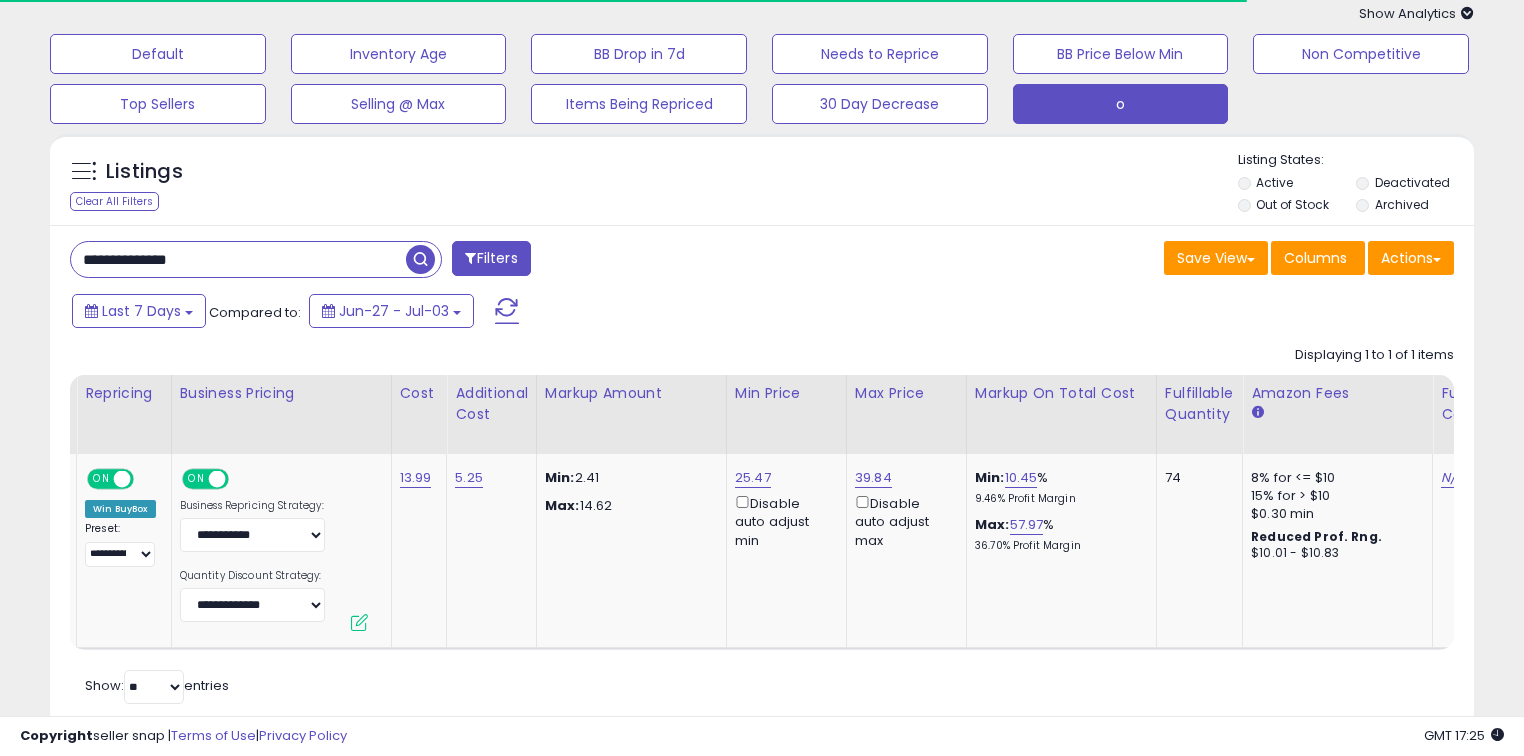 click on "**********" at bounding box center (238, 259) 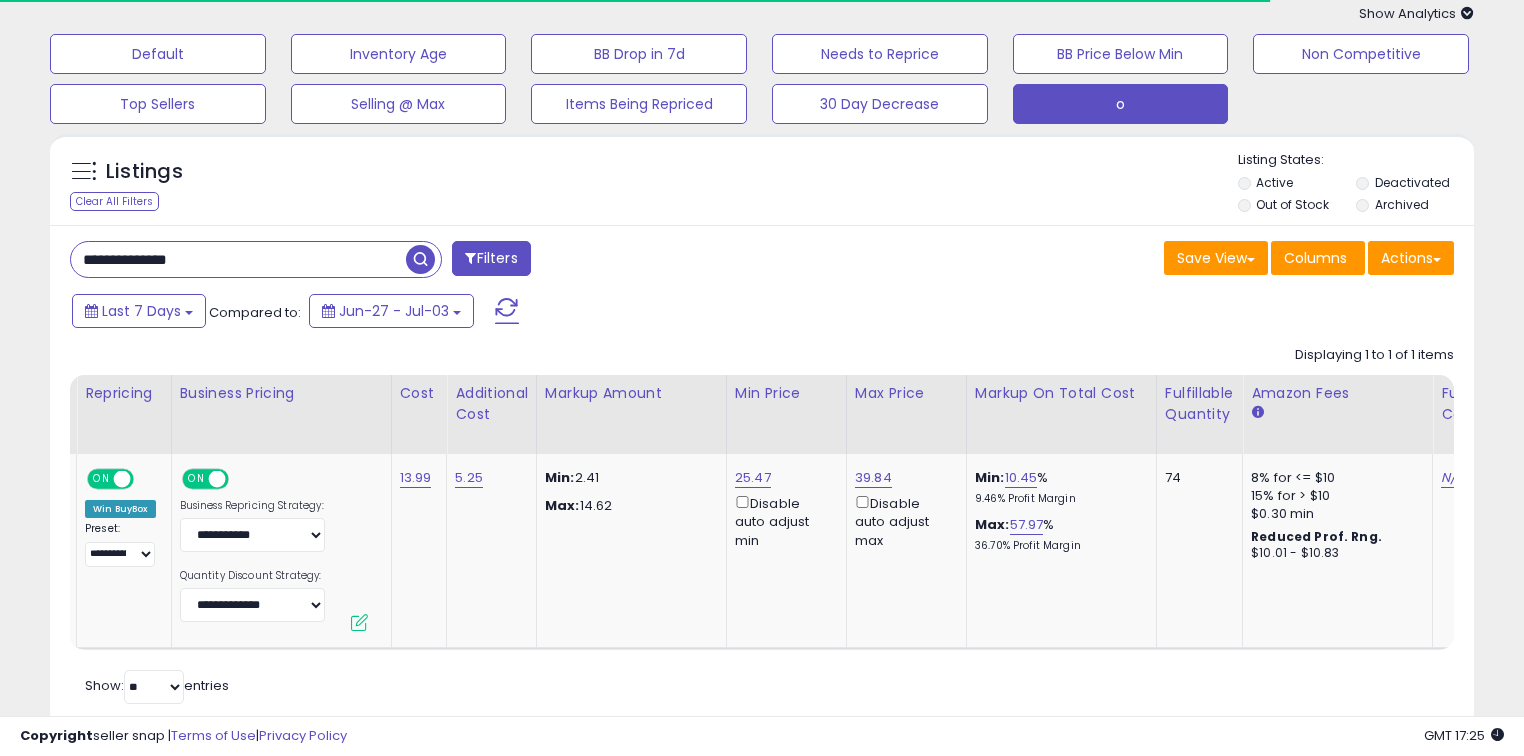 click on "**********" at bounding box center [238, 259] 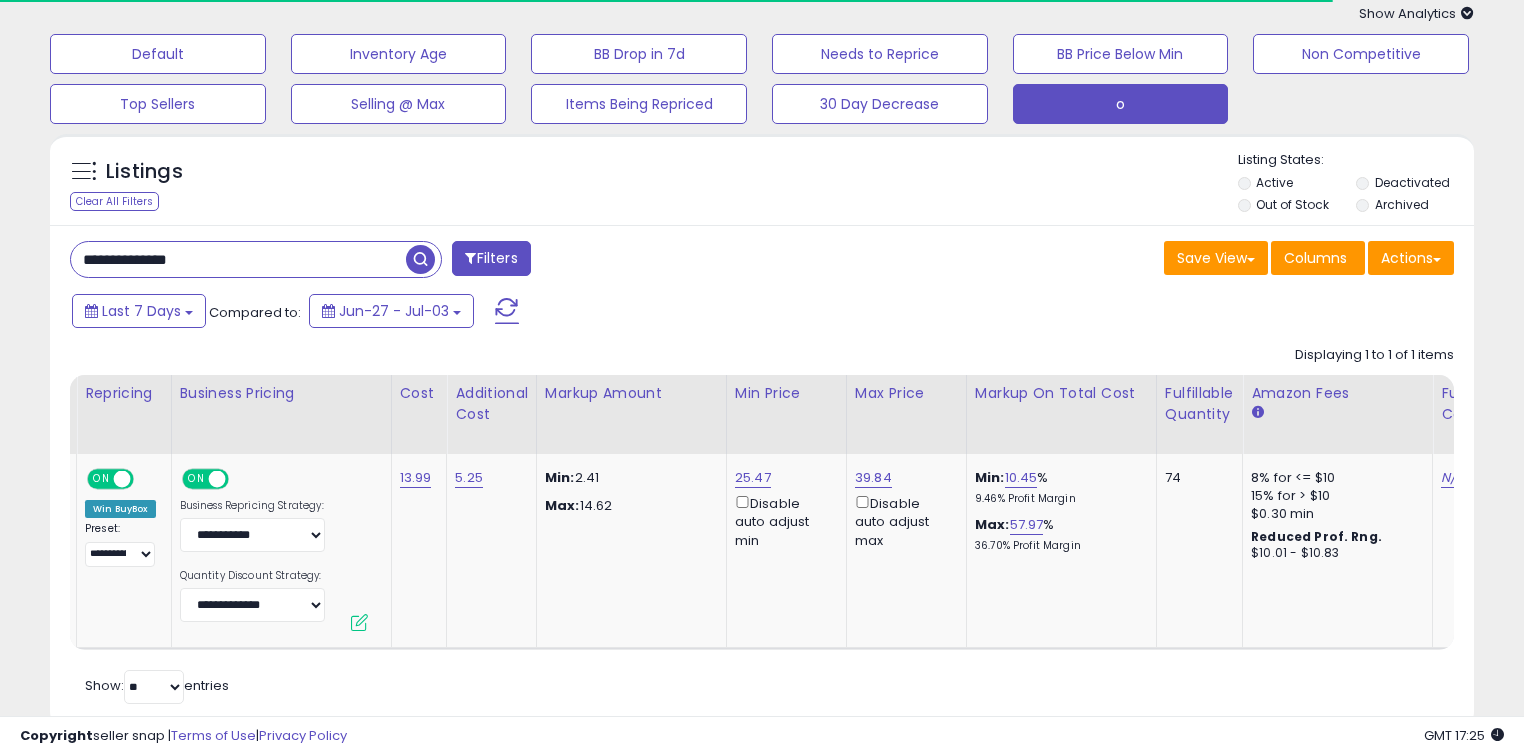 paste 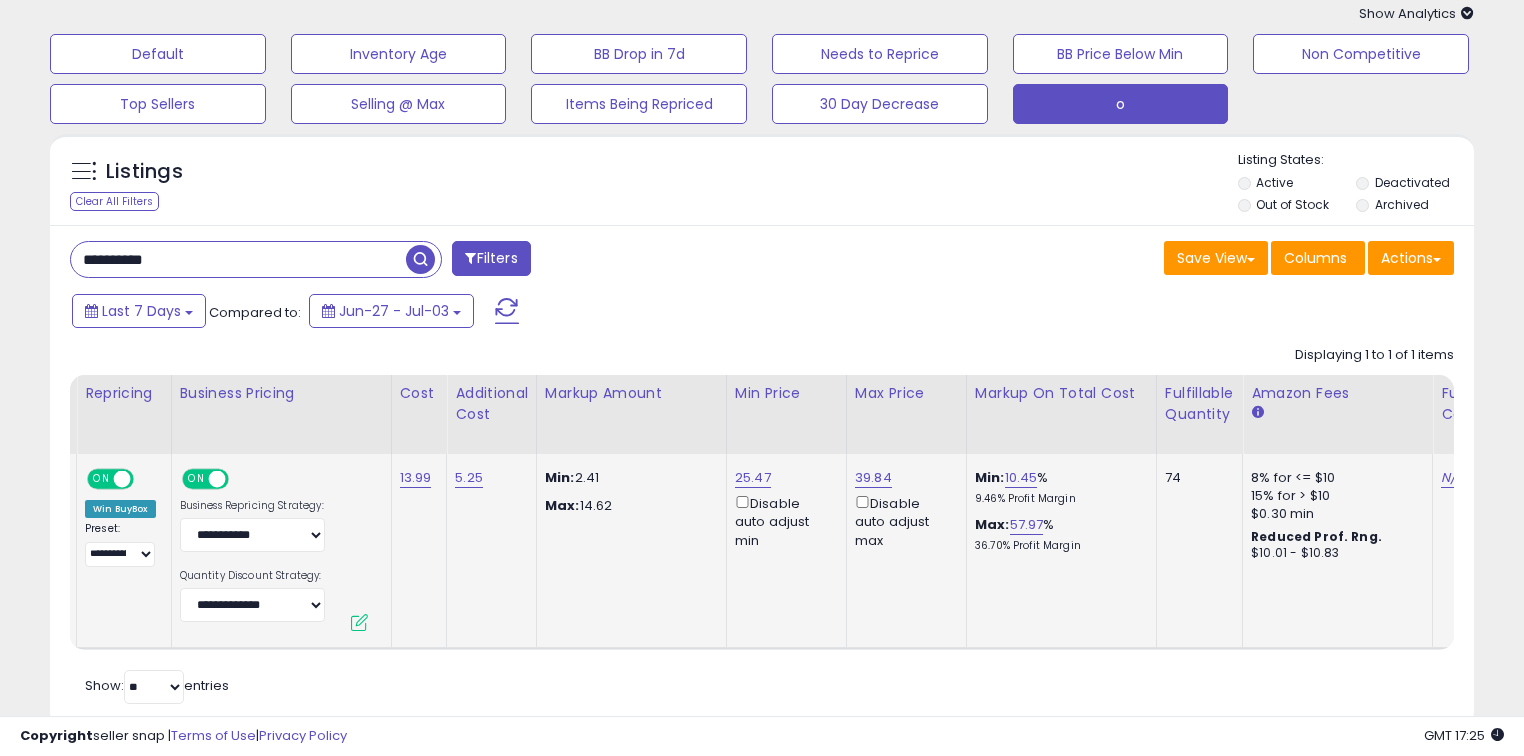 type on "**********" 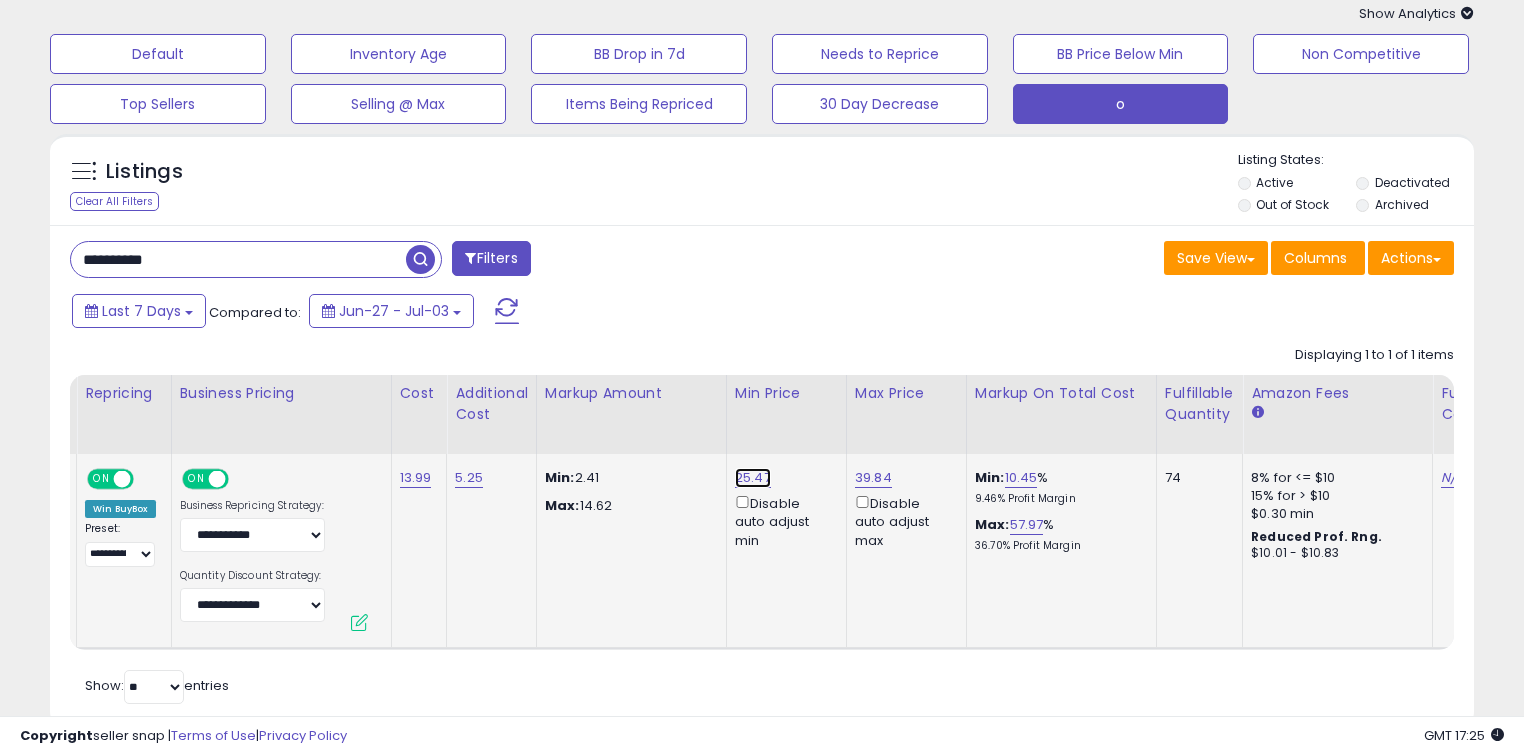 click on "25.47" at bounding box center [753, 478] 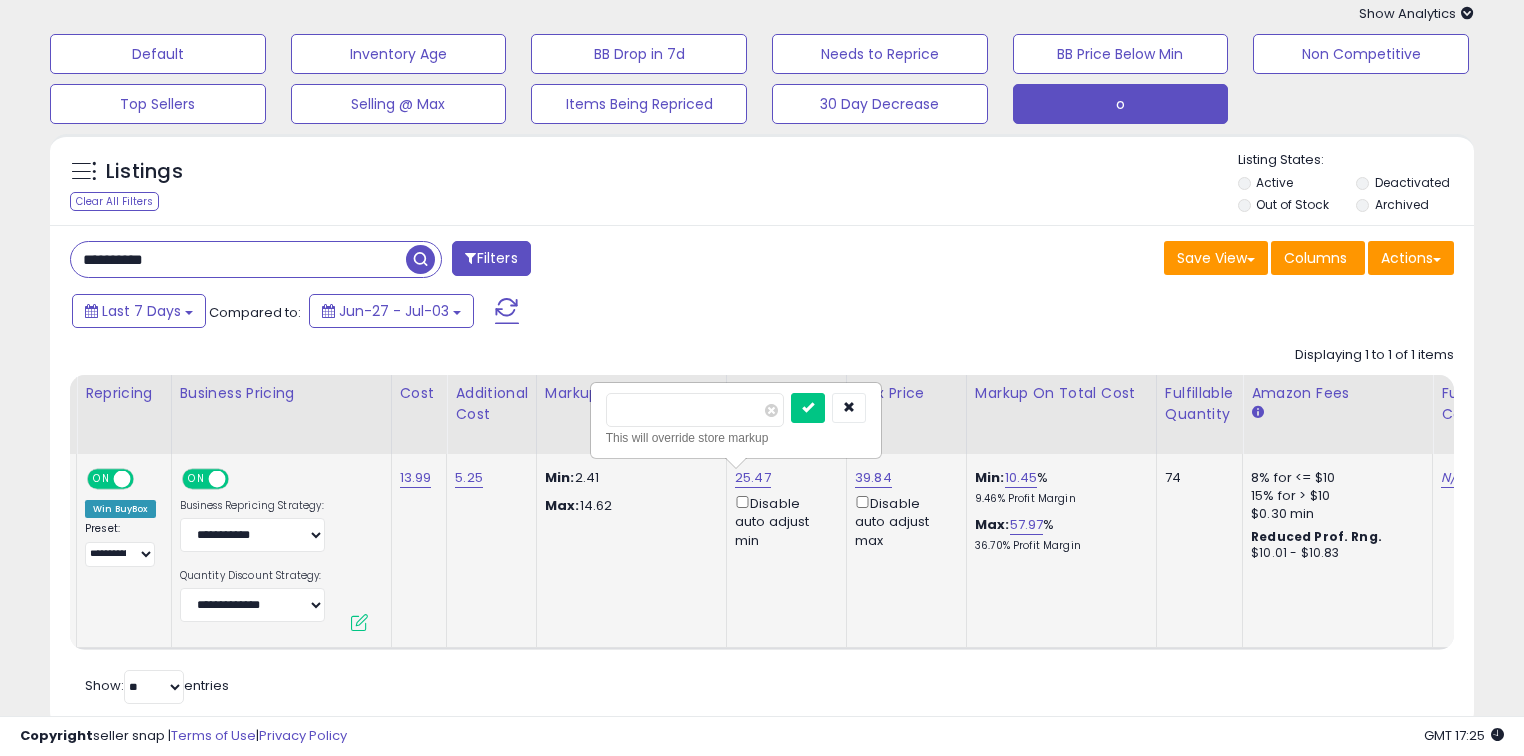 type on "*****" 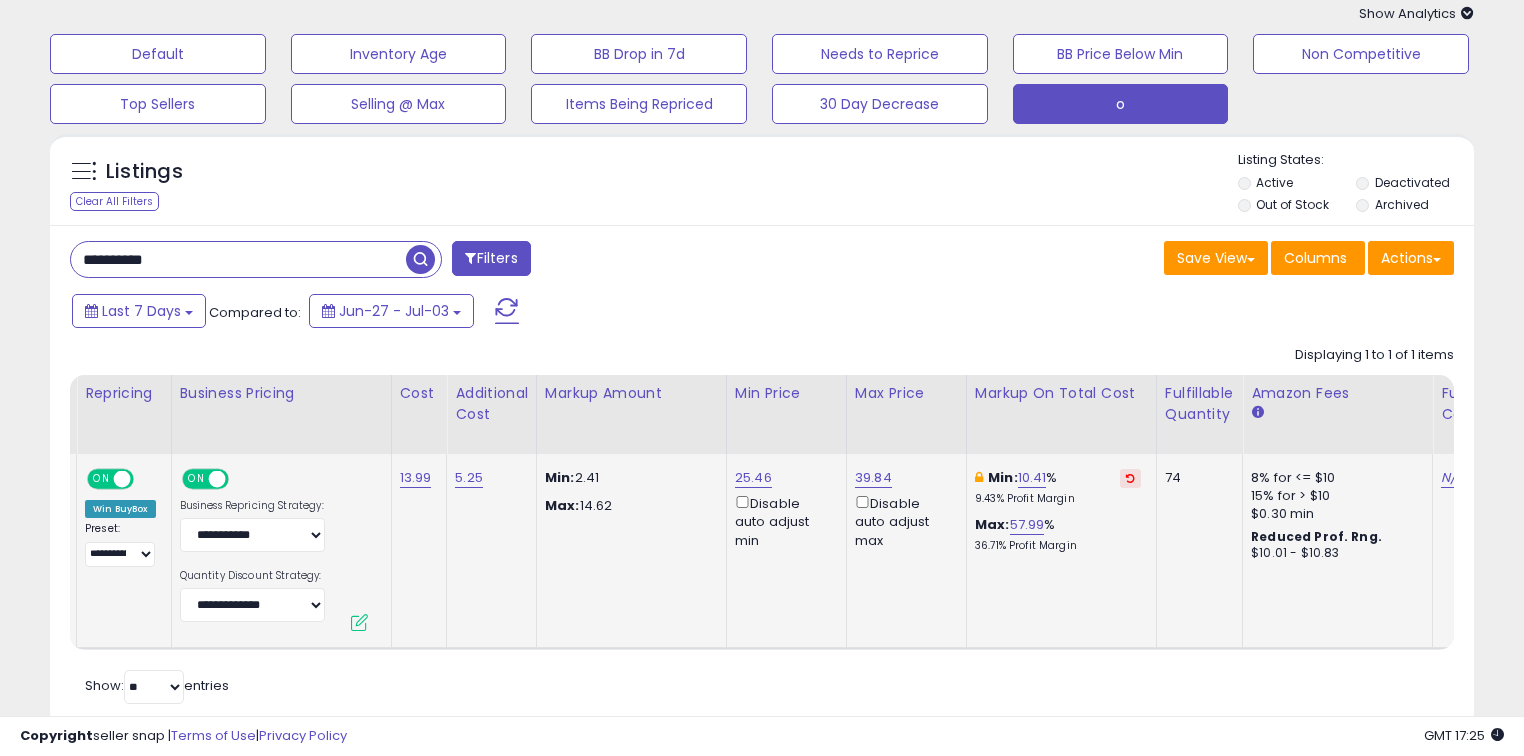 click on "**********" at bounding box center [238, 259] 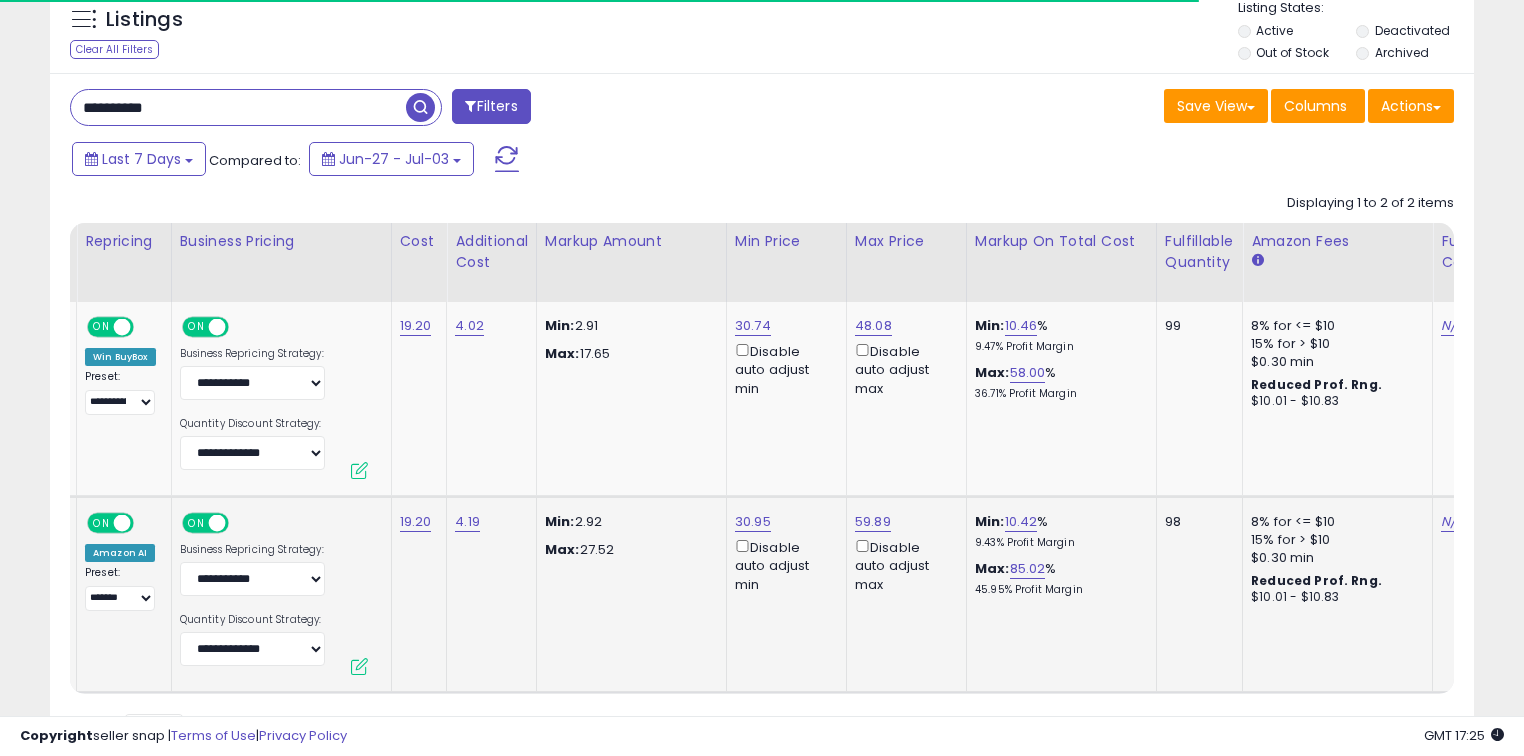 scroll, scrollTop: 240, scrollLeft: 0, axis: vertical 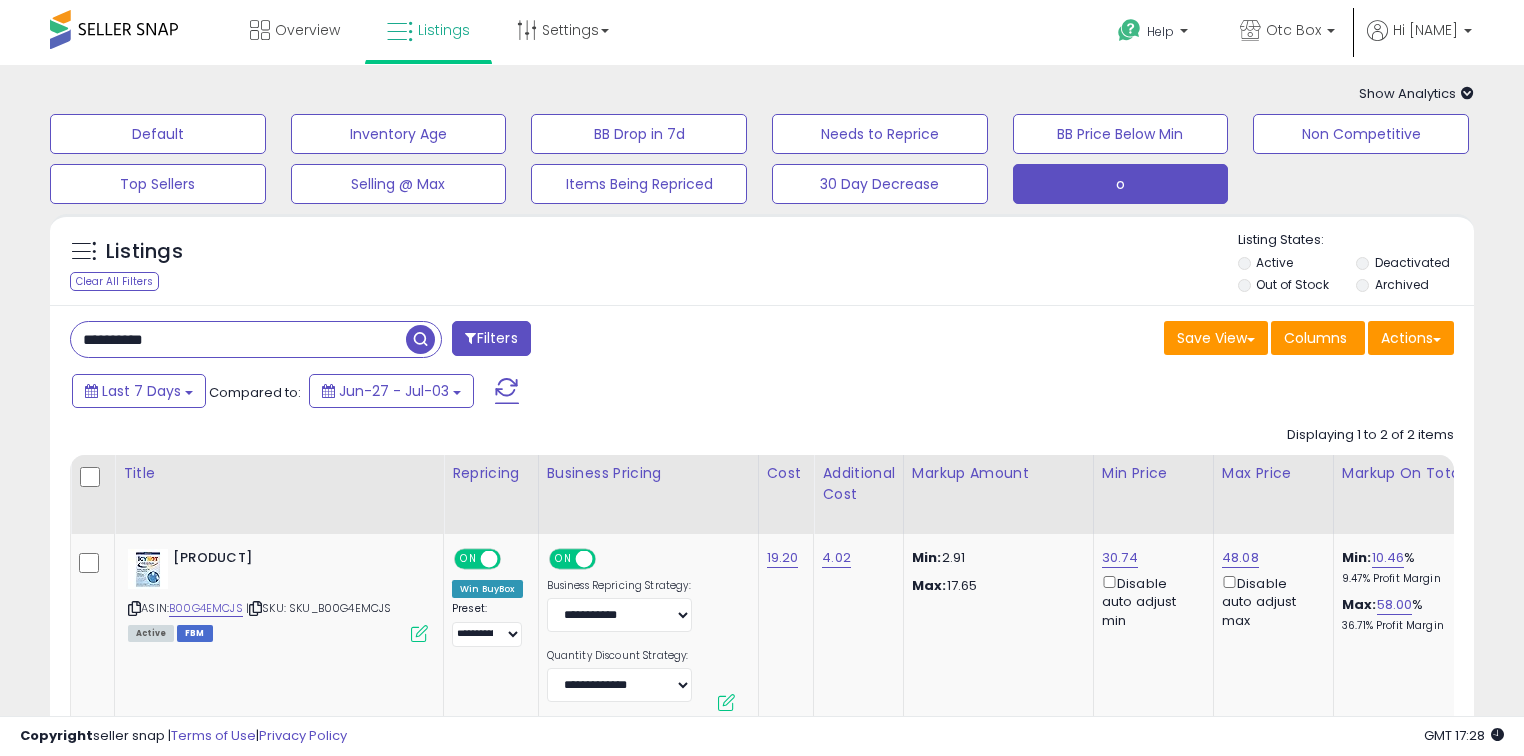click on "**********" at bounding box center (238, 339) 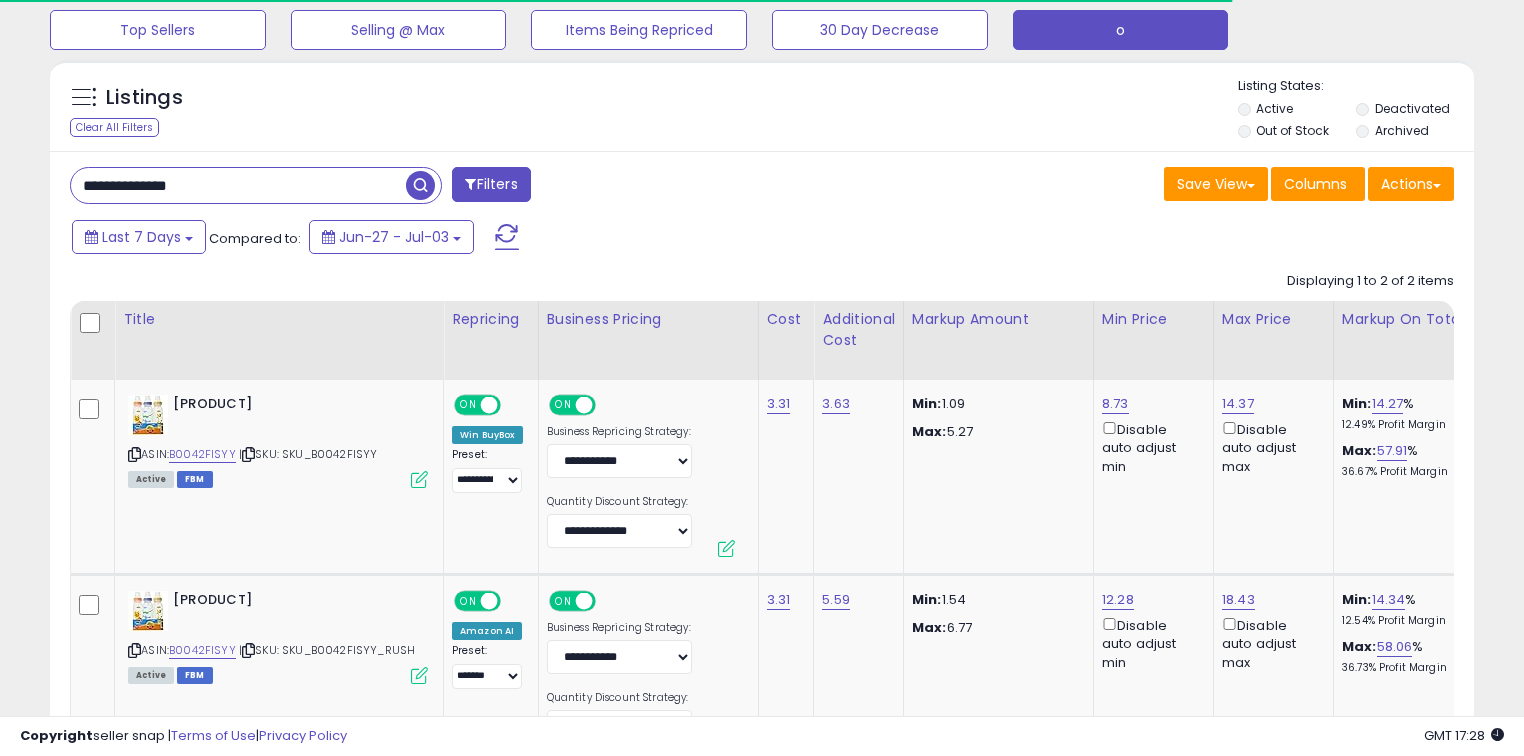 scroll, scrollTop: 160, scrollLeft: 0, axis: vertical 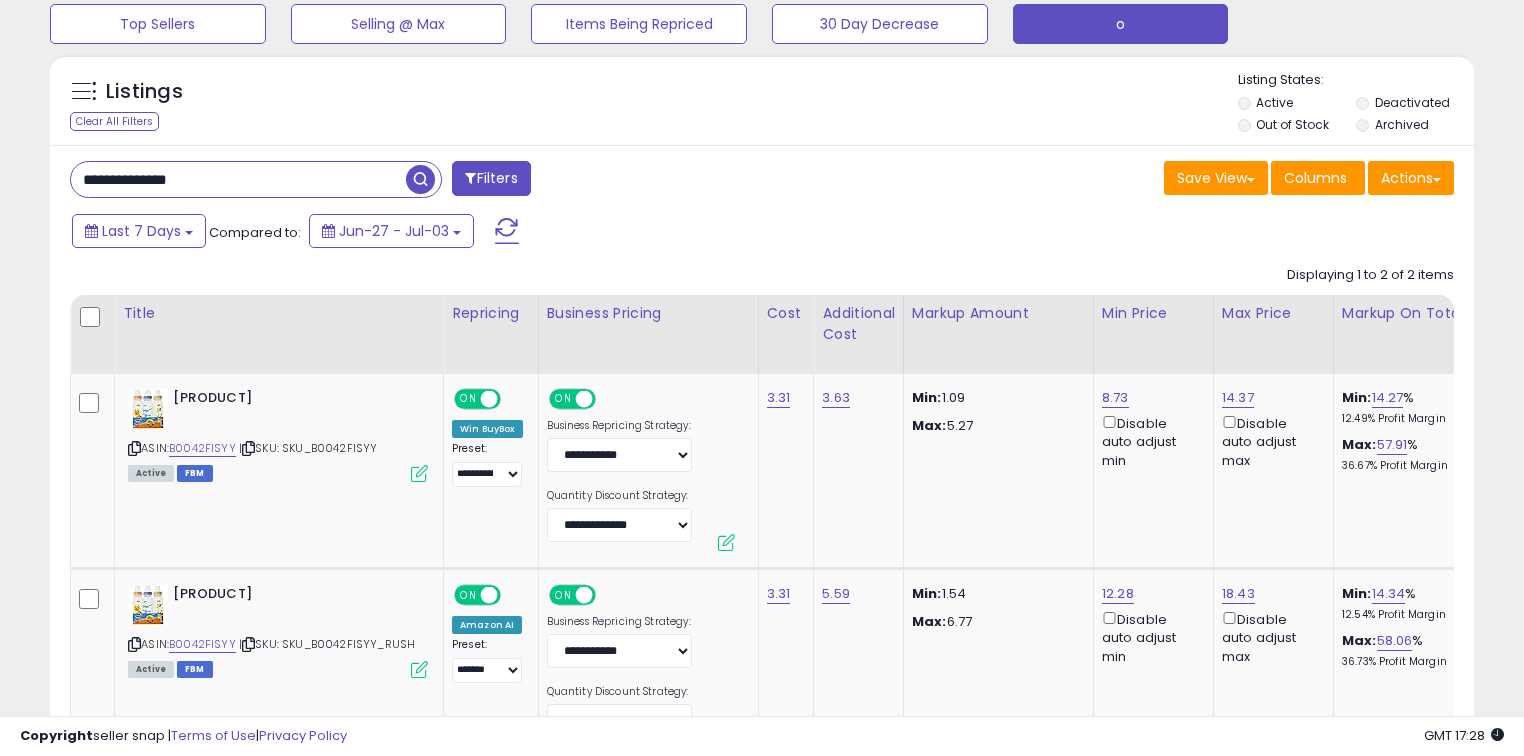 click on "**********" at bounding box center [238, 179] 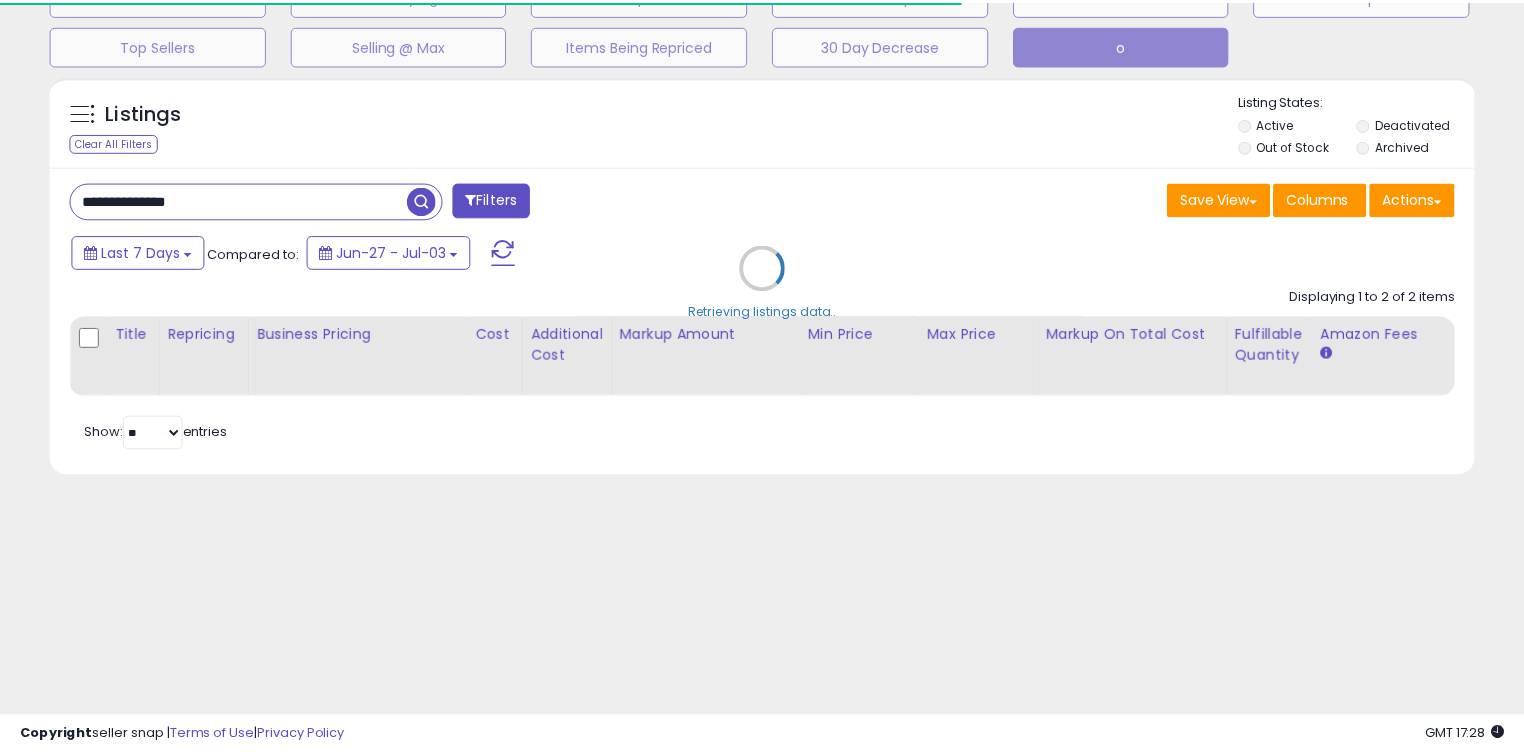 scroll, scrollTop: 160, scrollLeft: 0, axis: vertical 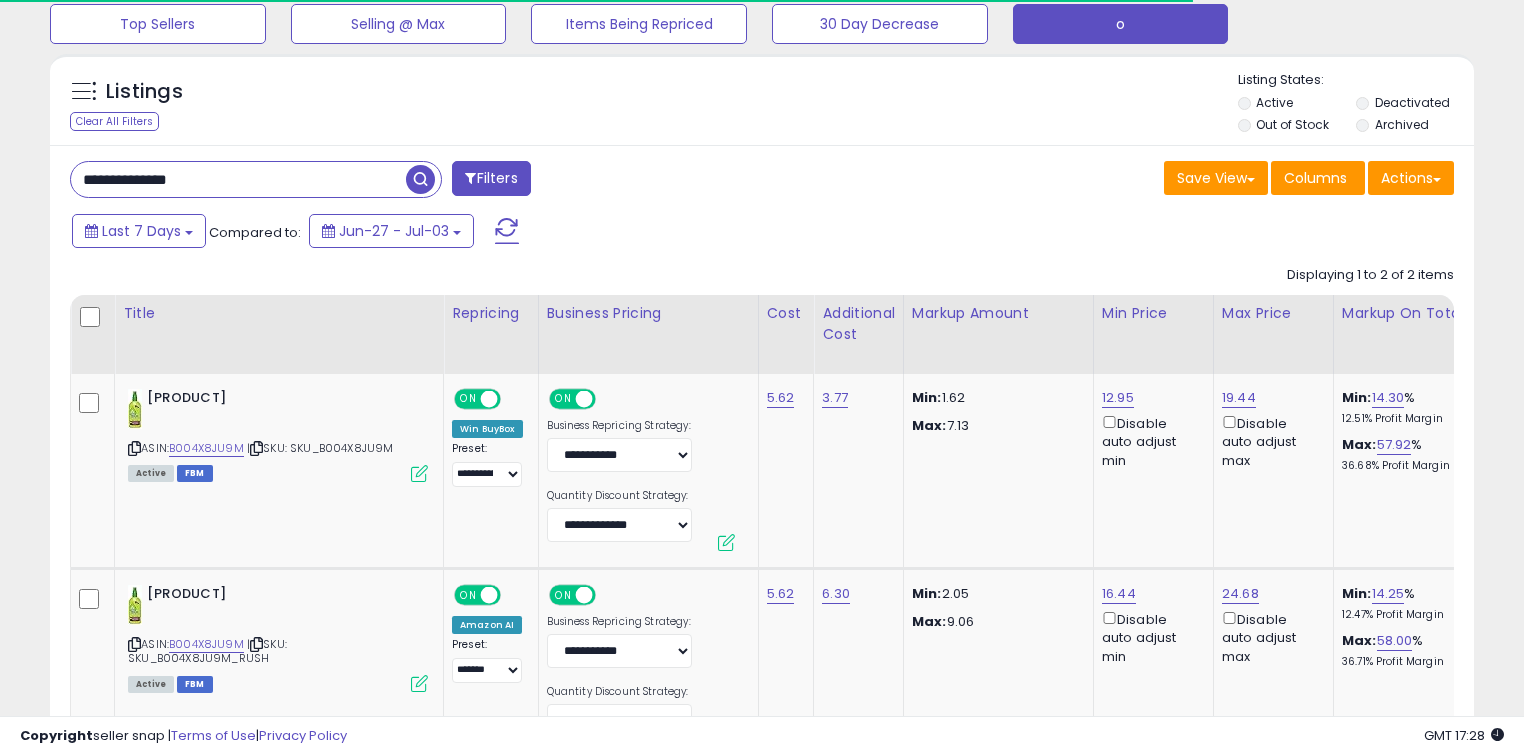 click on "**********" at bounding box center (238, 179) 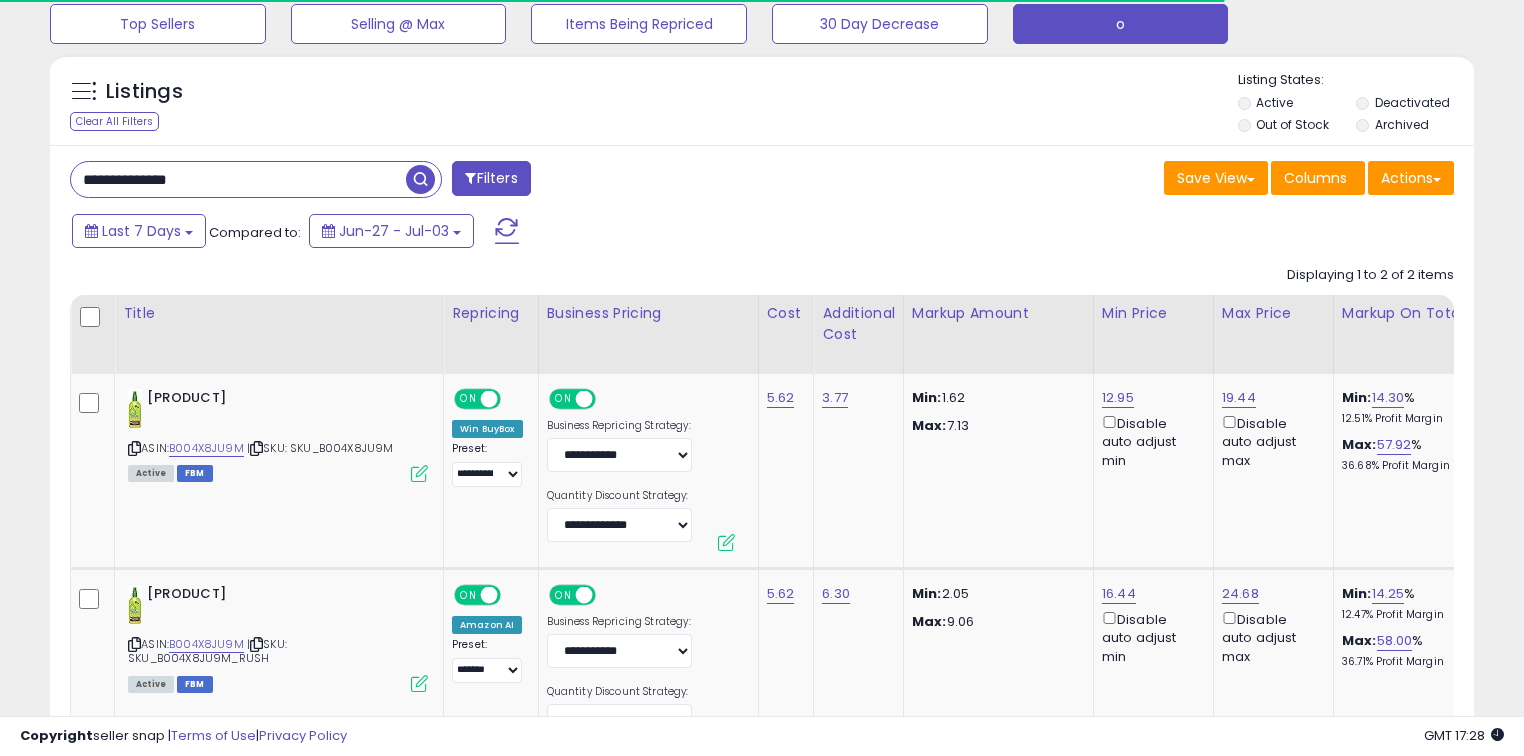 click on "**********" at bounding box center [238, 179] 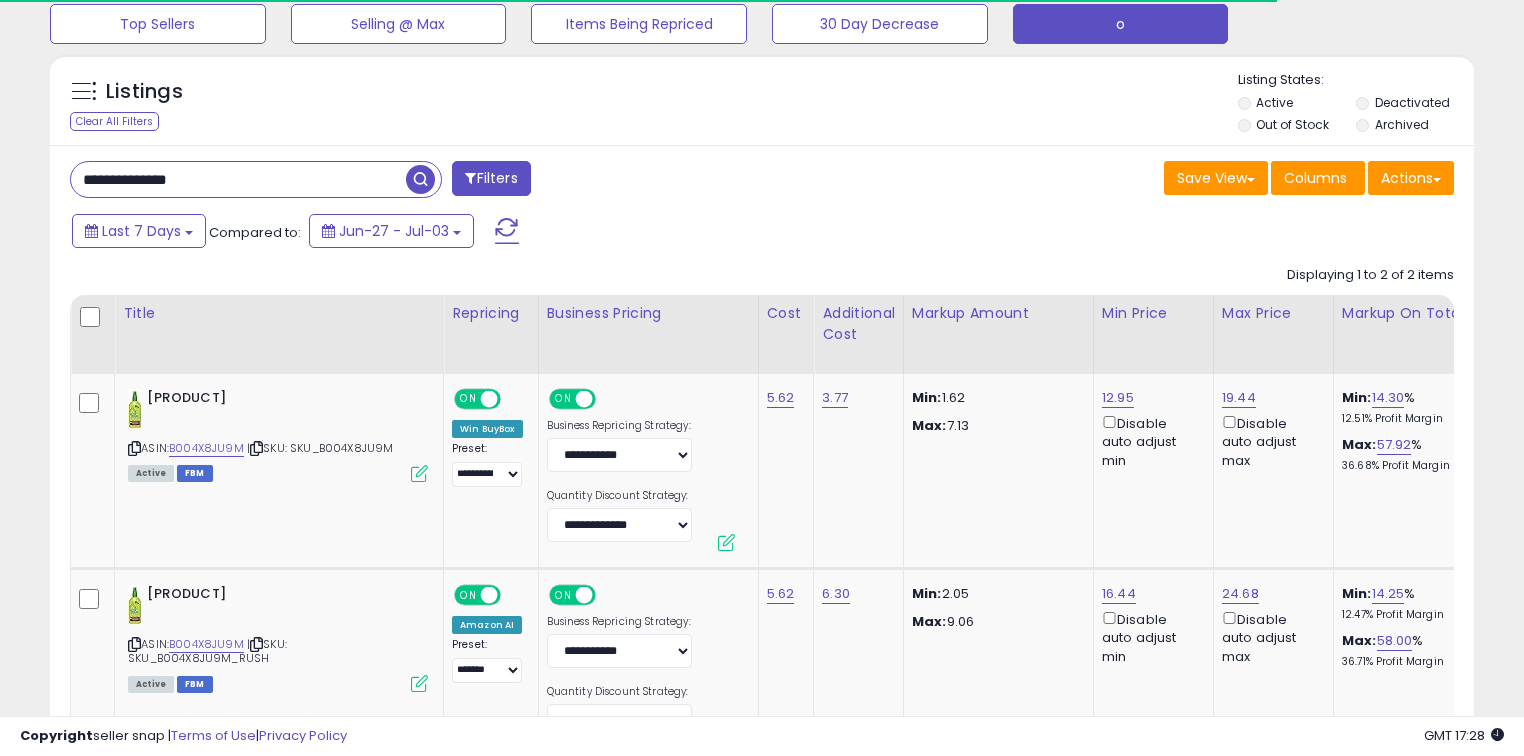 paste 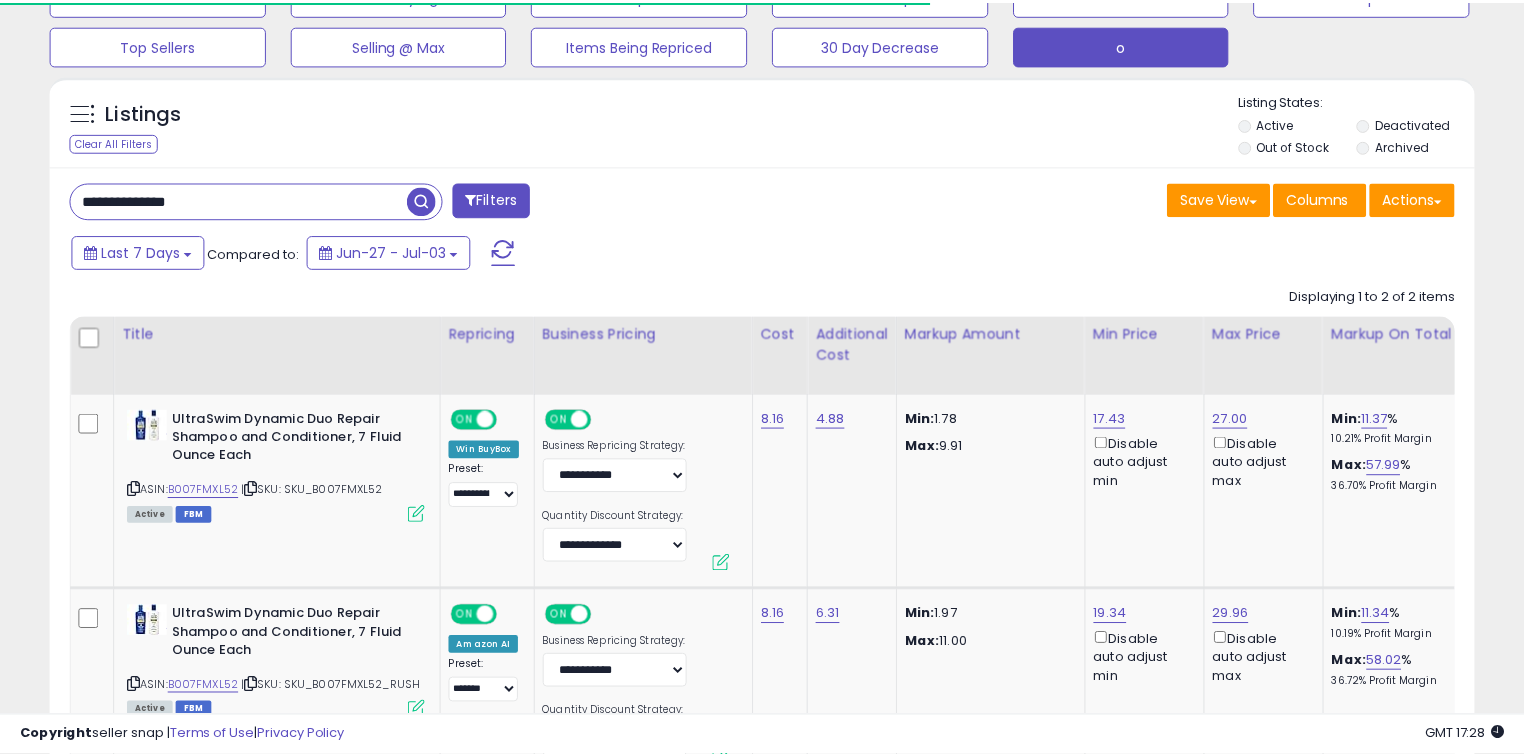 scroll, scrollTop: 160, scrollLeft: 0, axis: vertical 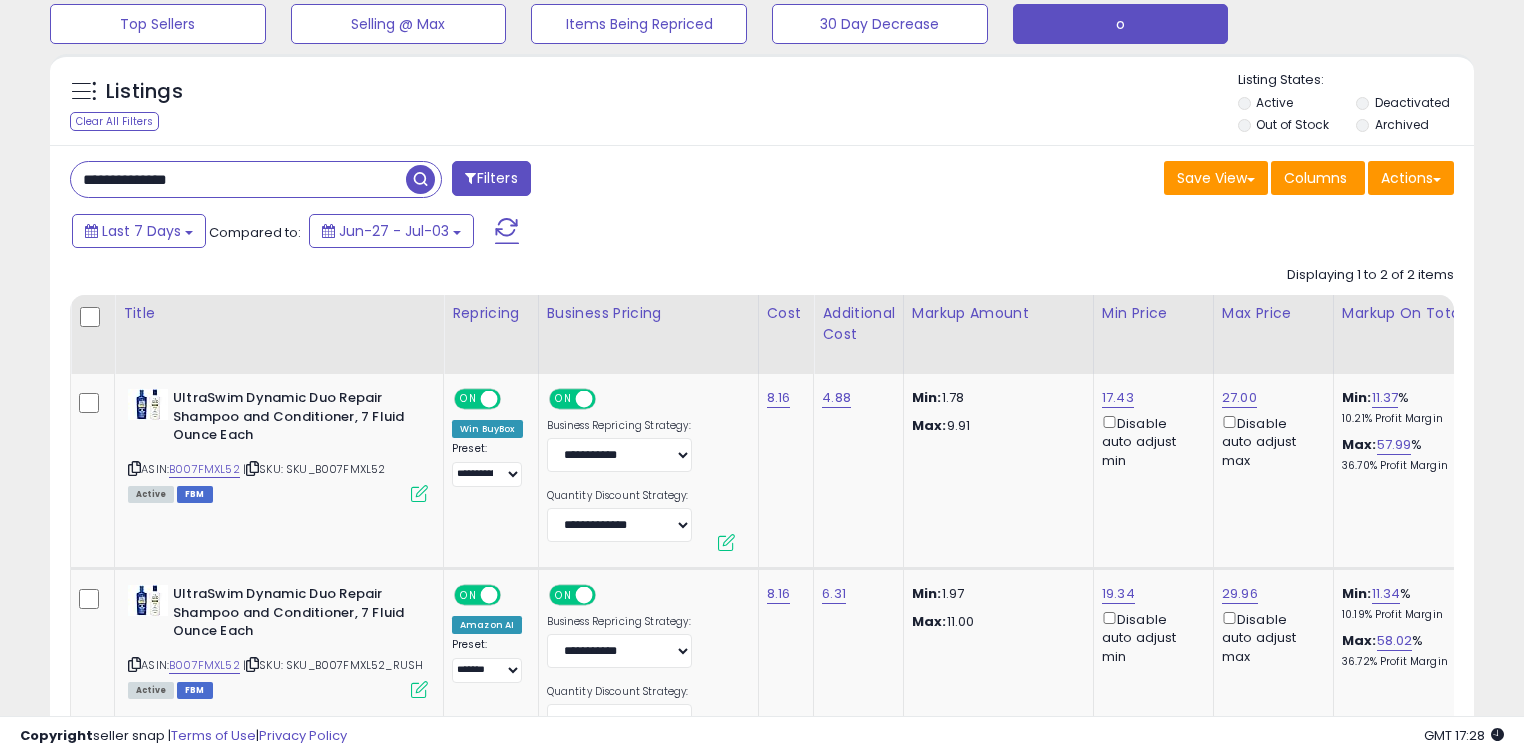 click on "**********" at bounding box center [238, 179] 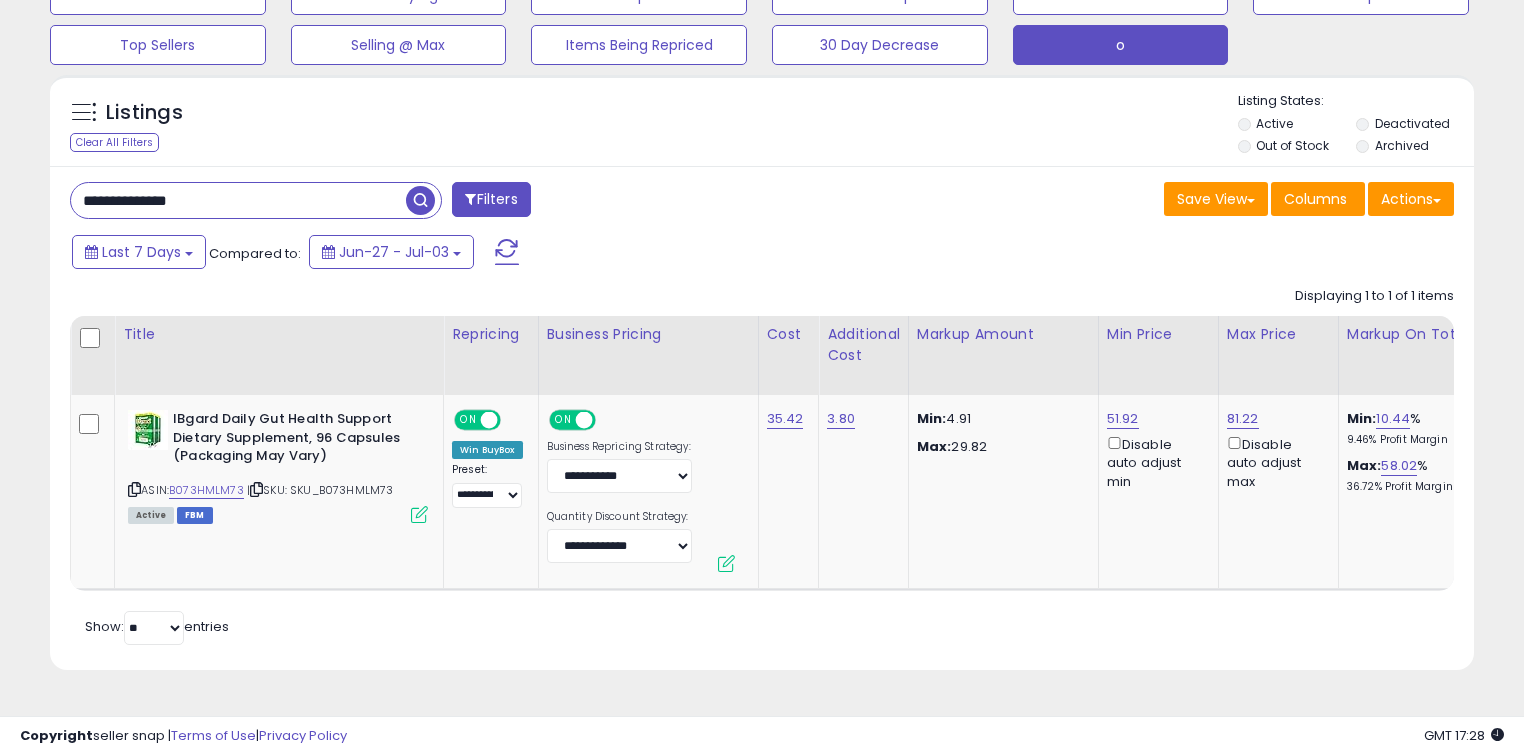 scroll, scrollTop: 0, scrollLeft: 0, axis: both 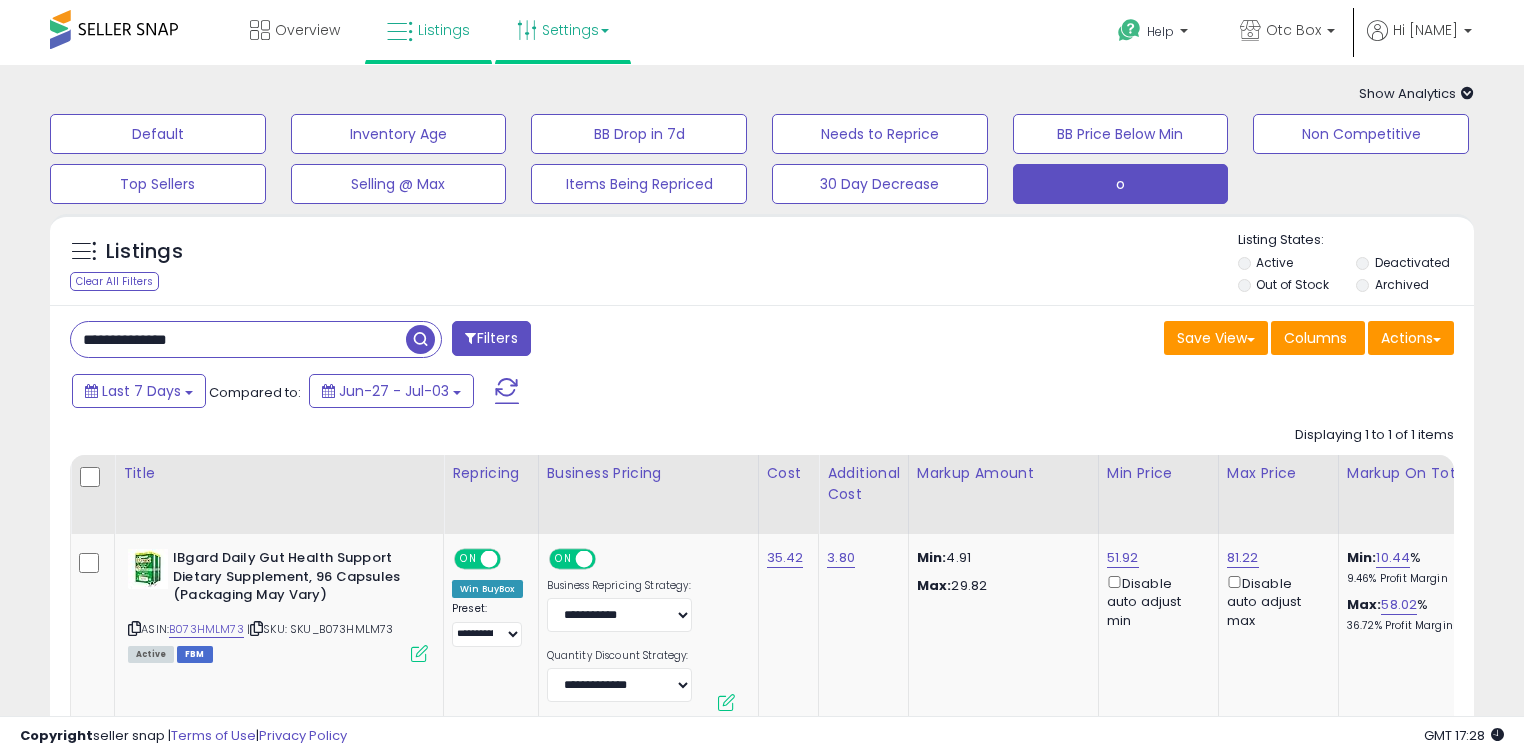 click on "Settings" at bounding box center (563, 30) 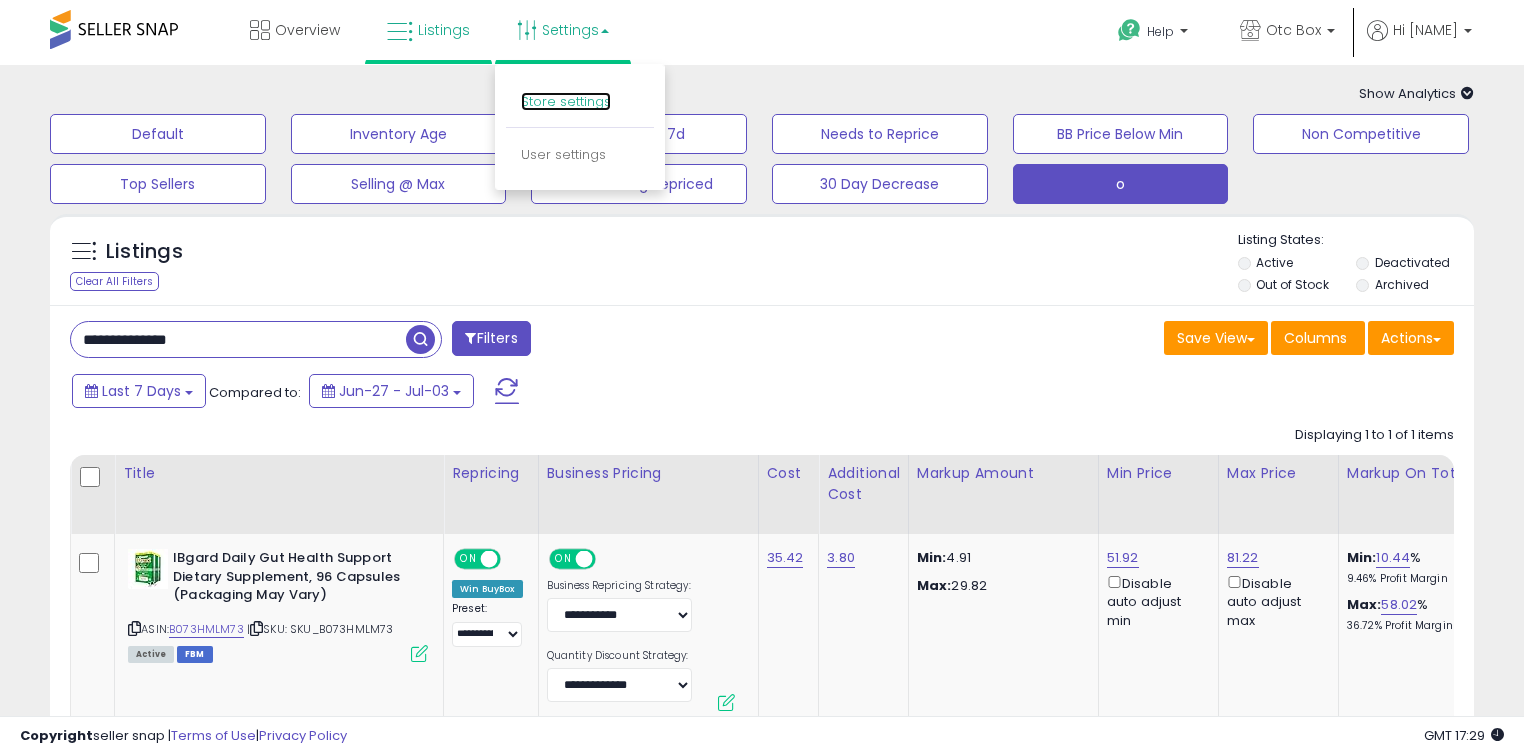 click on "Store
settings" at bounding box center [566, 101] 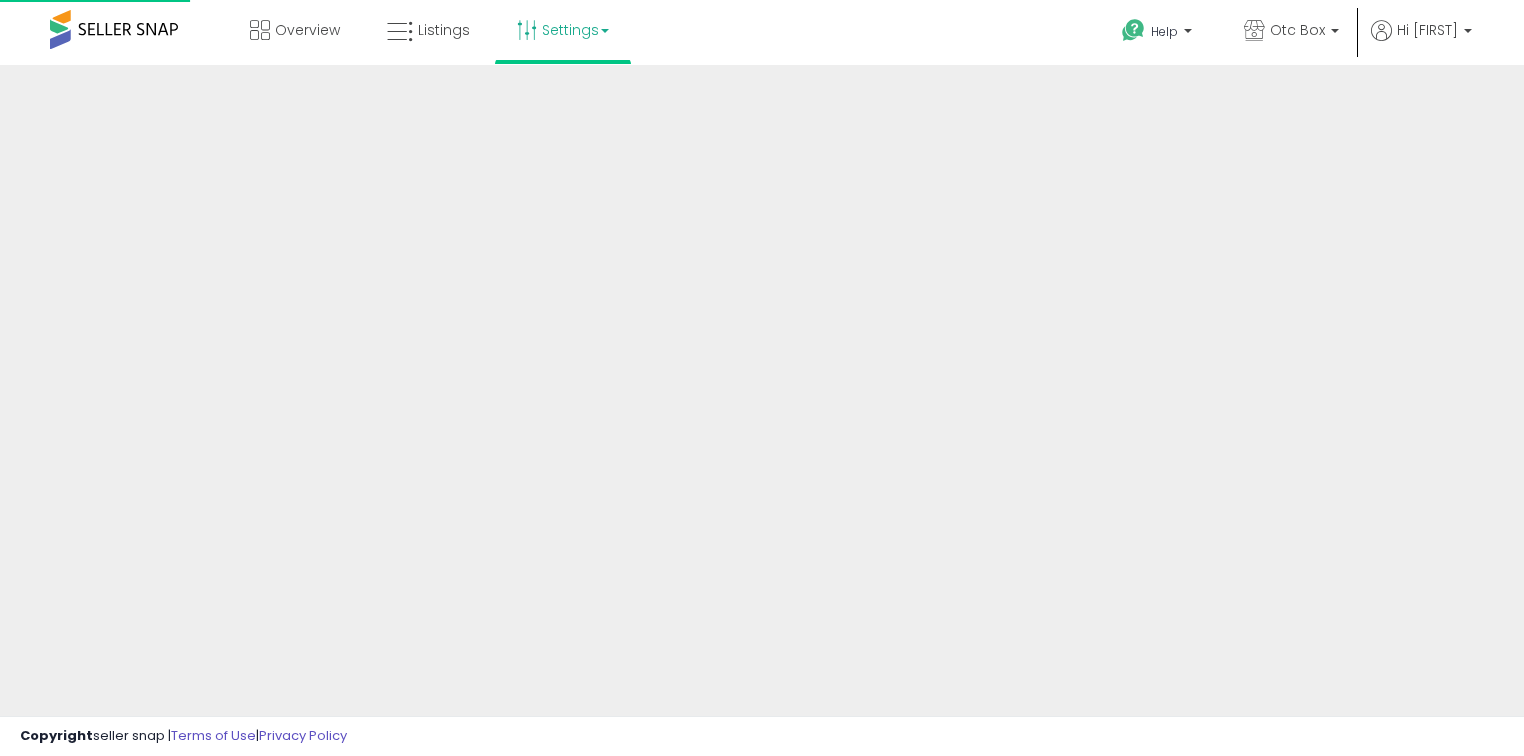 scroll, scrollTop: 0, scrollLeft: 0, axis: both 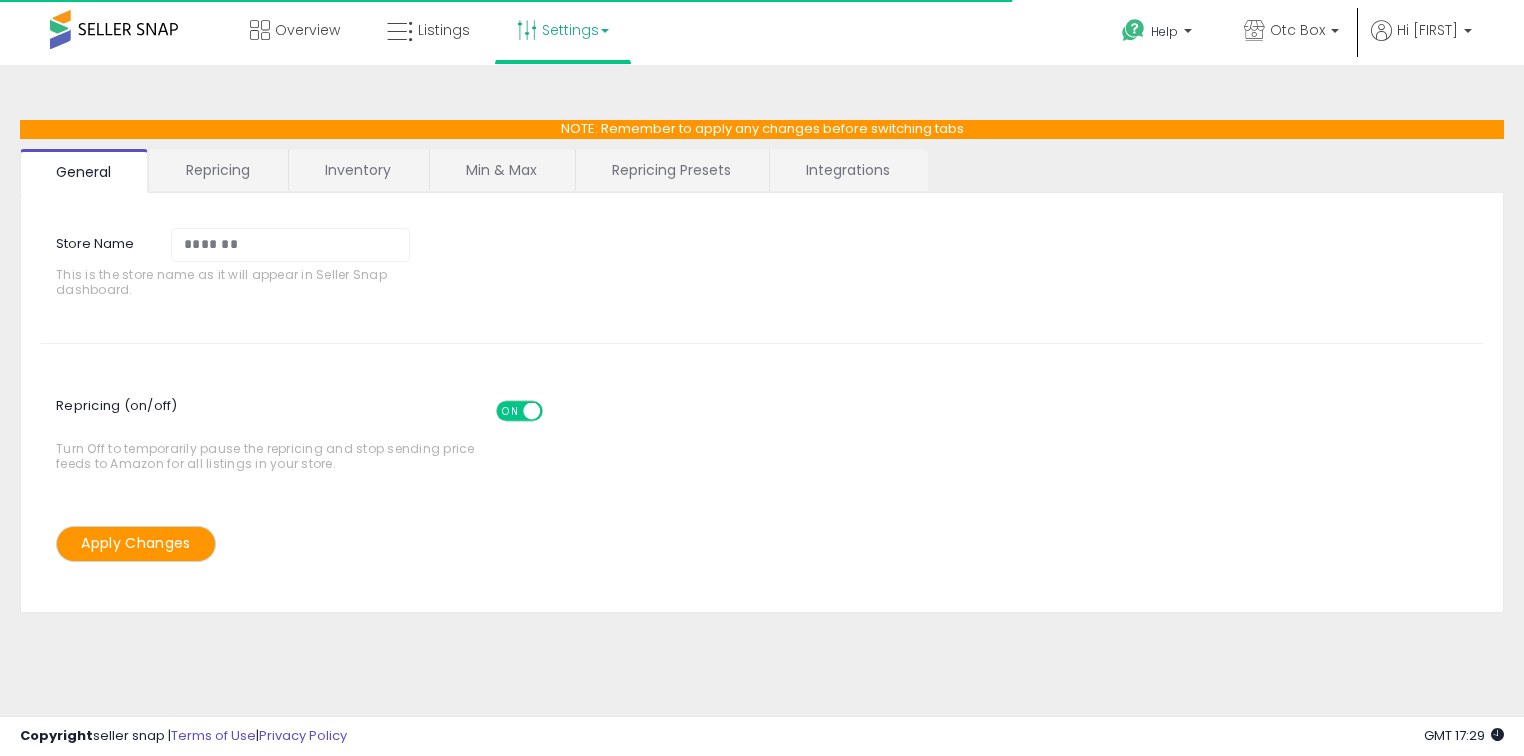 click on "Repricing Presets" at bounding box center (671, 170) 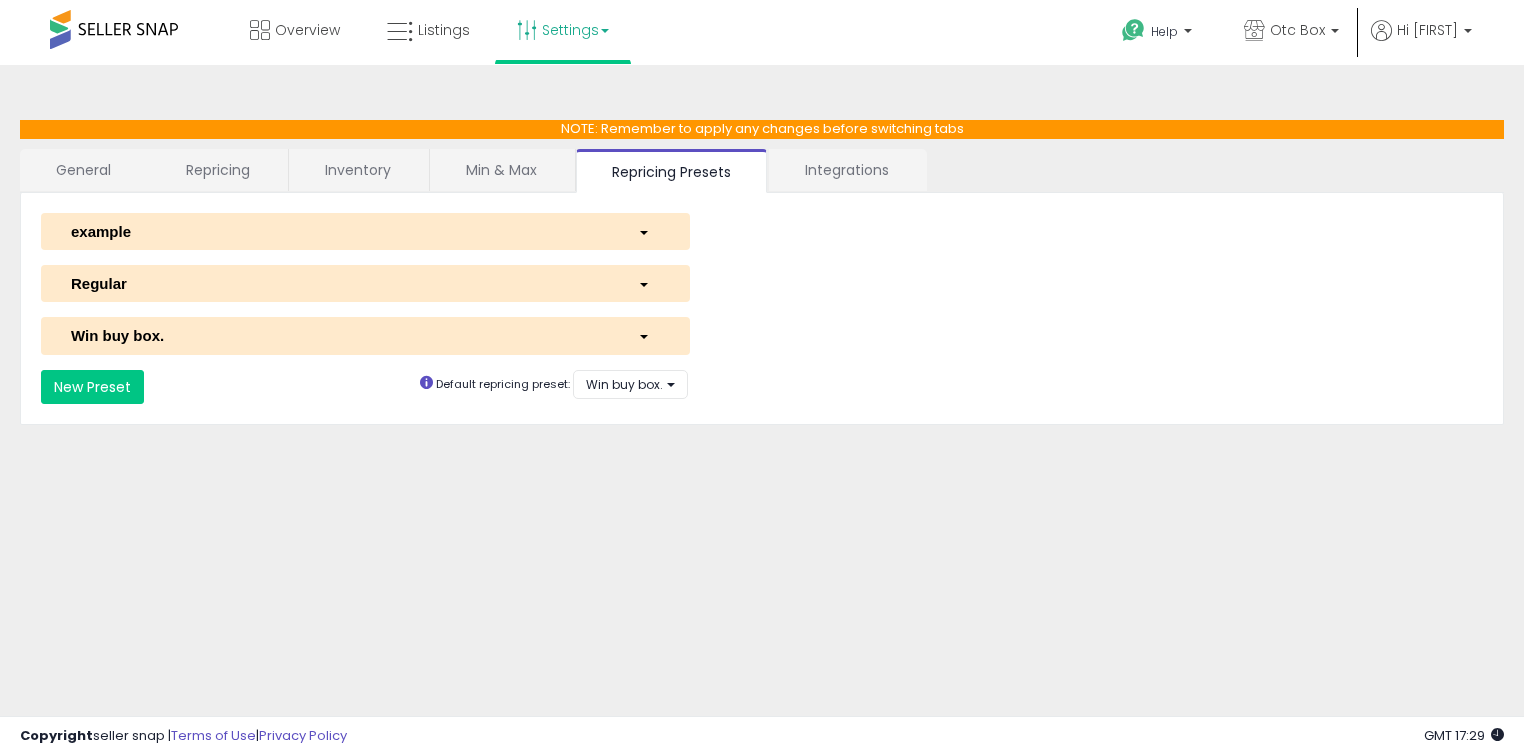 click on "Win buy box." at bounding box center (365, 335) 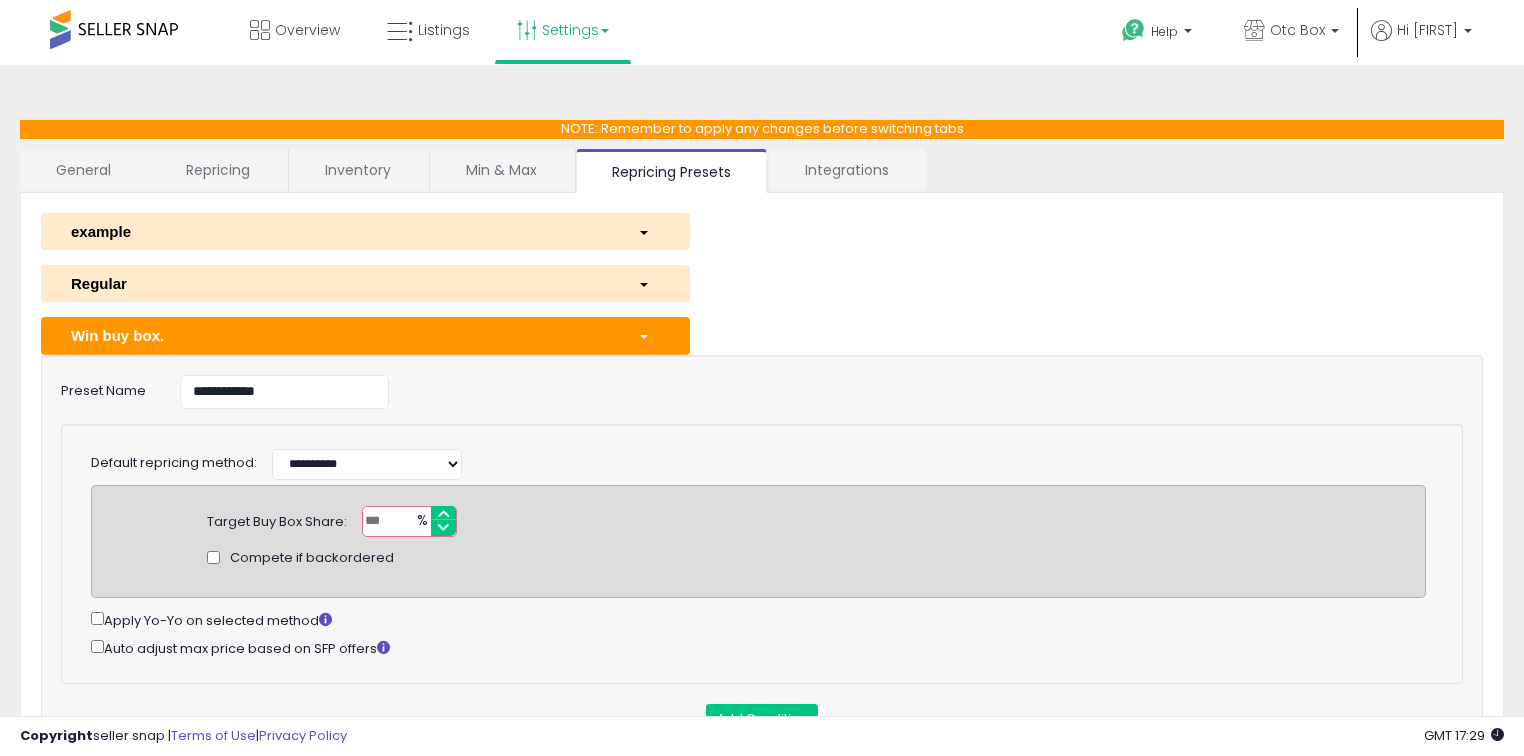 drag, startPoint x: 402, startPoint y: 518, endPoint x: 365, endPoint y: 512, distance: 37.48333 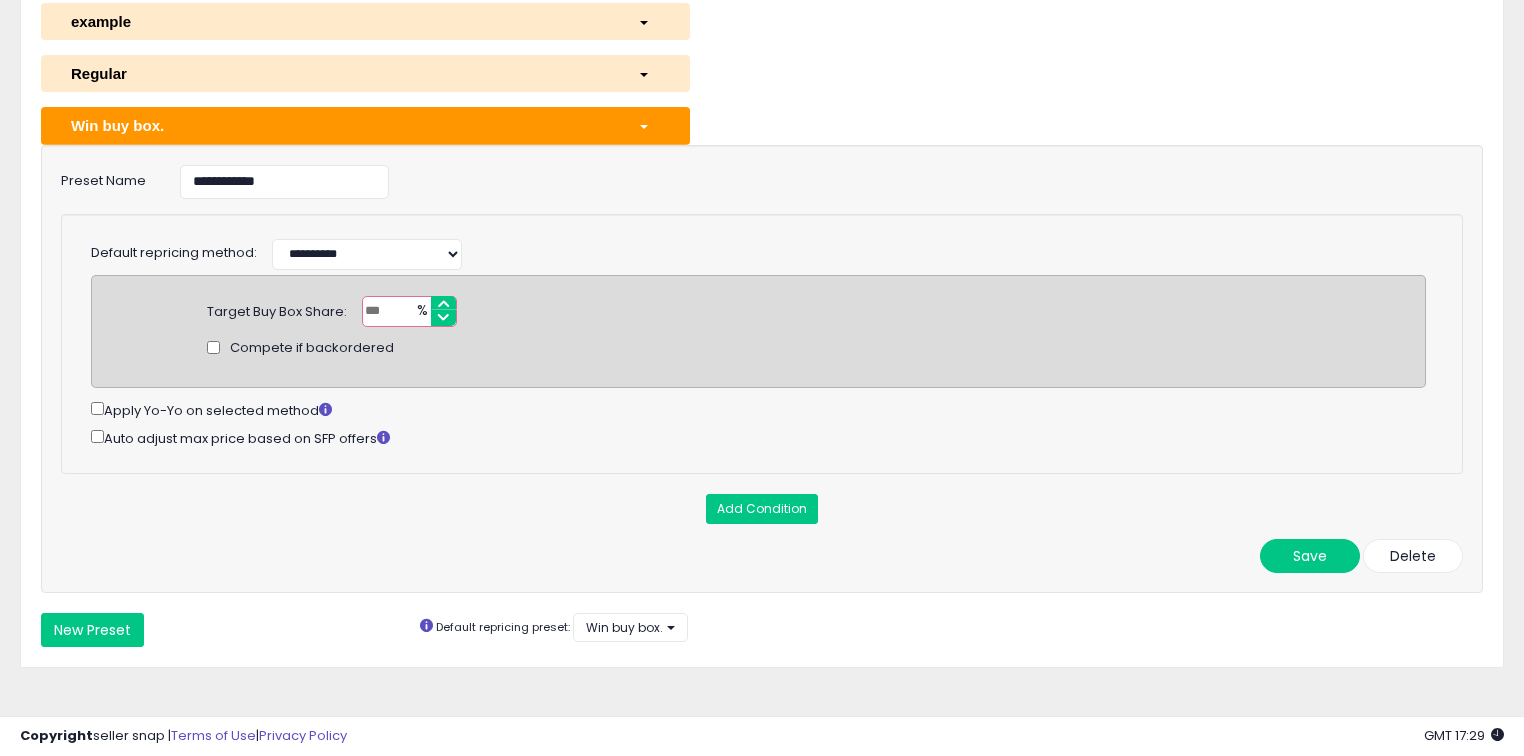 scroll, scrollTop: 216, scrollLeft: 0, axis: vertical 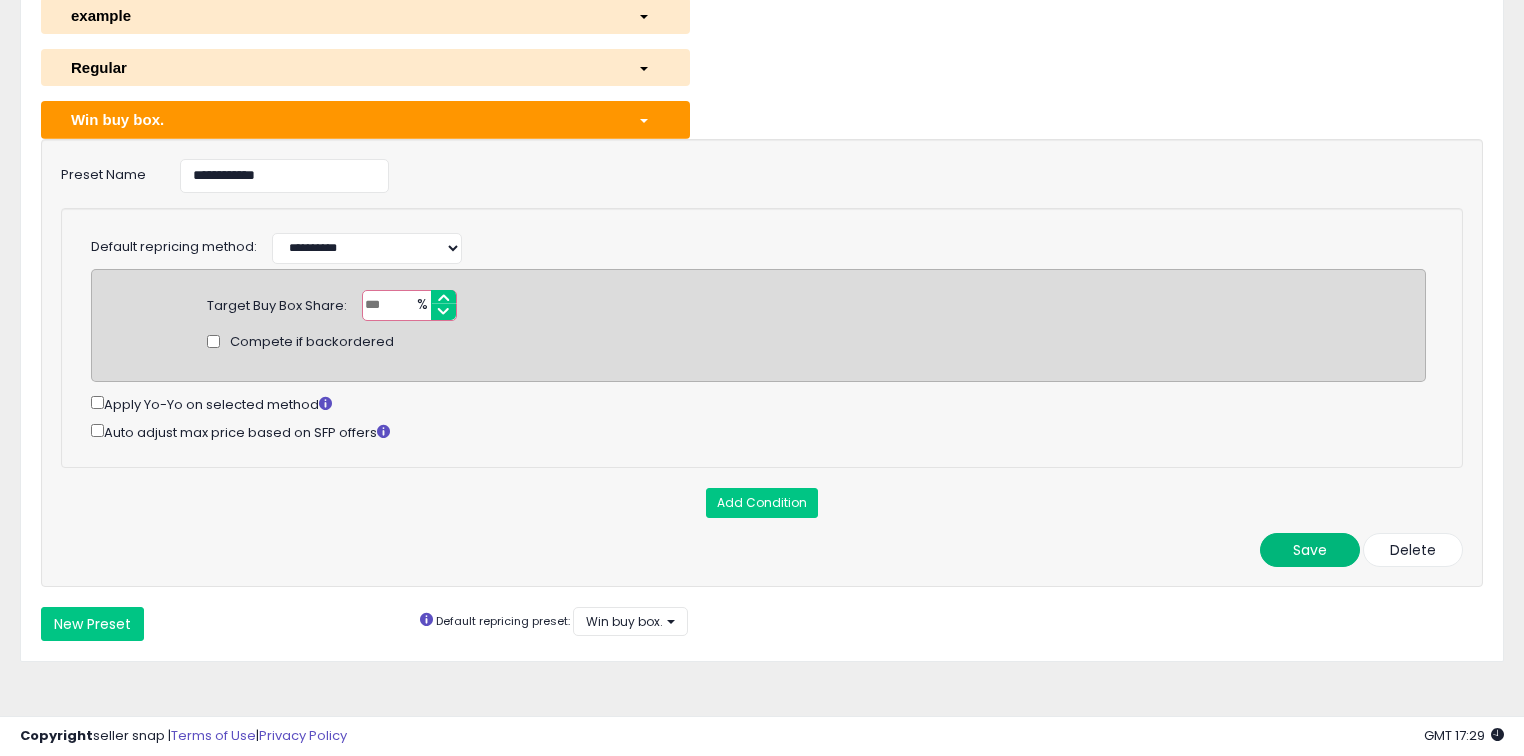 type on "**" 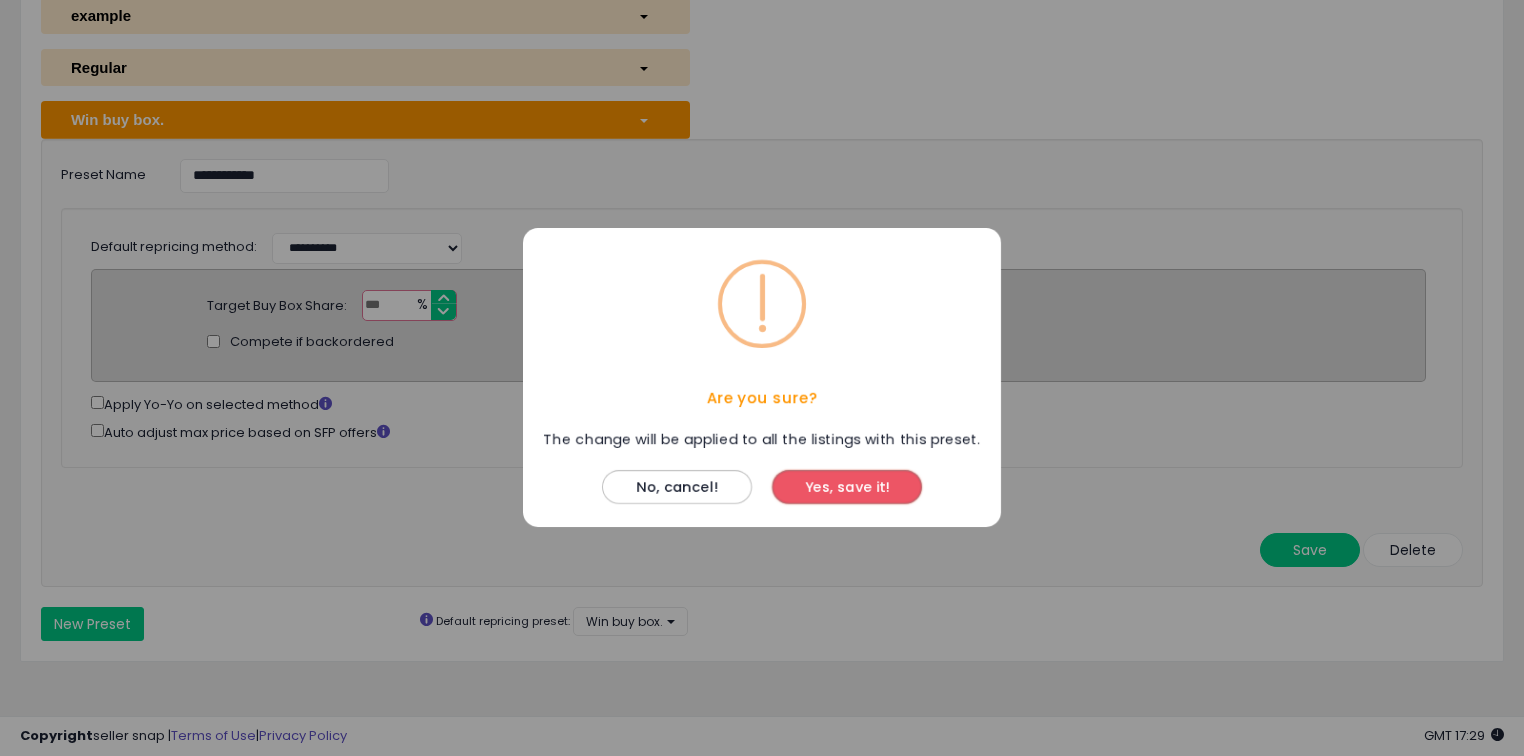 click on "Yes, save it!" at bounding box center [847, 488] 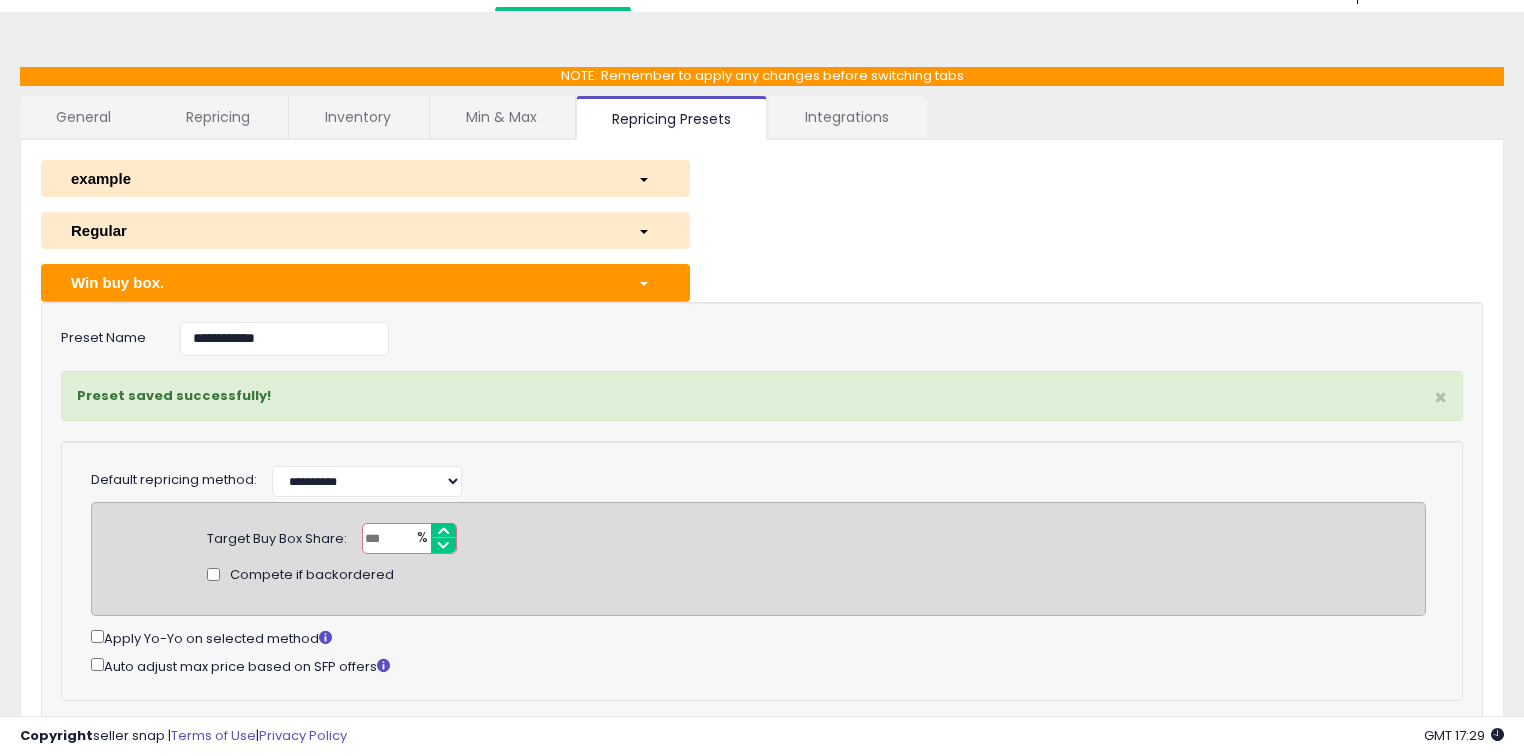 scroll, scrollTop: 0, scrollLeft: 0, axis: both 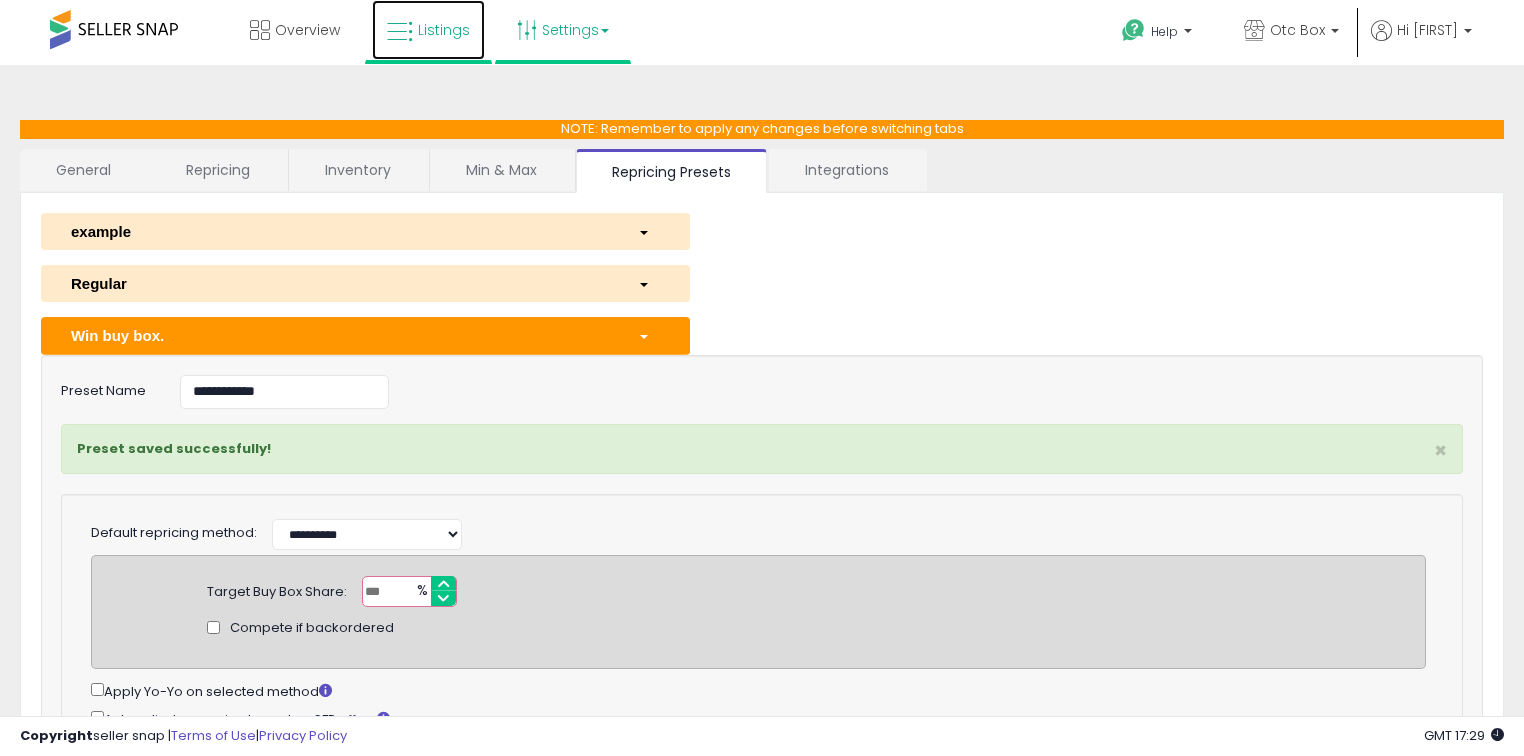 click on "Listings" at bounding box center (428, 30) 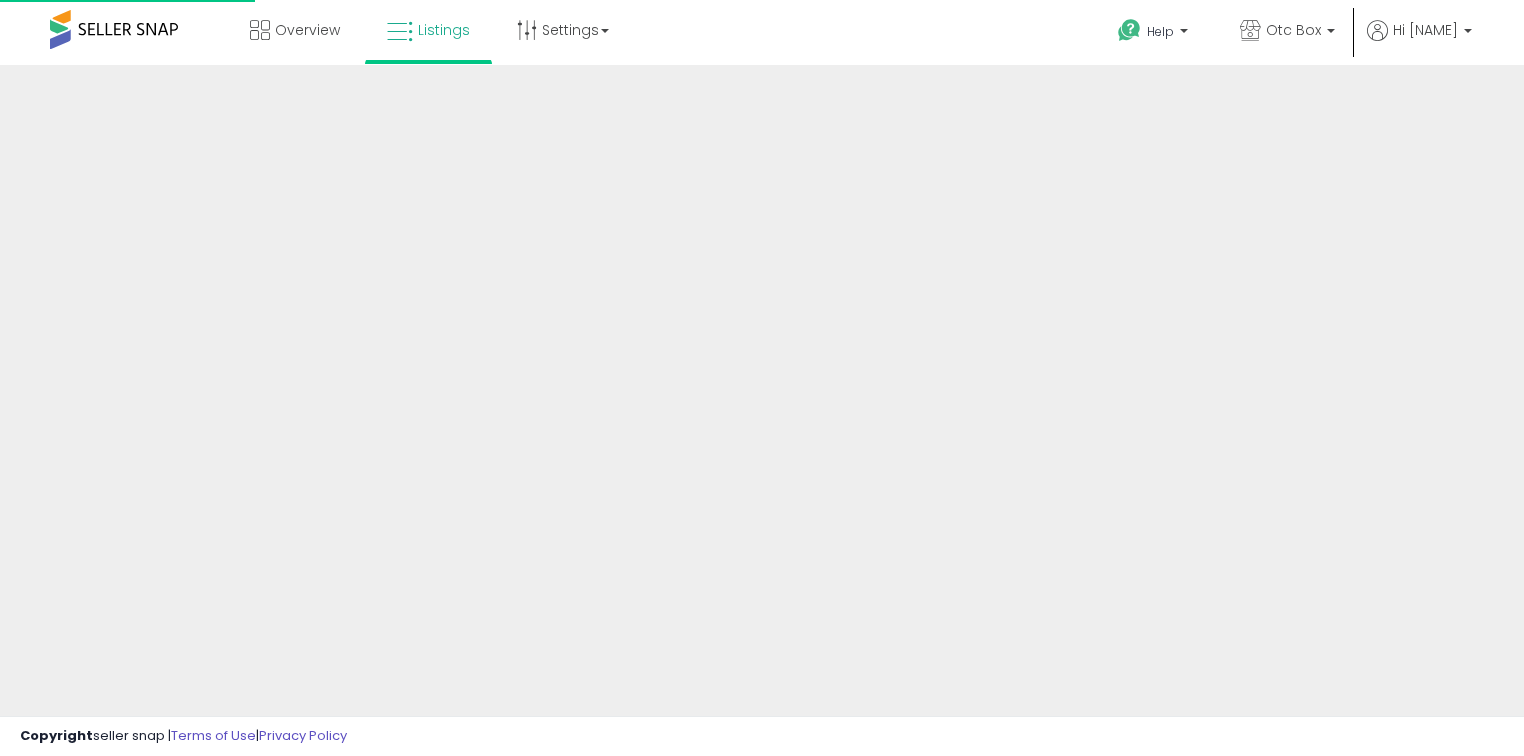 scroll, scrollTop: 0, scrollLeft: 0, axis: both 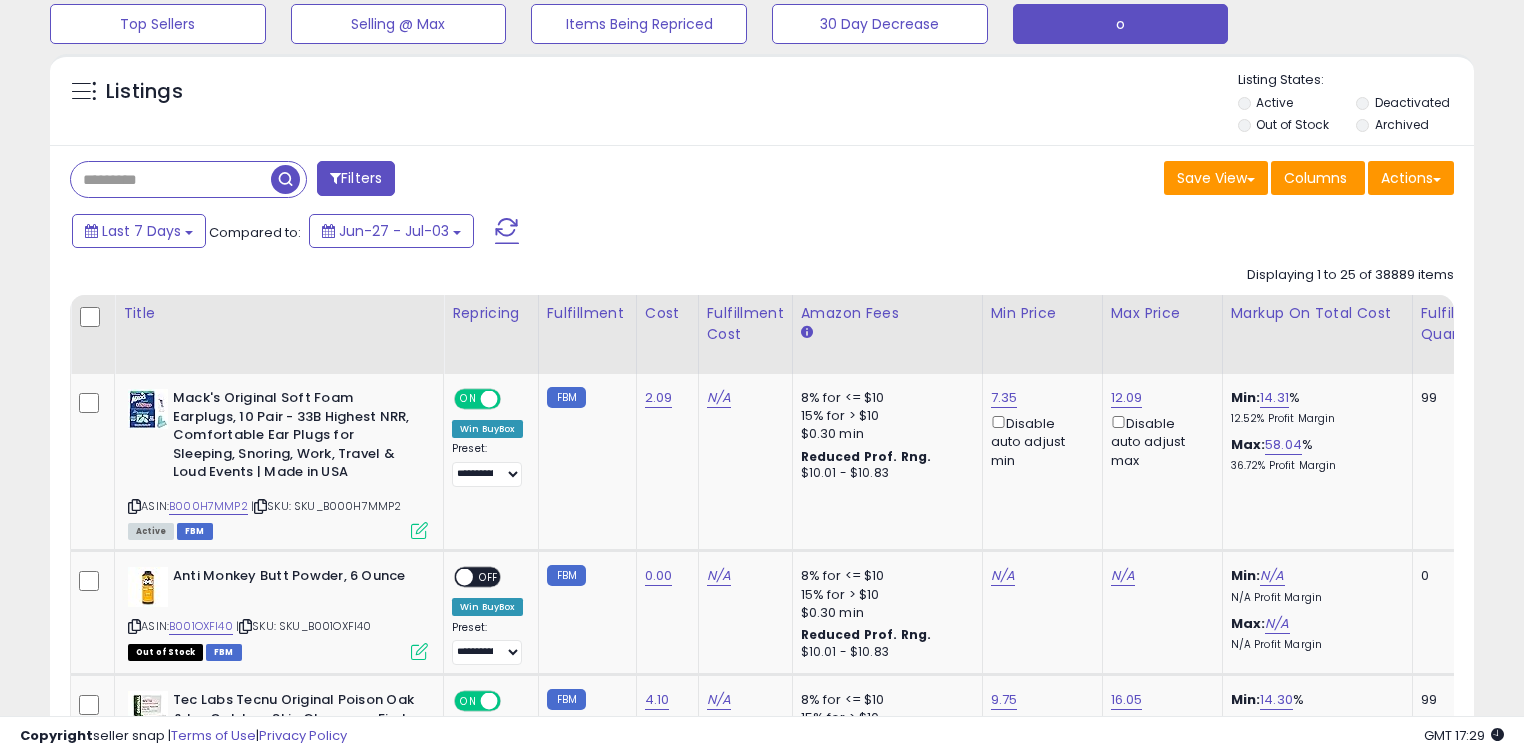click on "o" at bounding box center (399, -26) 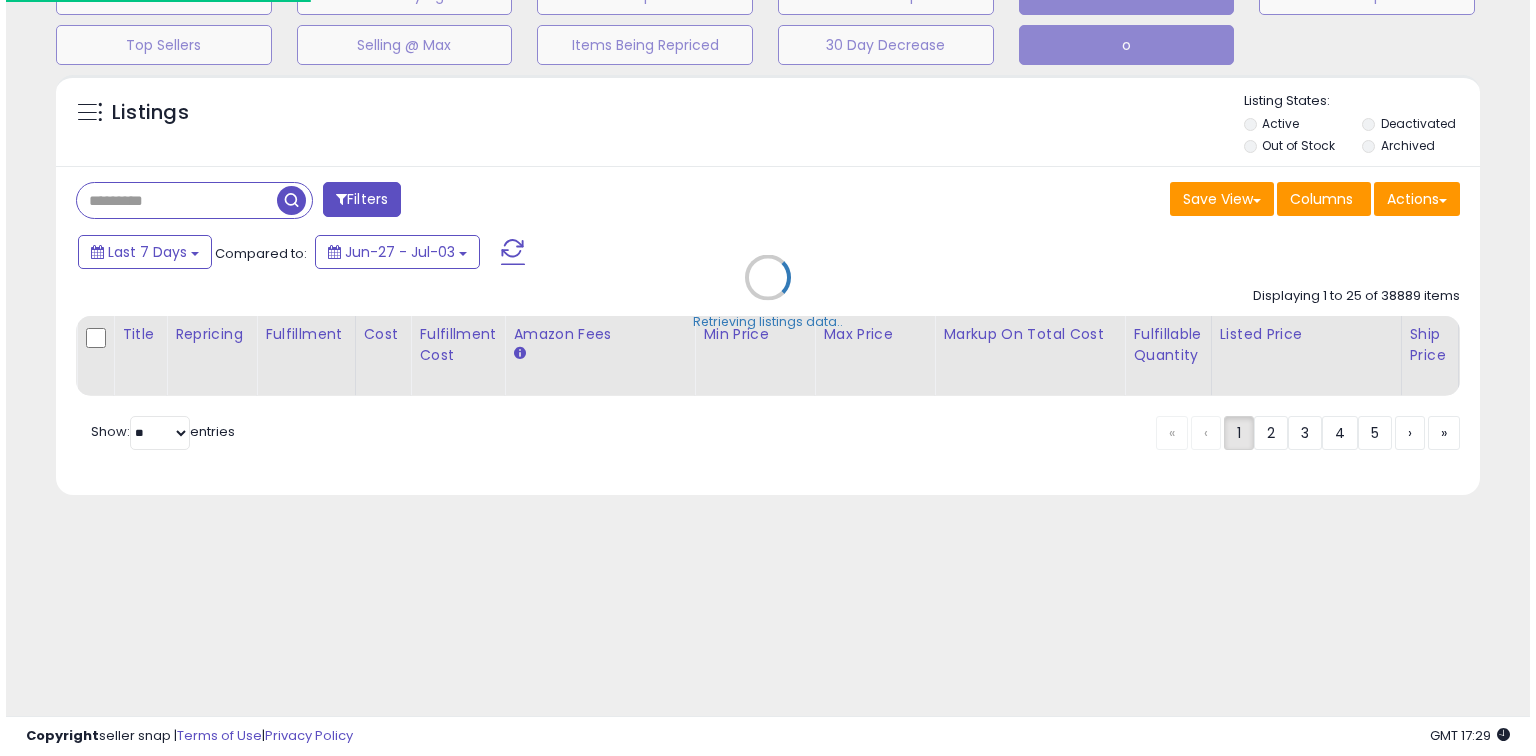 scroll, scrollTop: 139, scrollLeft: 0, axis: vertical 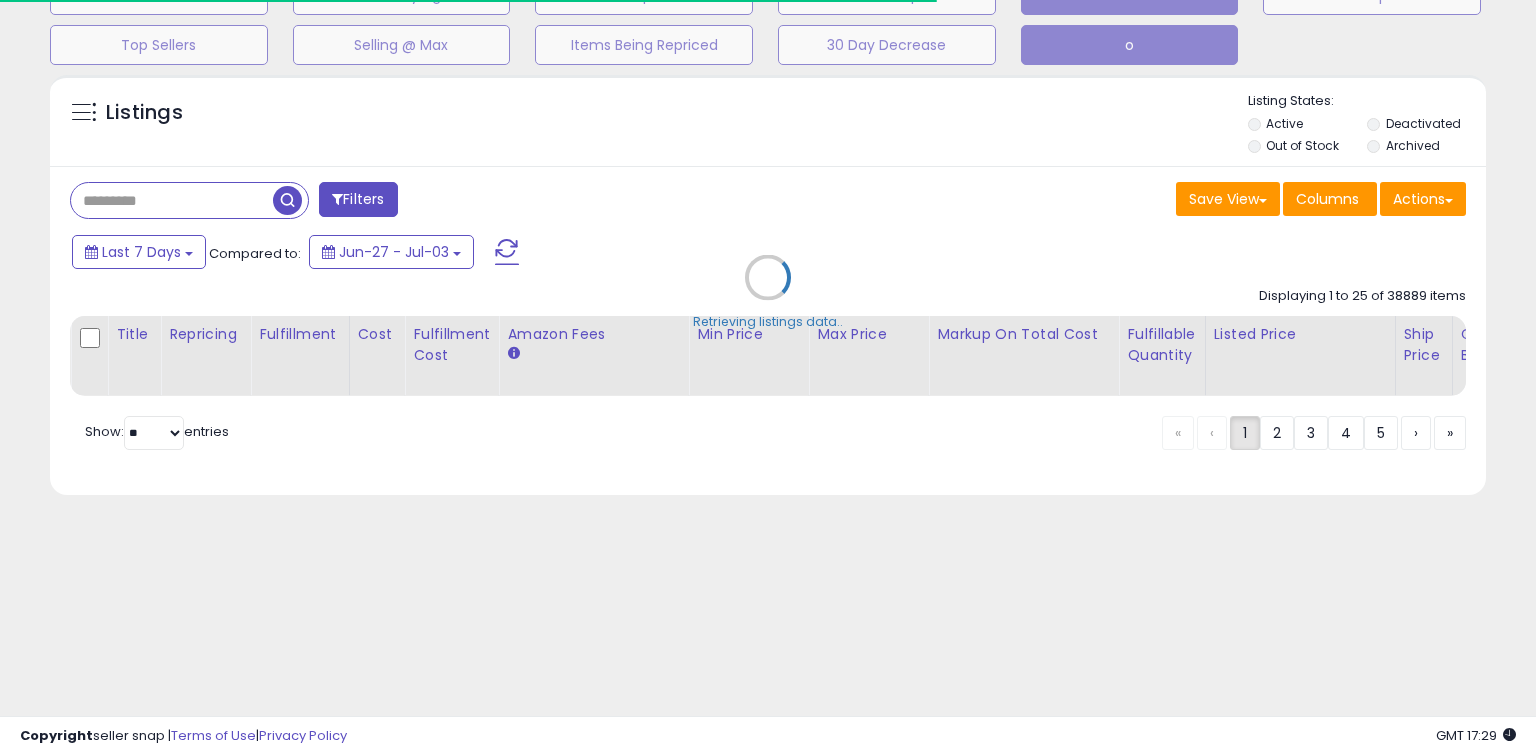 type on "**********" 